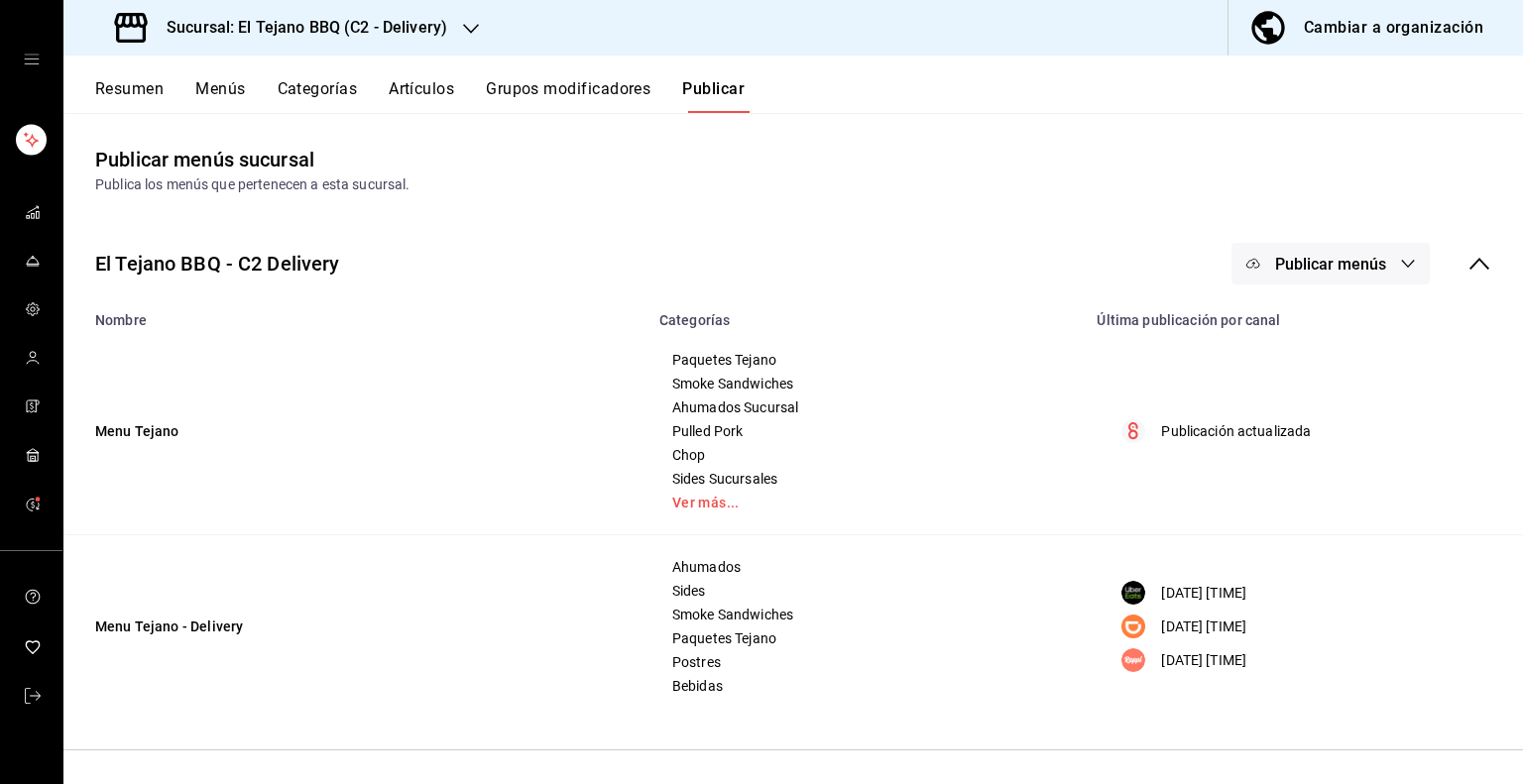 scroll, scrollTop: 0, scrollLeft: 0, axis: both 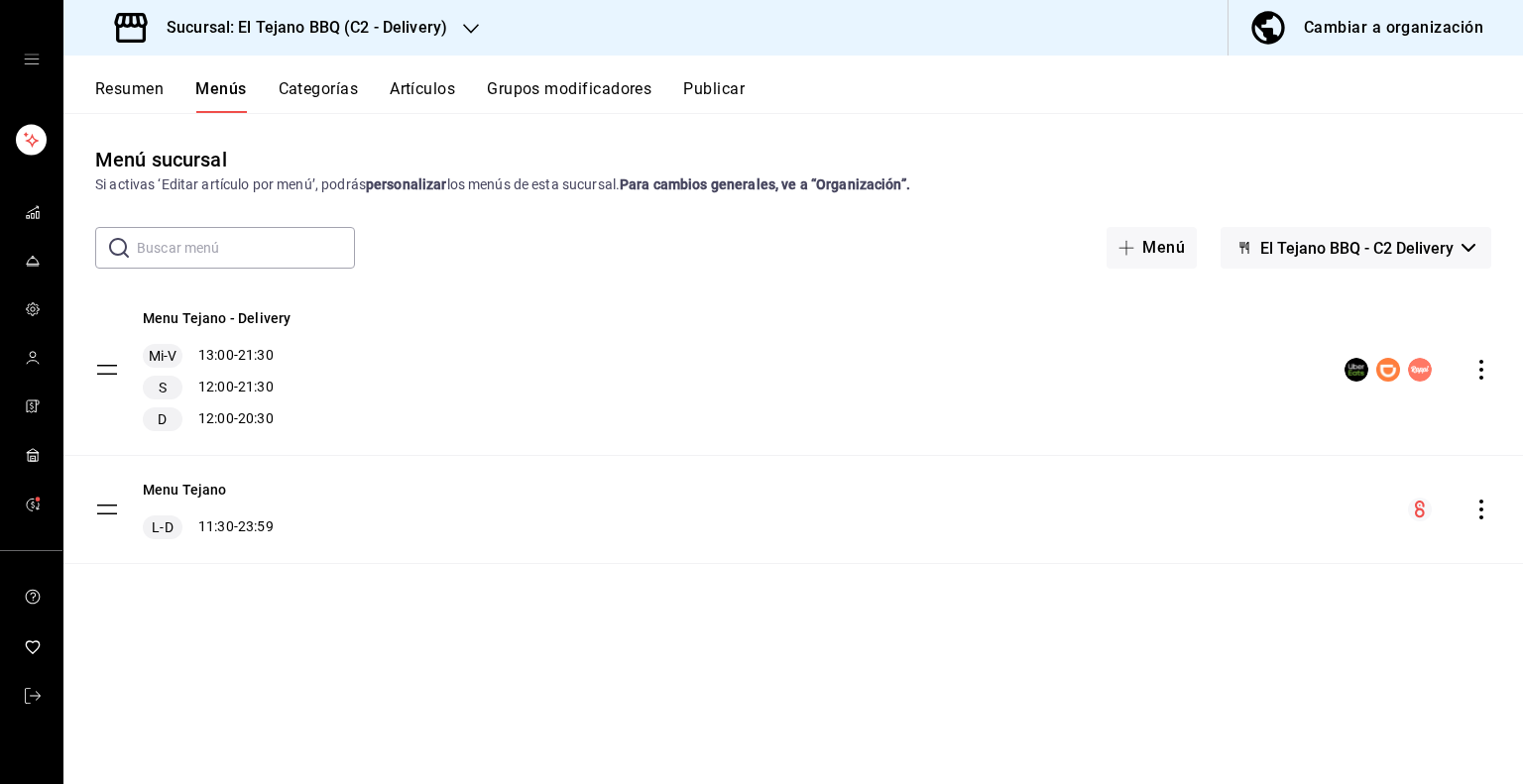 click on "Resumen" at bounding box center (129, 96) 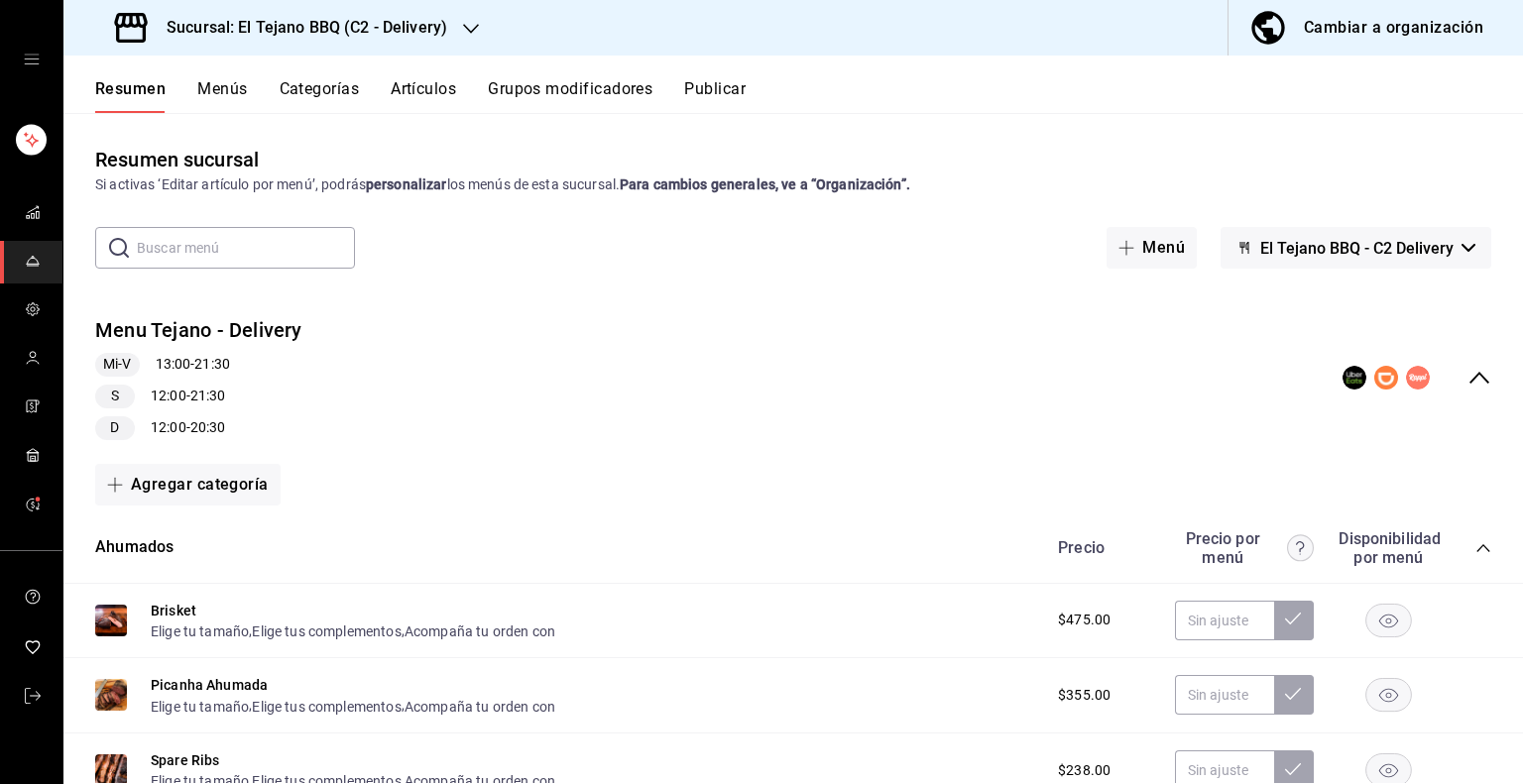 click 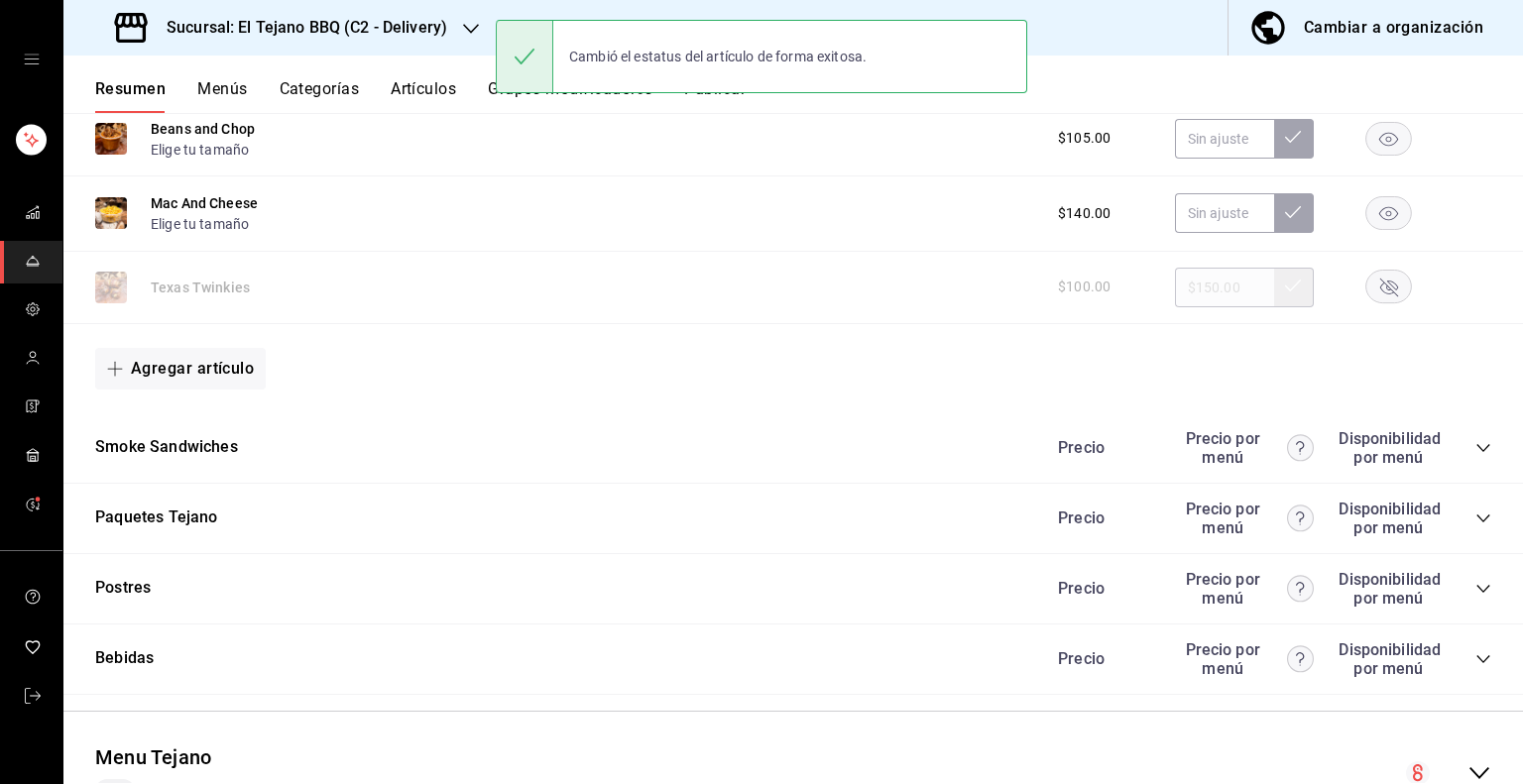 scroll, scrollTop: 1622, scrollLeft: 0, axis: vertical 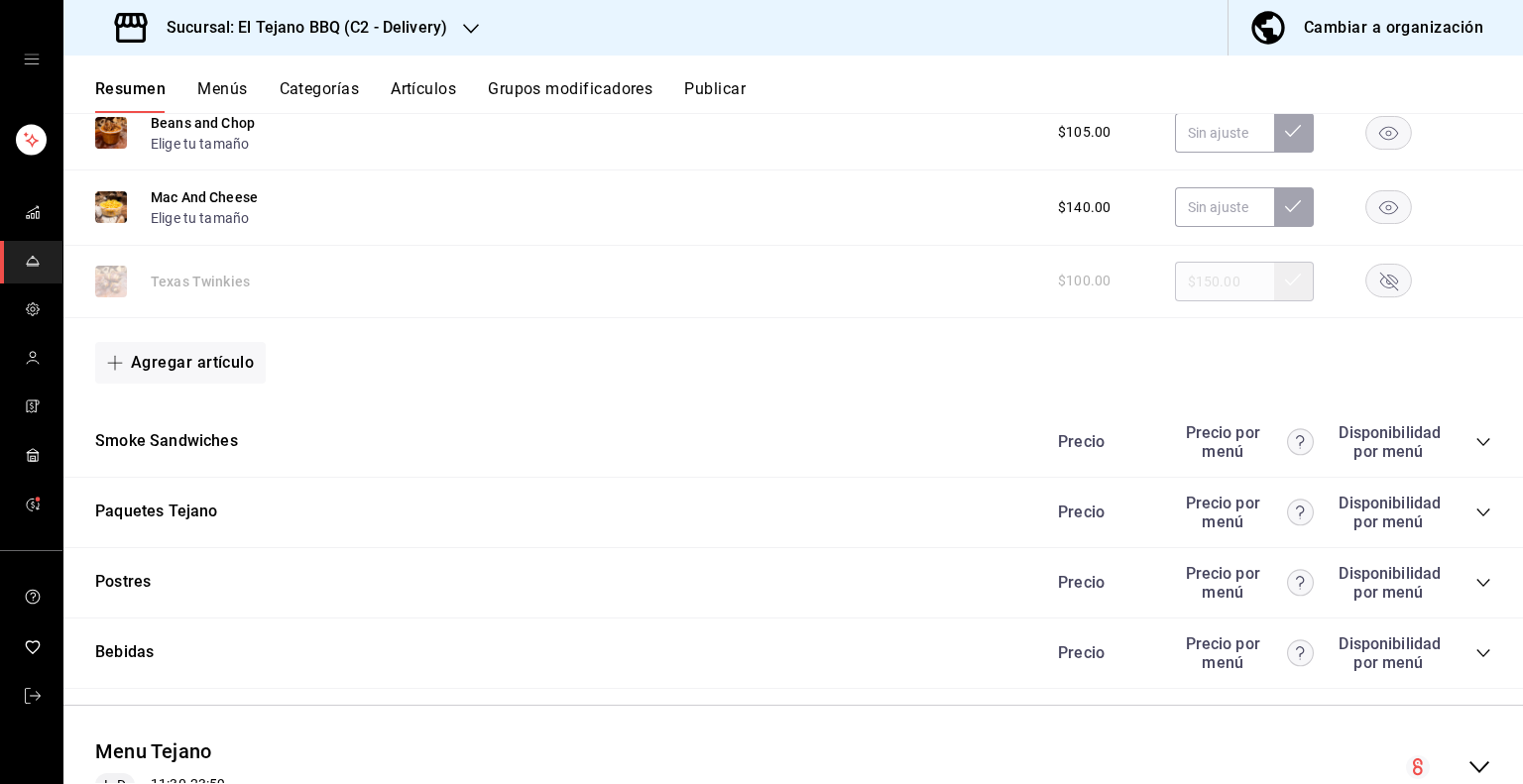 click 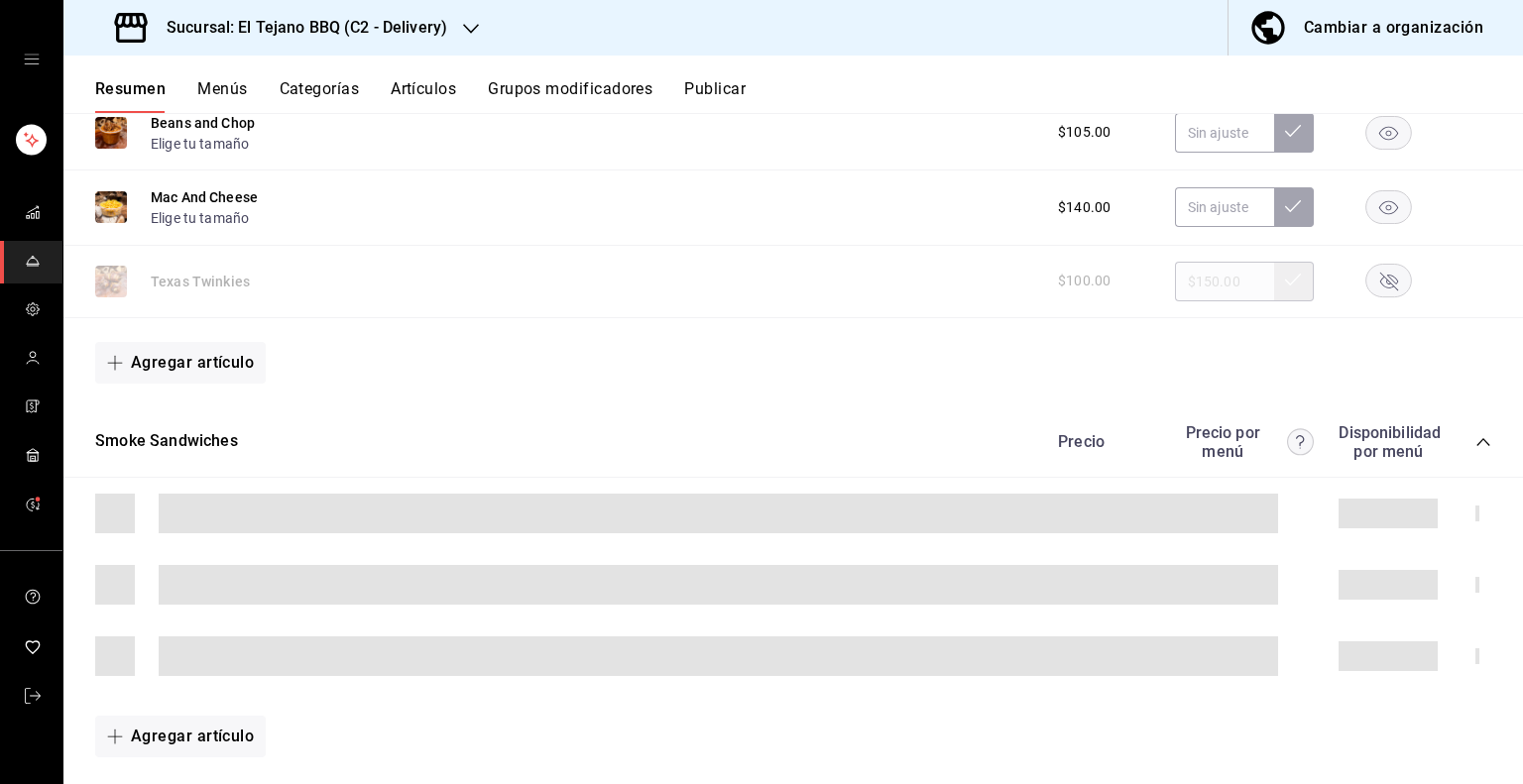 scroll, scrollTop: 1832, scrollLeft: 0, axis: vertical 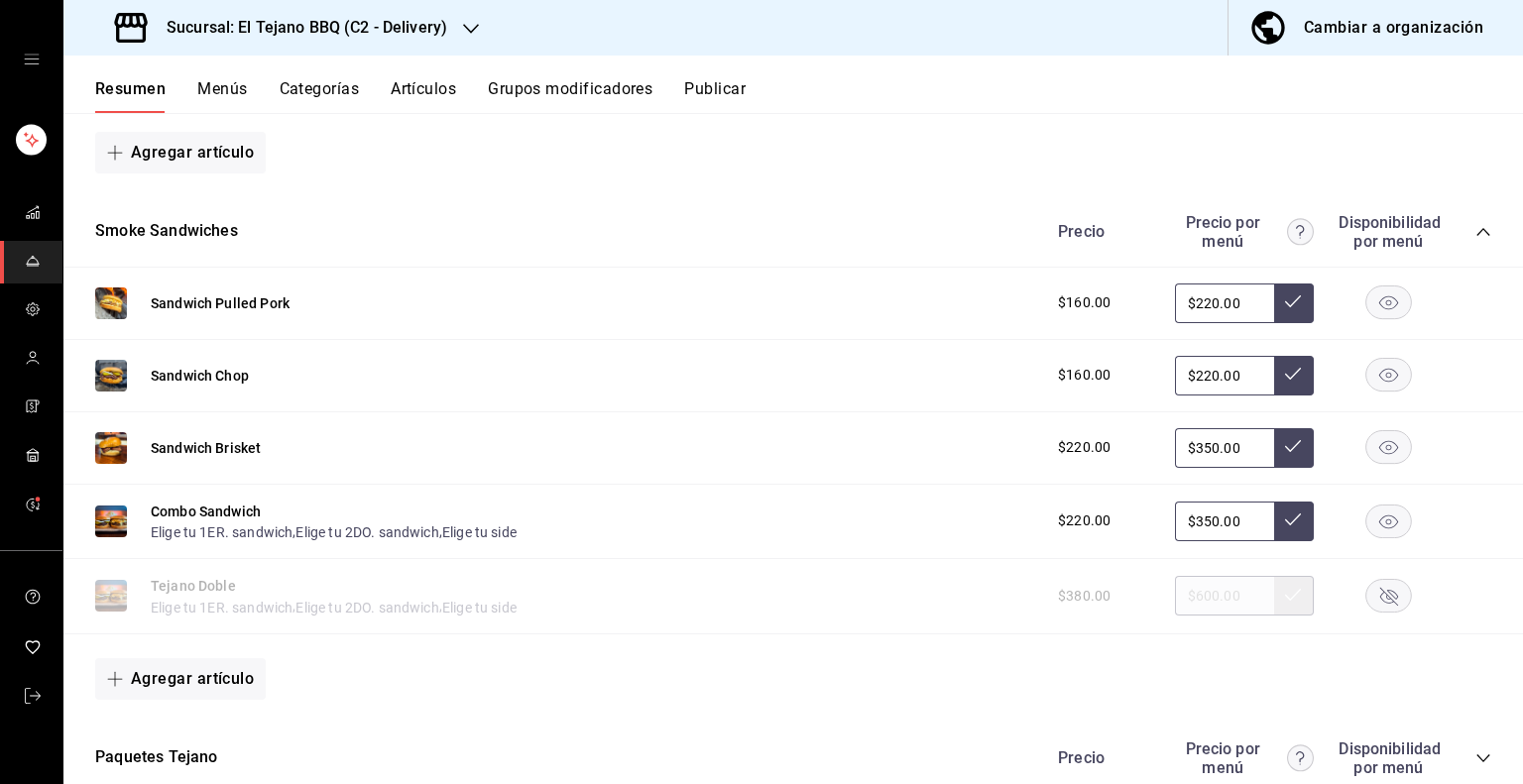click 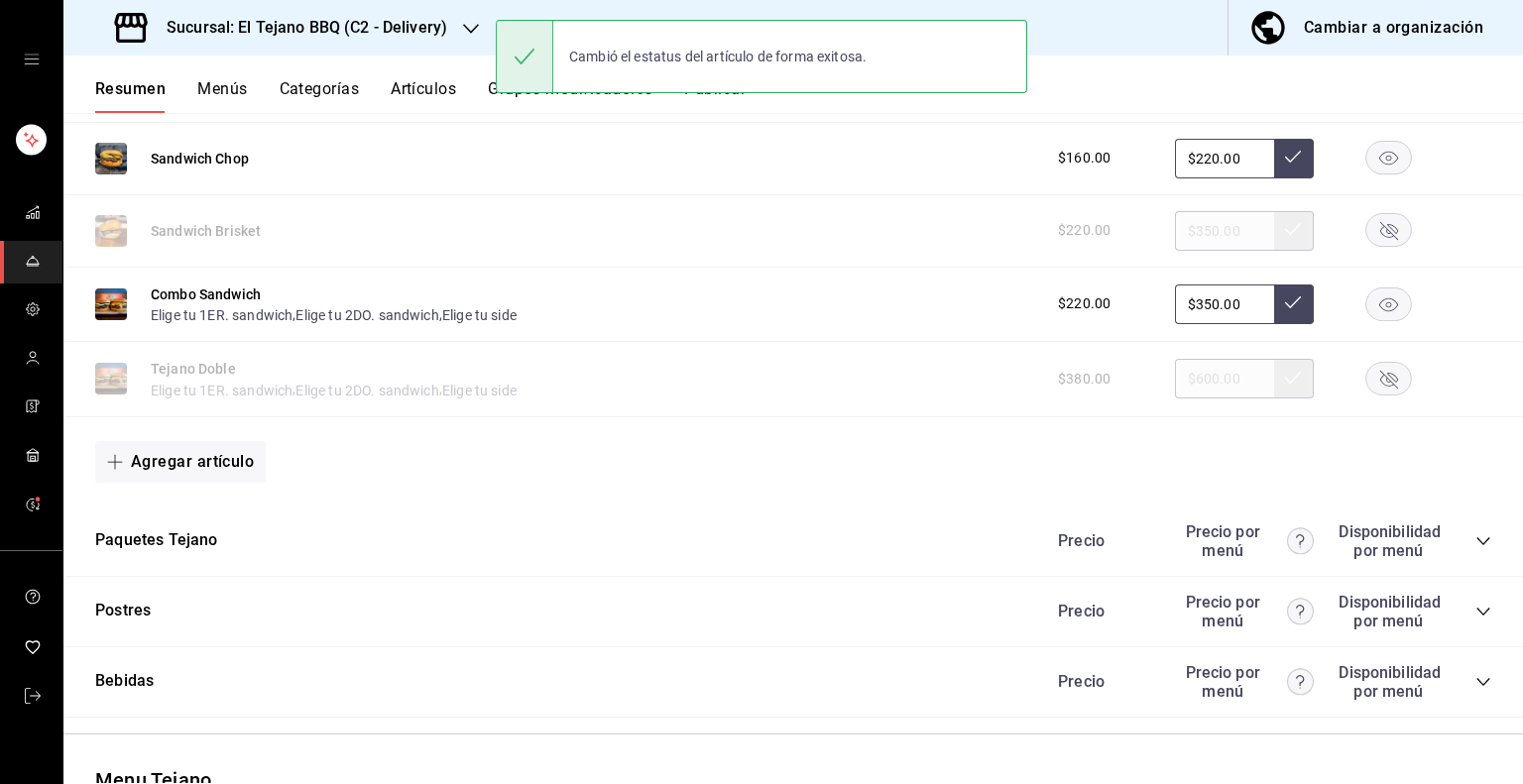 scroll, scrollTop: 2149, scrollLeft: 0, axis: vertical 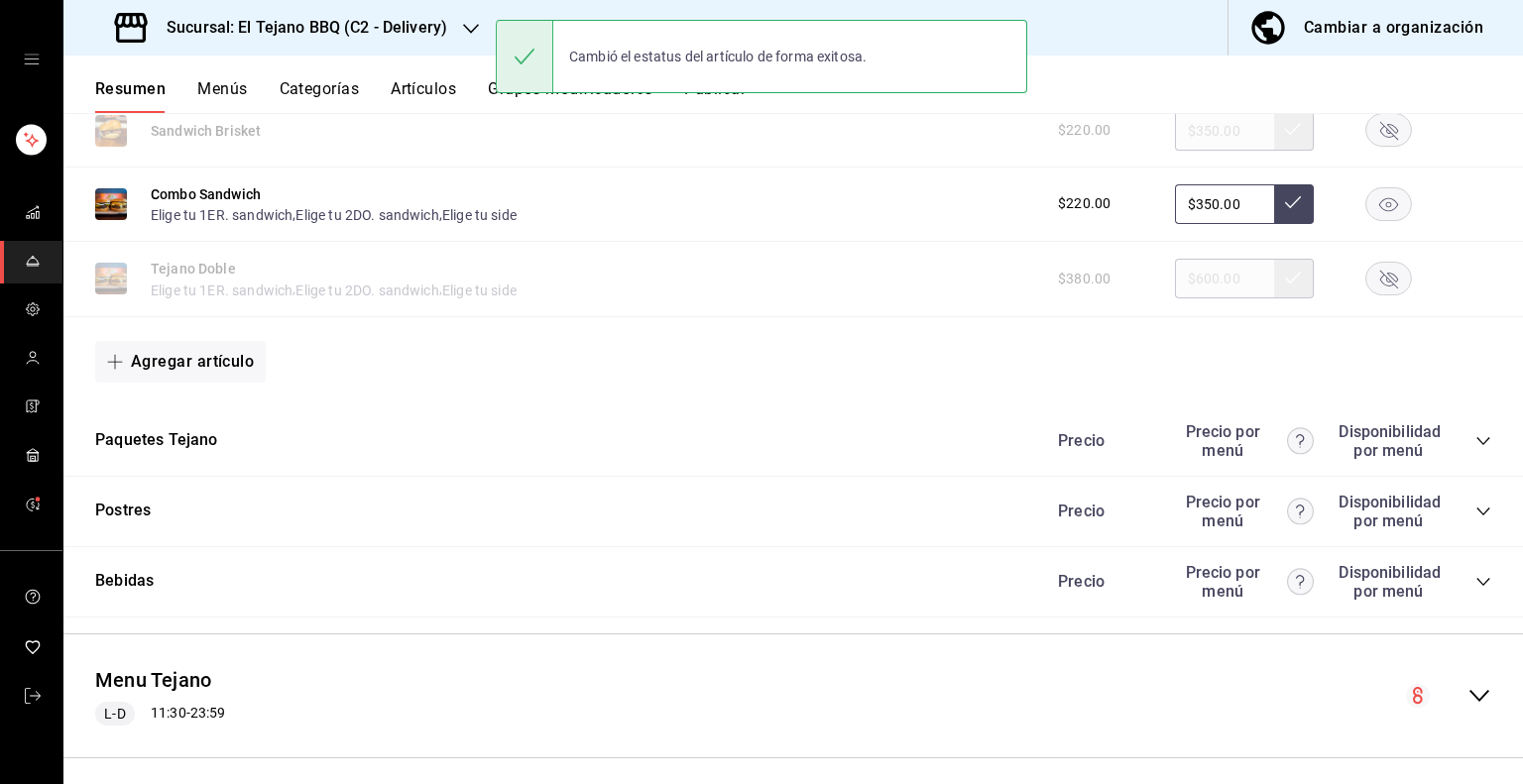 click 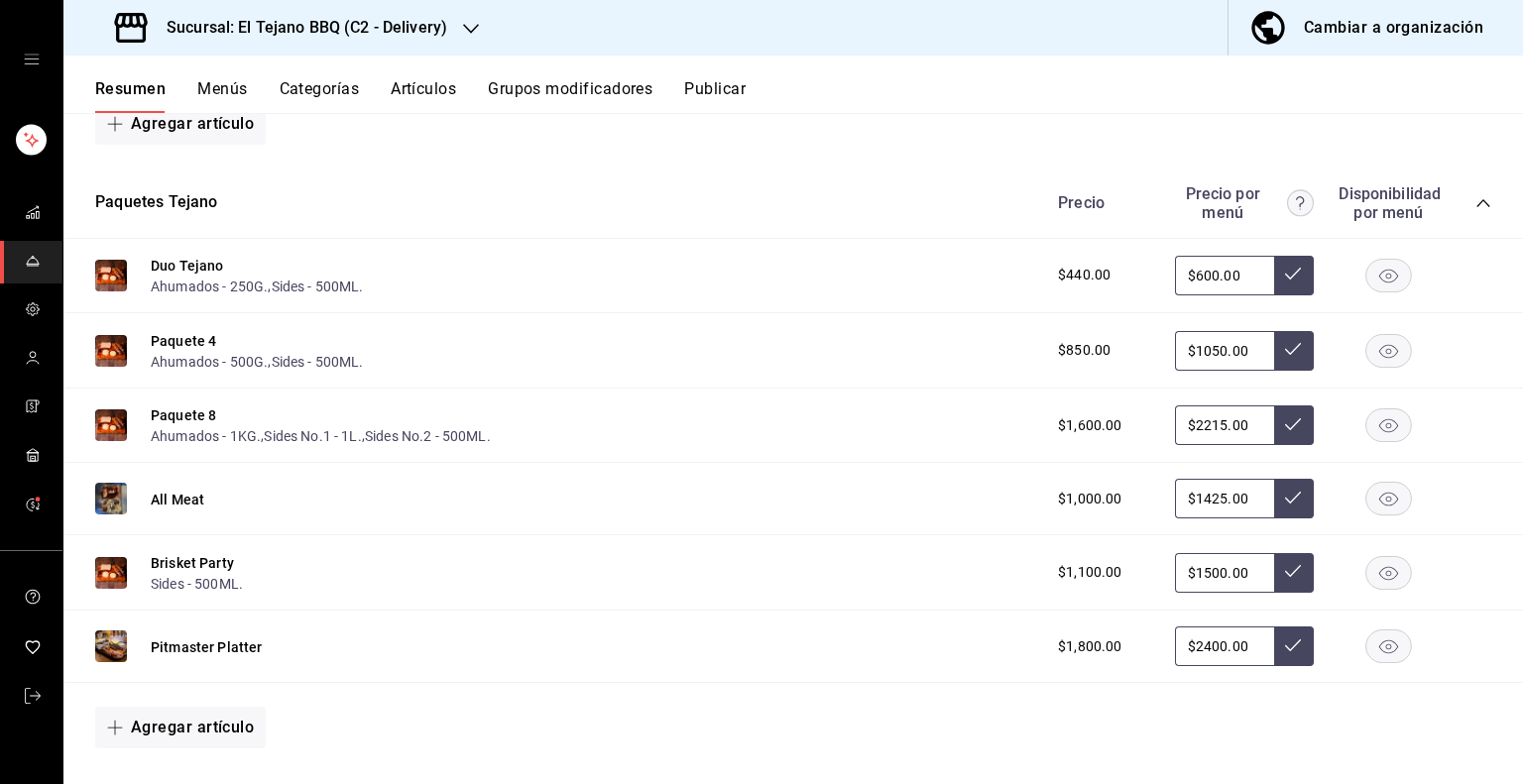 scroll, scrollTop: 2395, scrollLeft: 0, axis: vertical 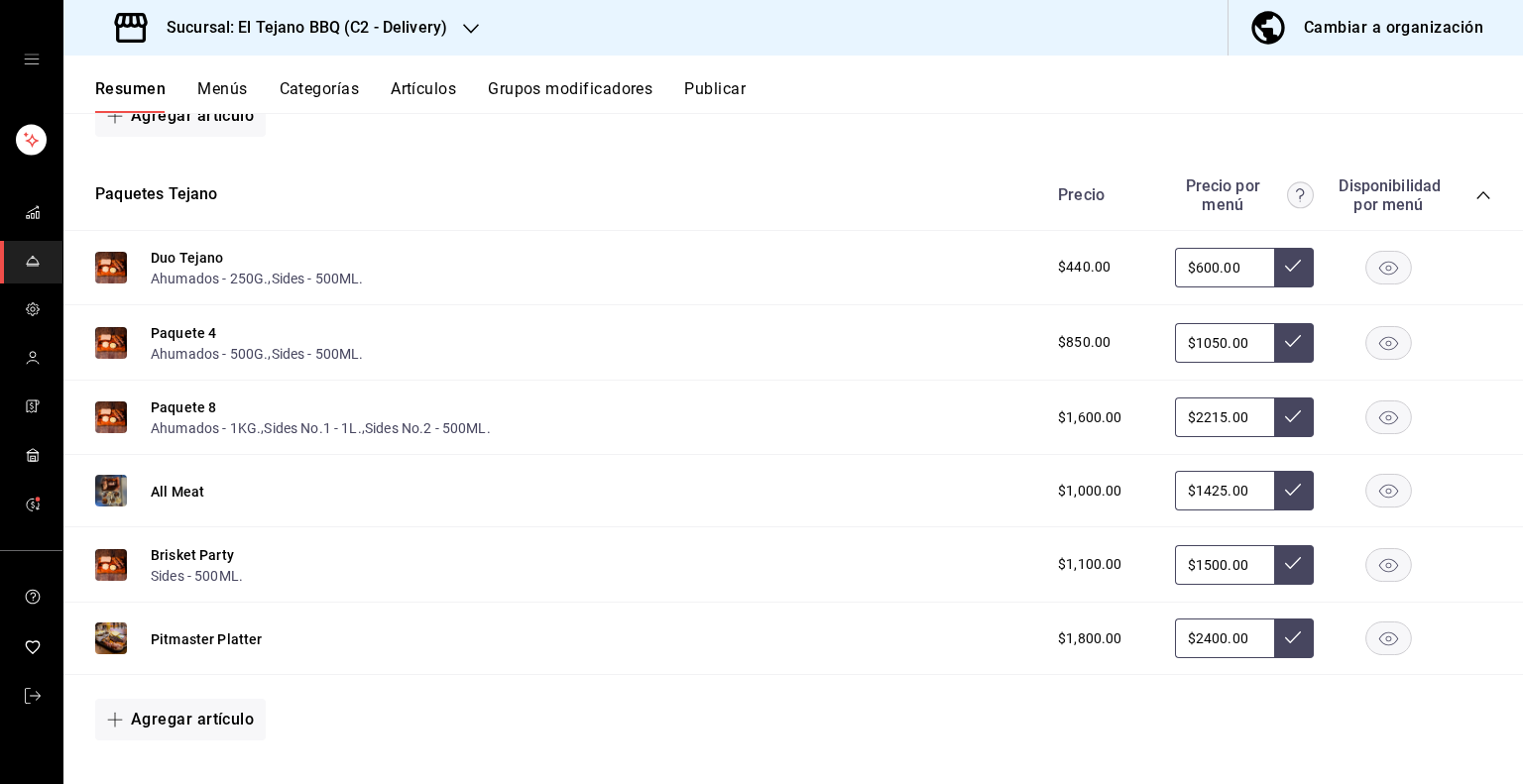 click 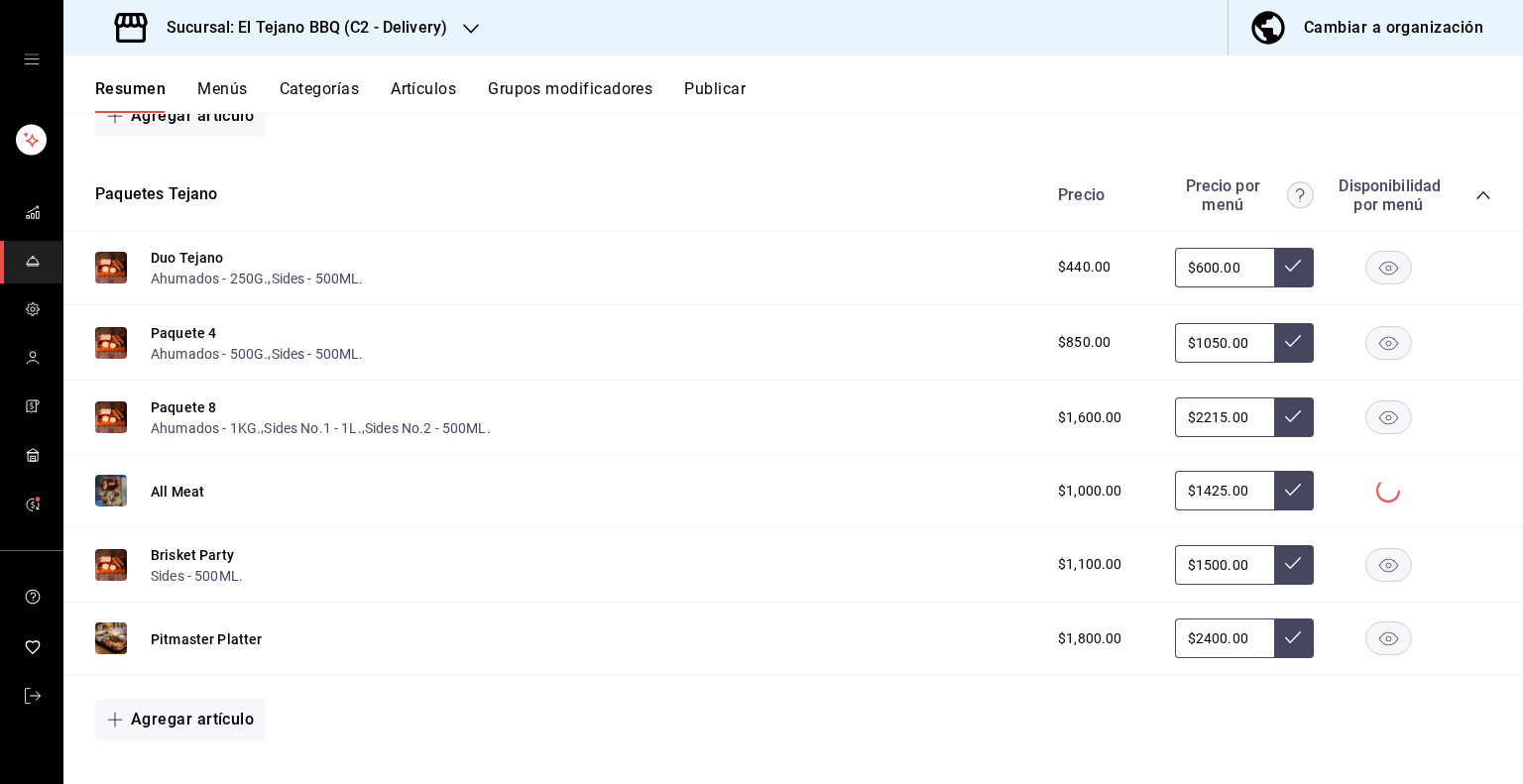 click 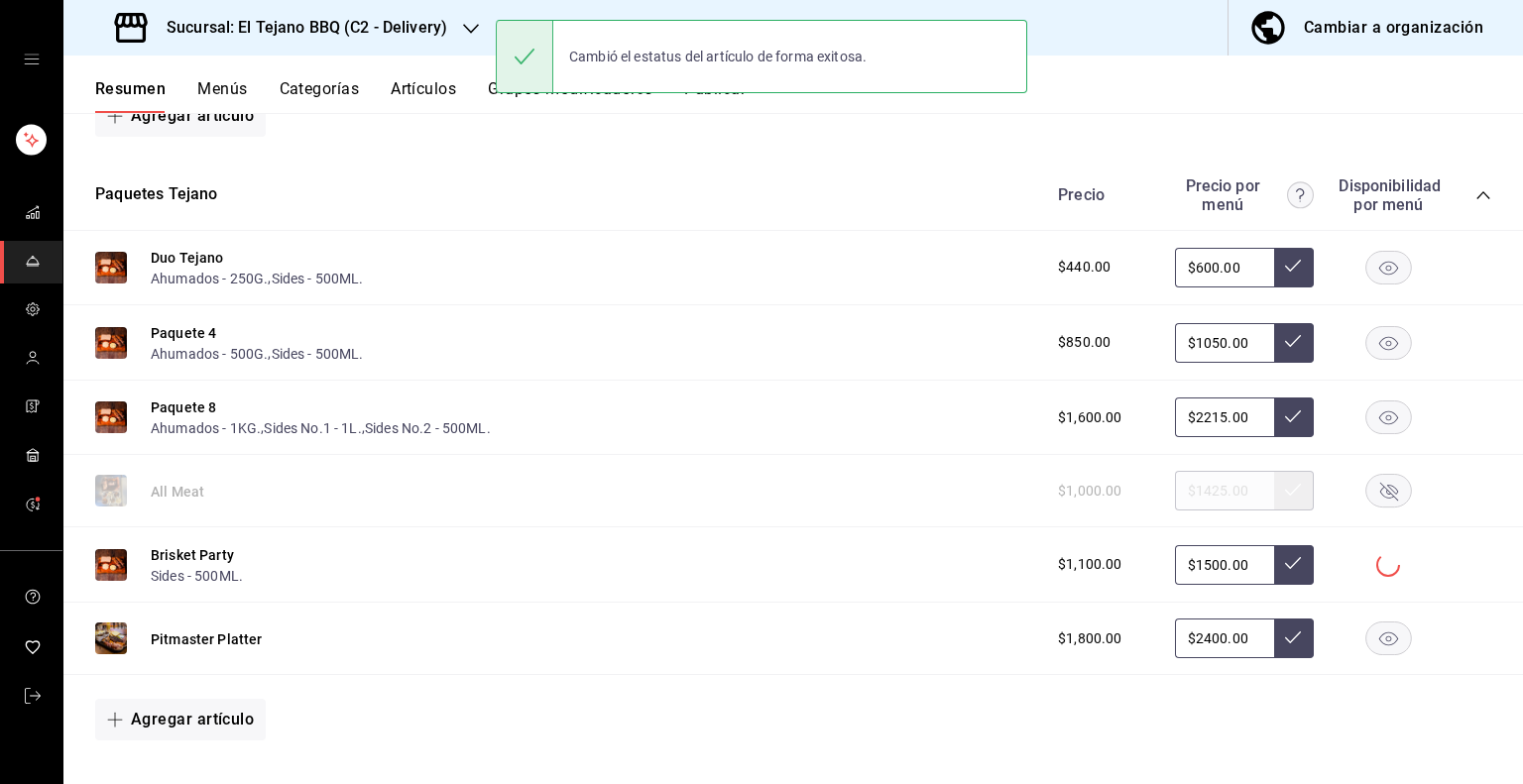 click 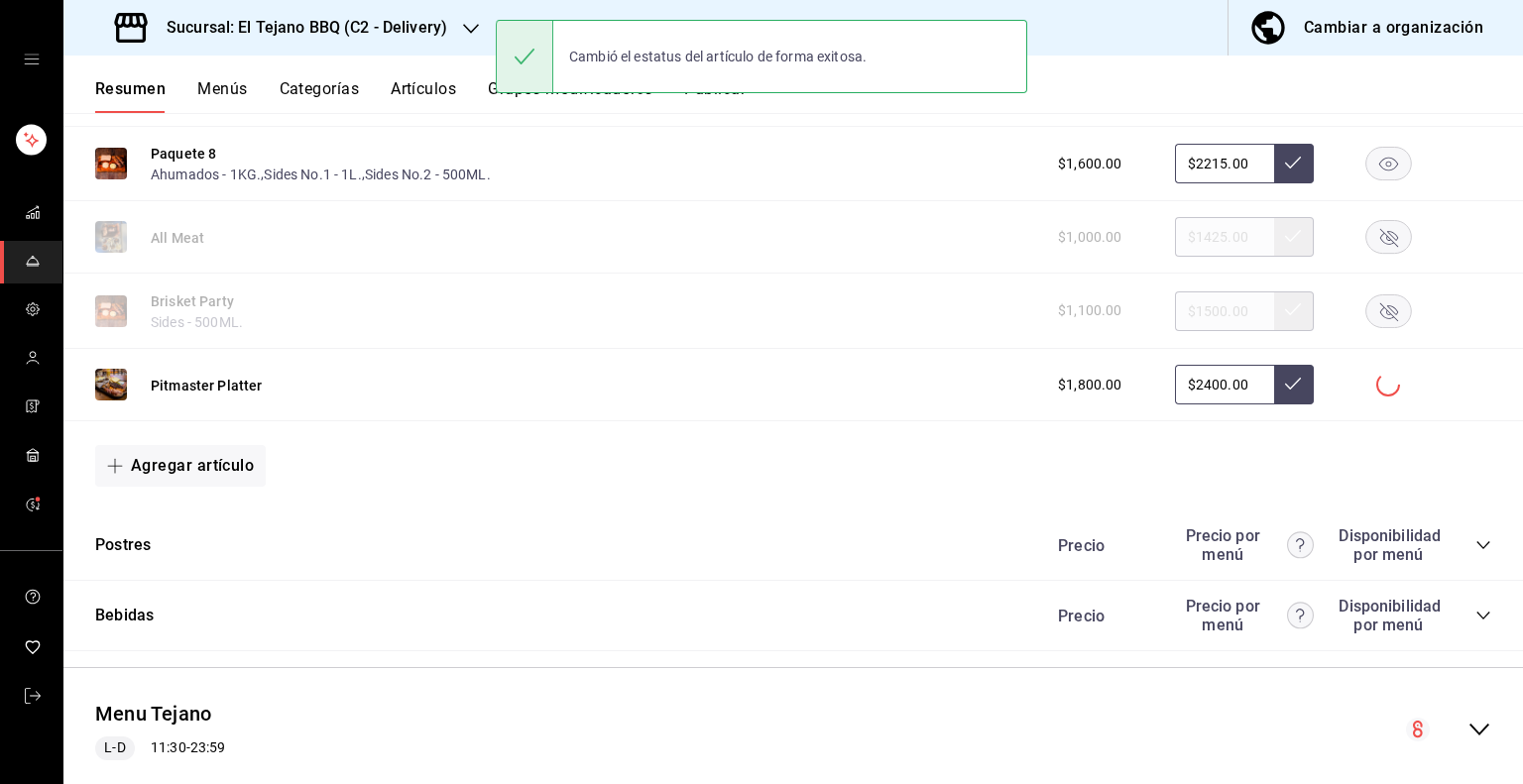 scroll, scrollTop: 2701, scrollLeft: 0, axis: vertical 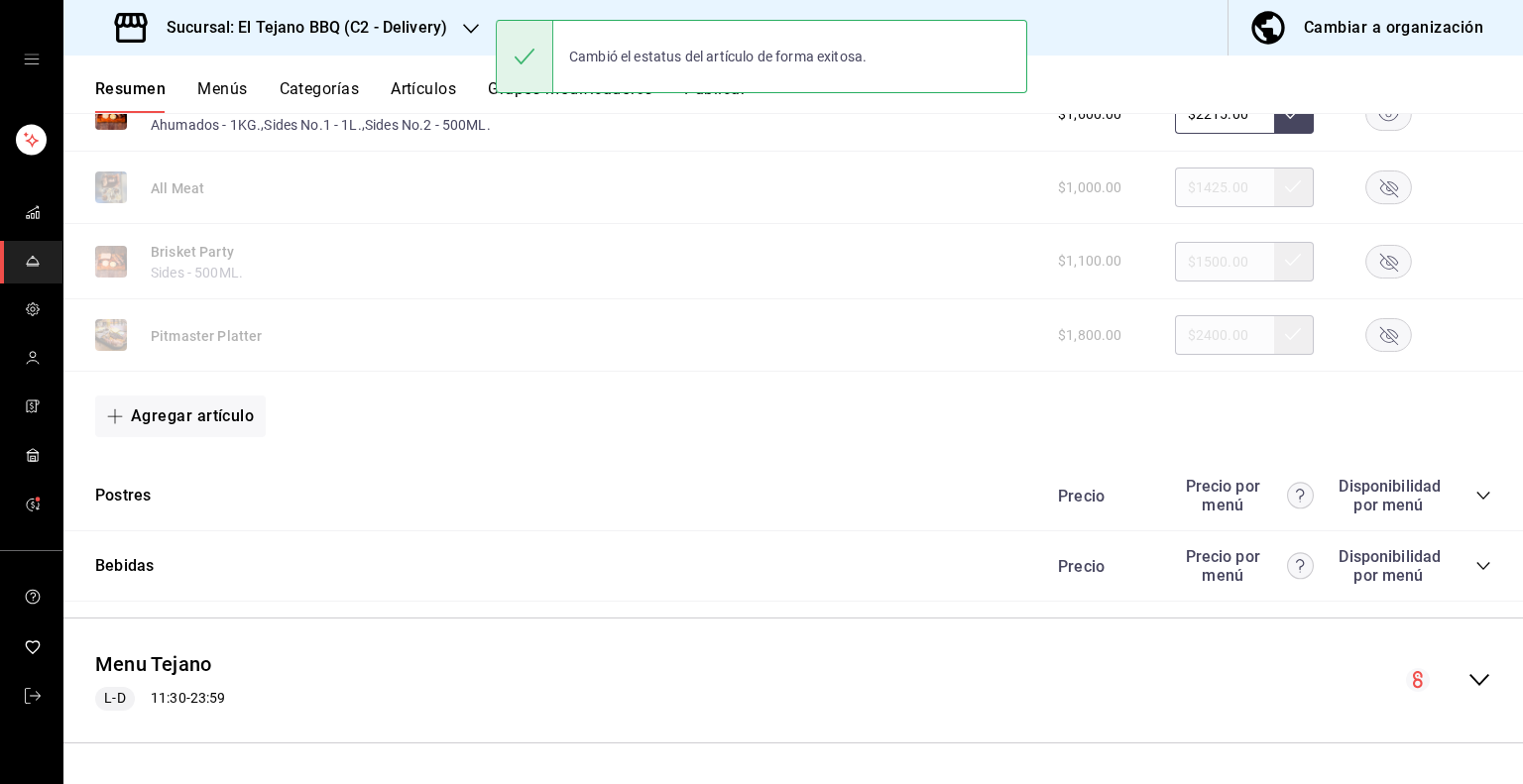 click 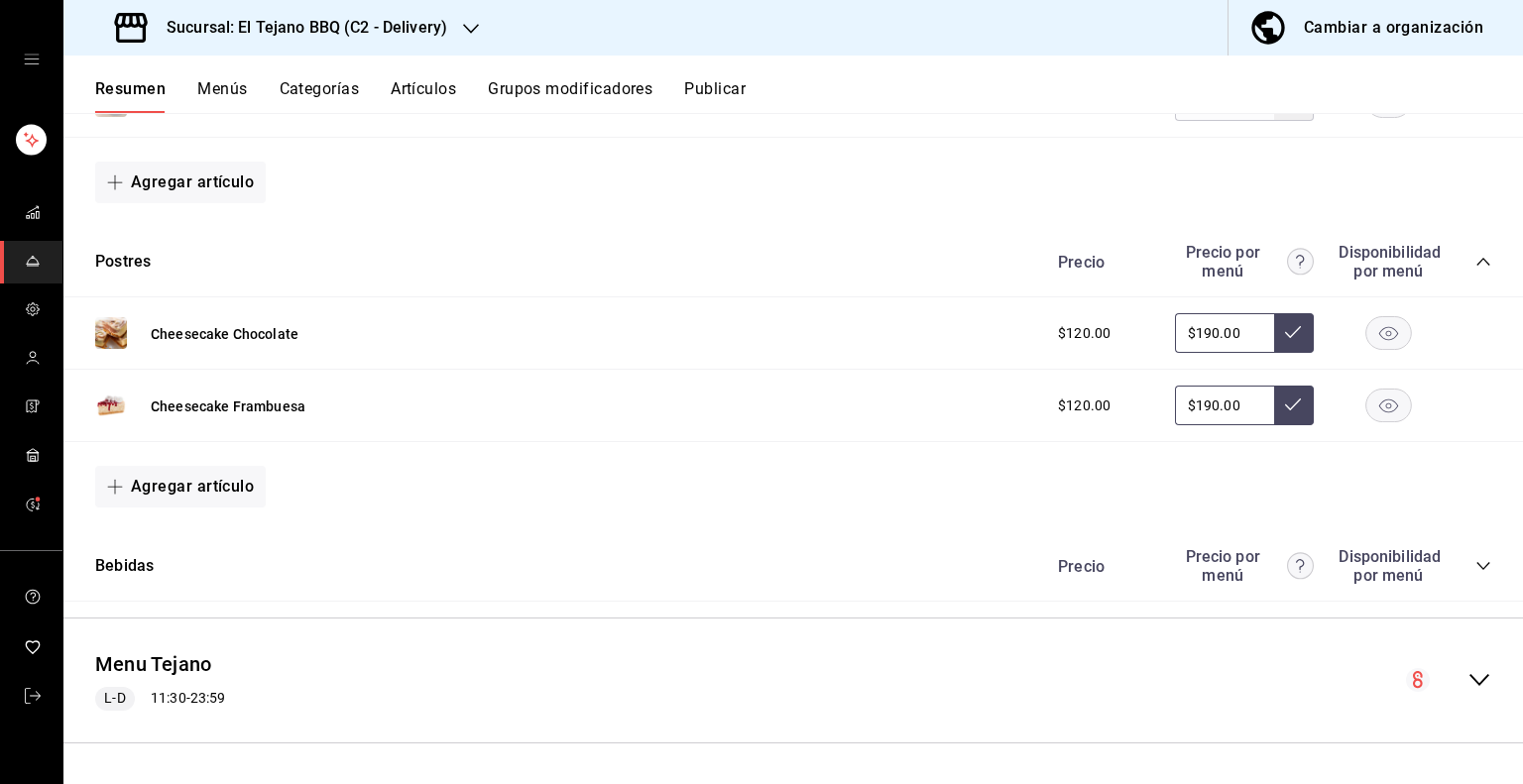 scroll, scrollTop: 2935, scrollLeft: 0, axis: vertical 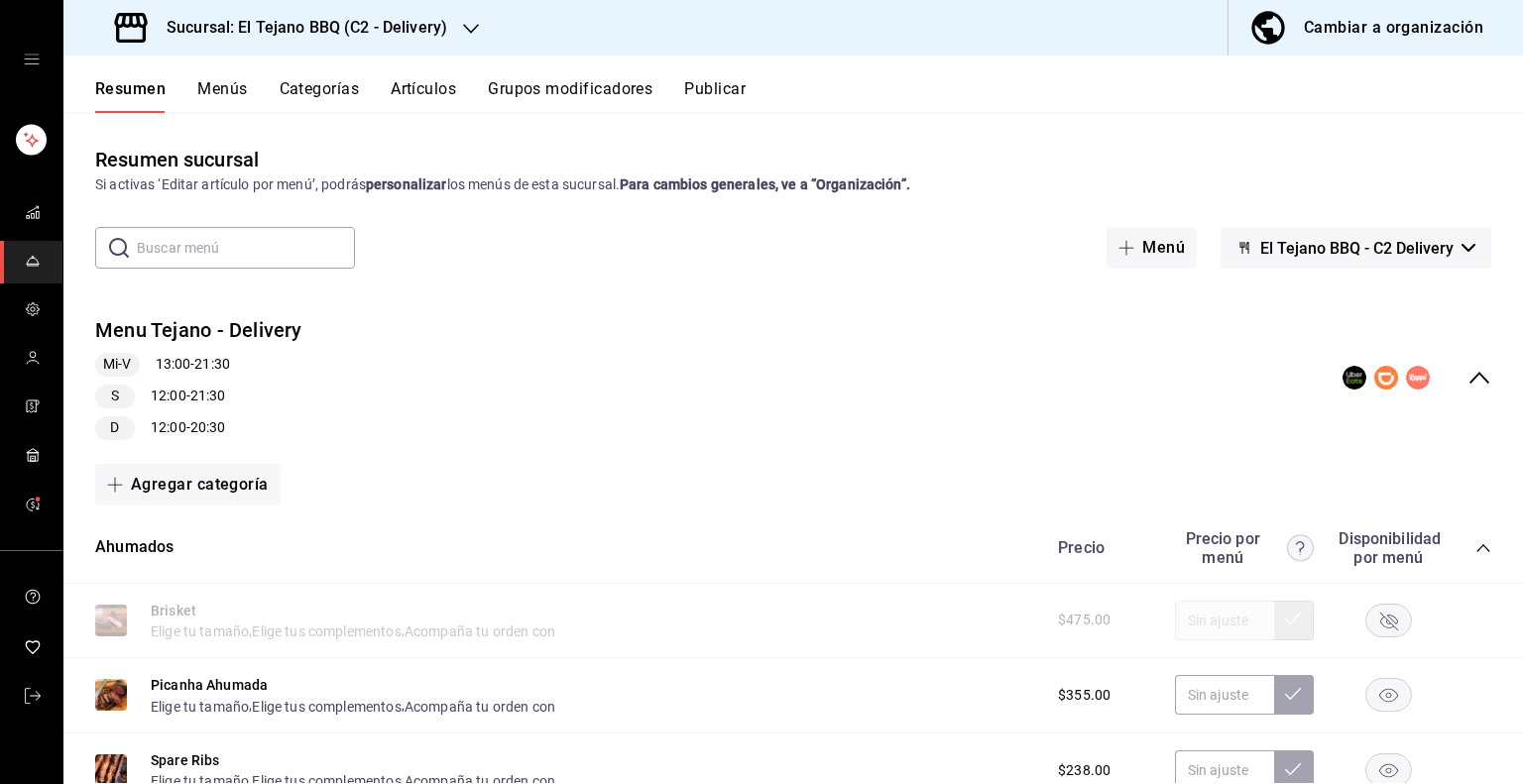 click on "Resumen Menús Categorías Artículos Grupos modificadores Publicar" at bounding box center [793, 84] 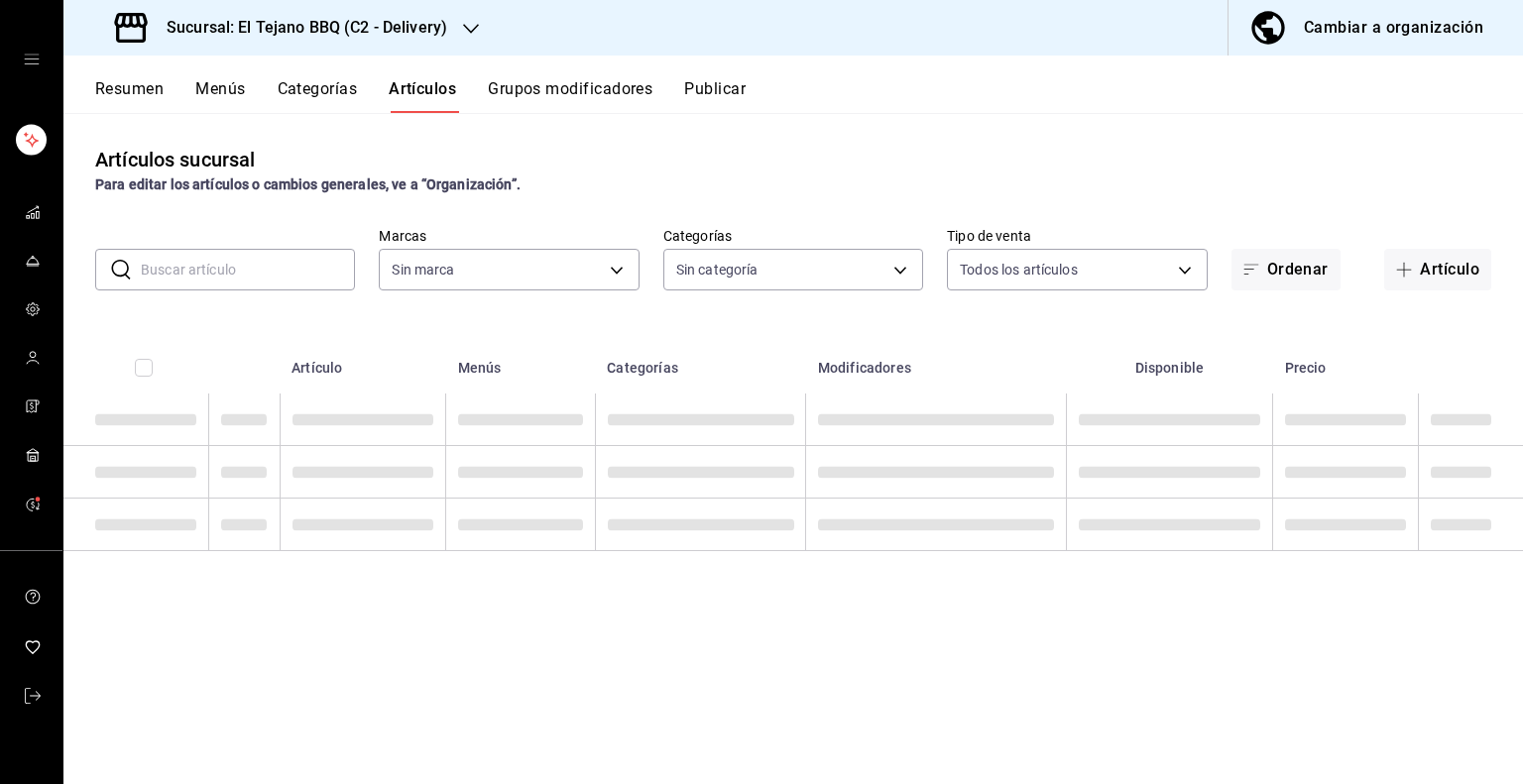click at bounding box center (248, 270) 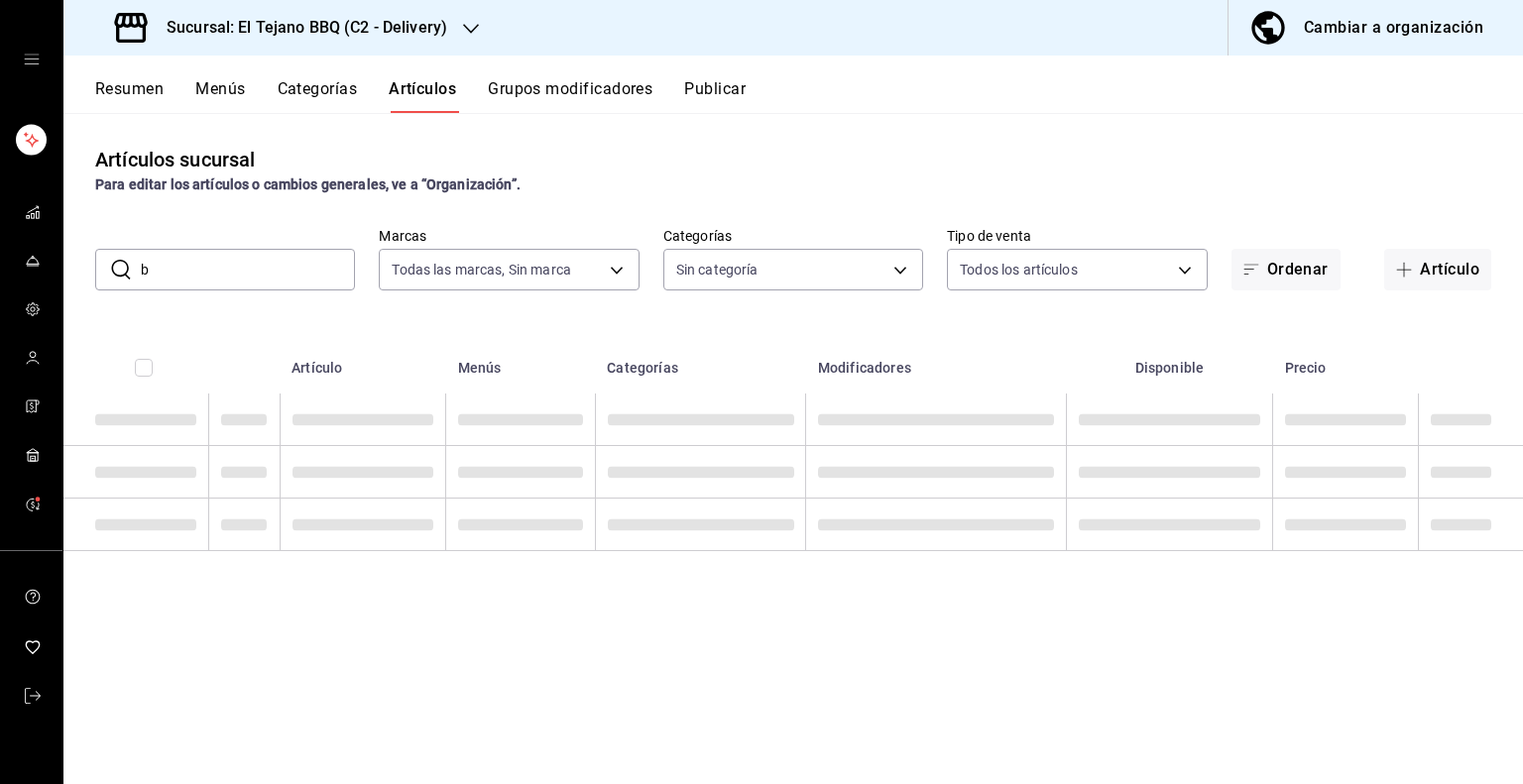 type on "[UUID_LIST]" 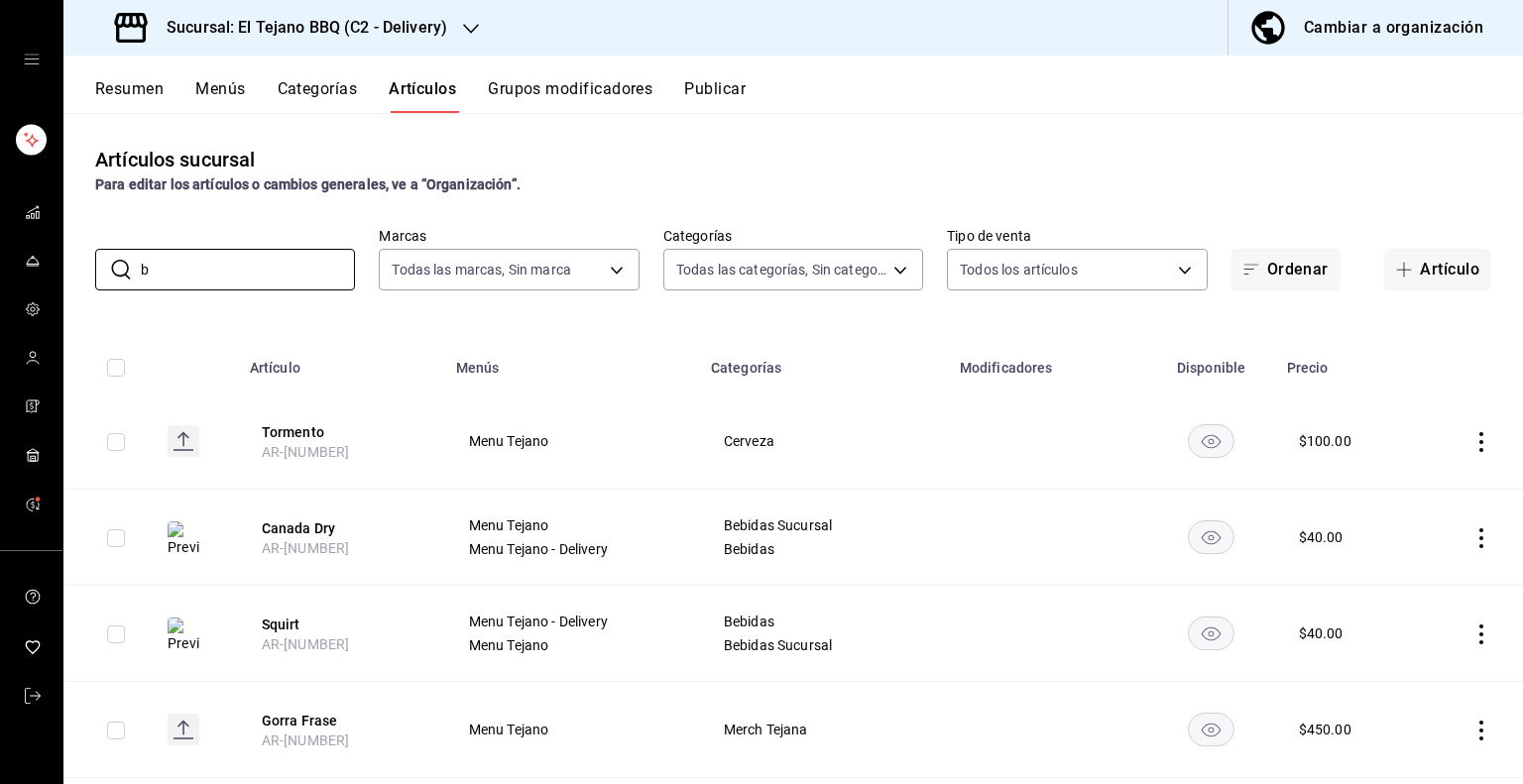 type on "brisket" 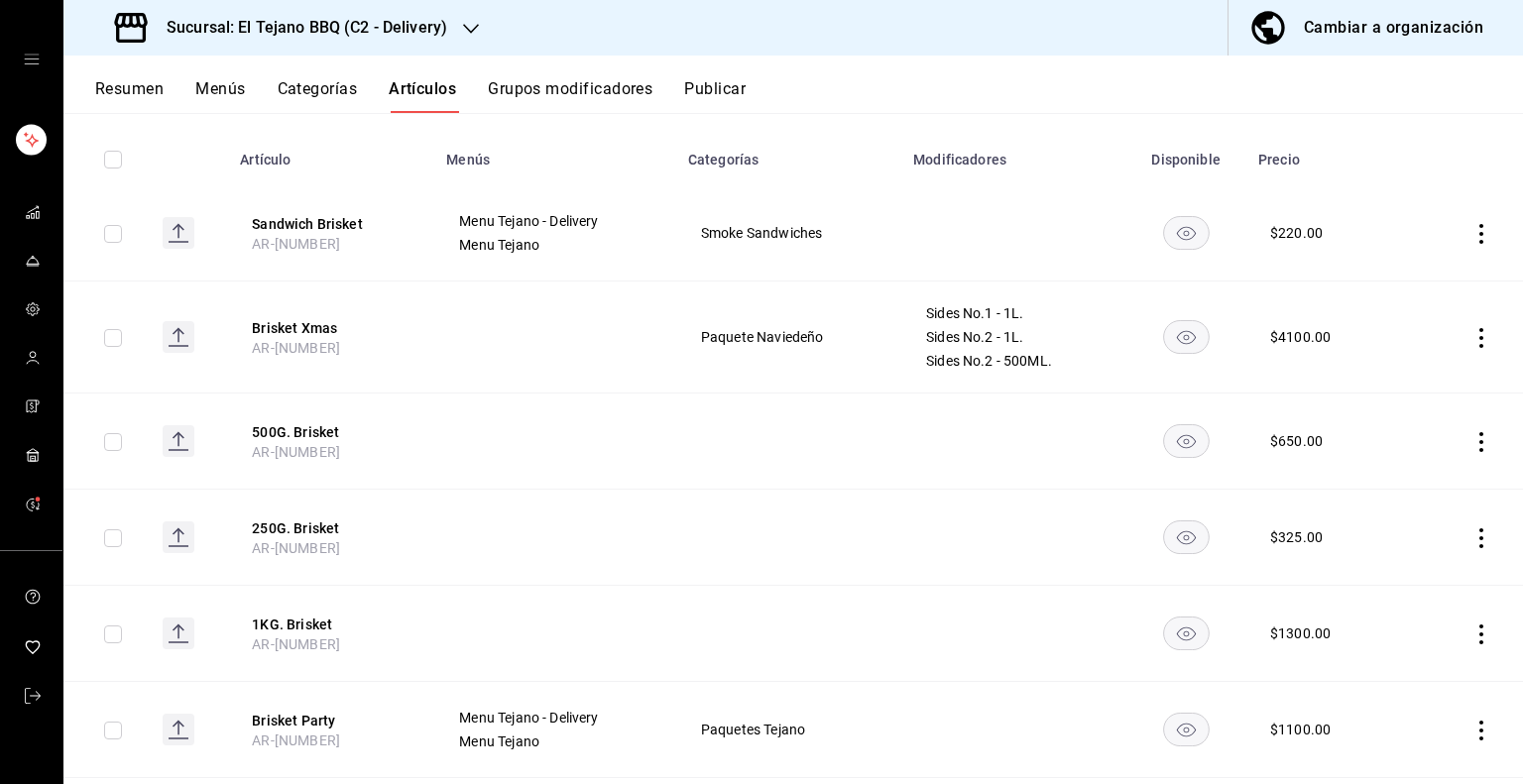 scroll, scrollTop: 210, scrollLeft: 0, axis: vertical 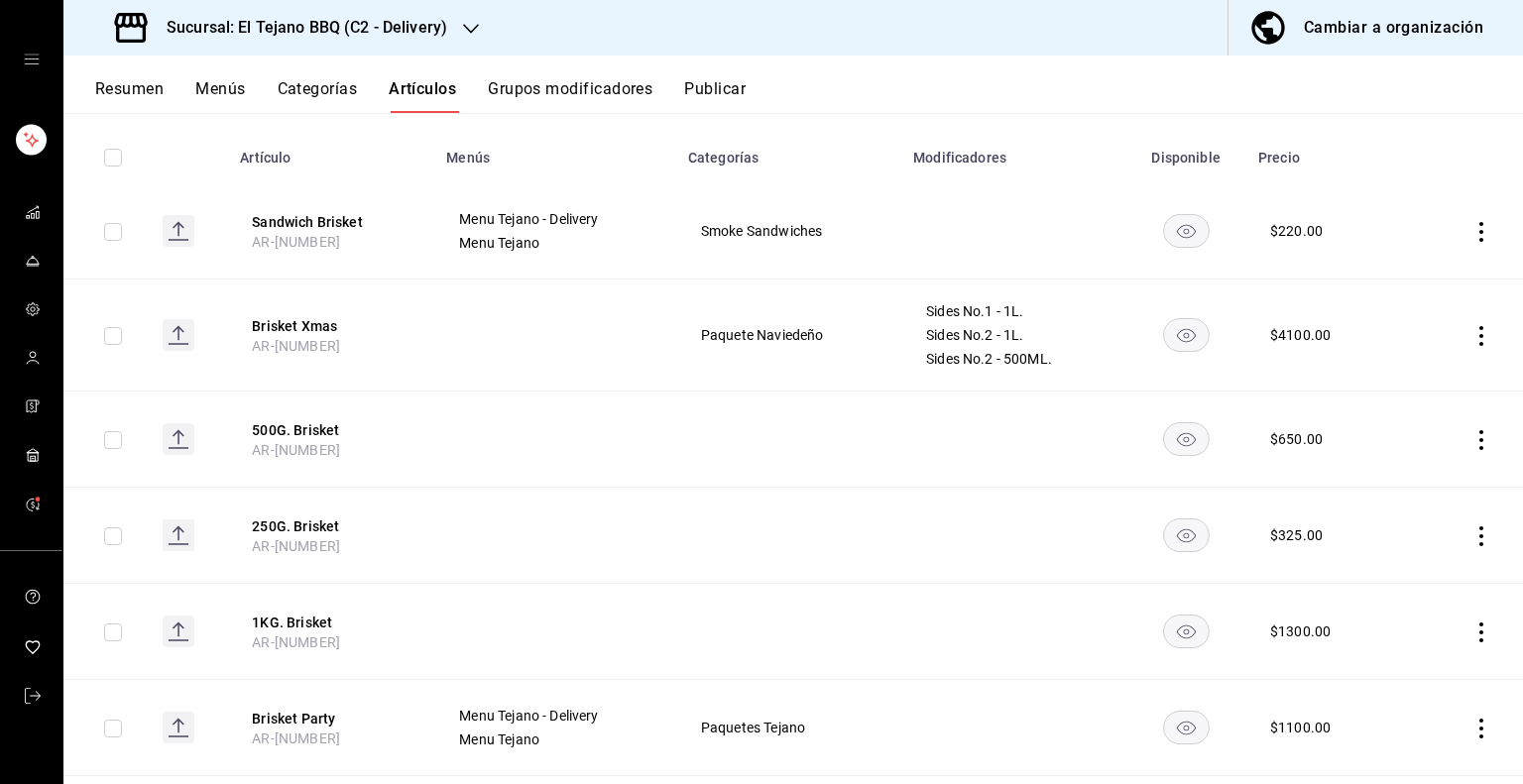 click 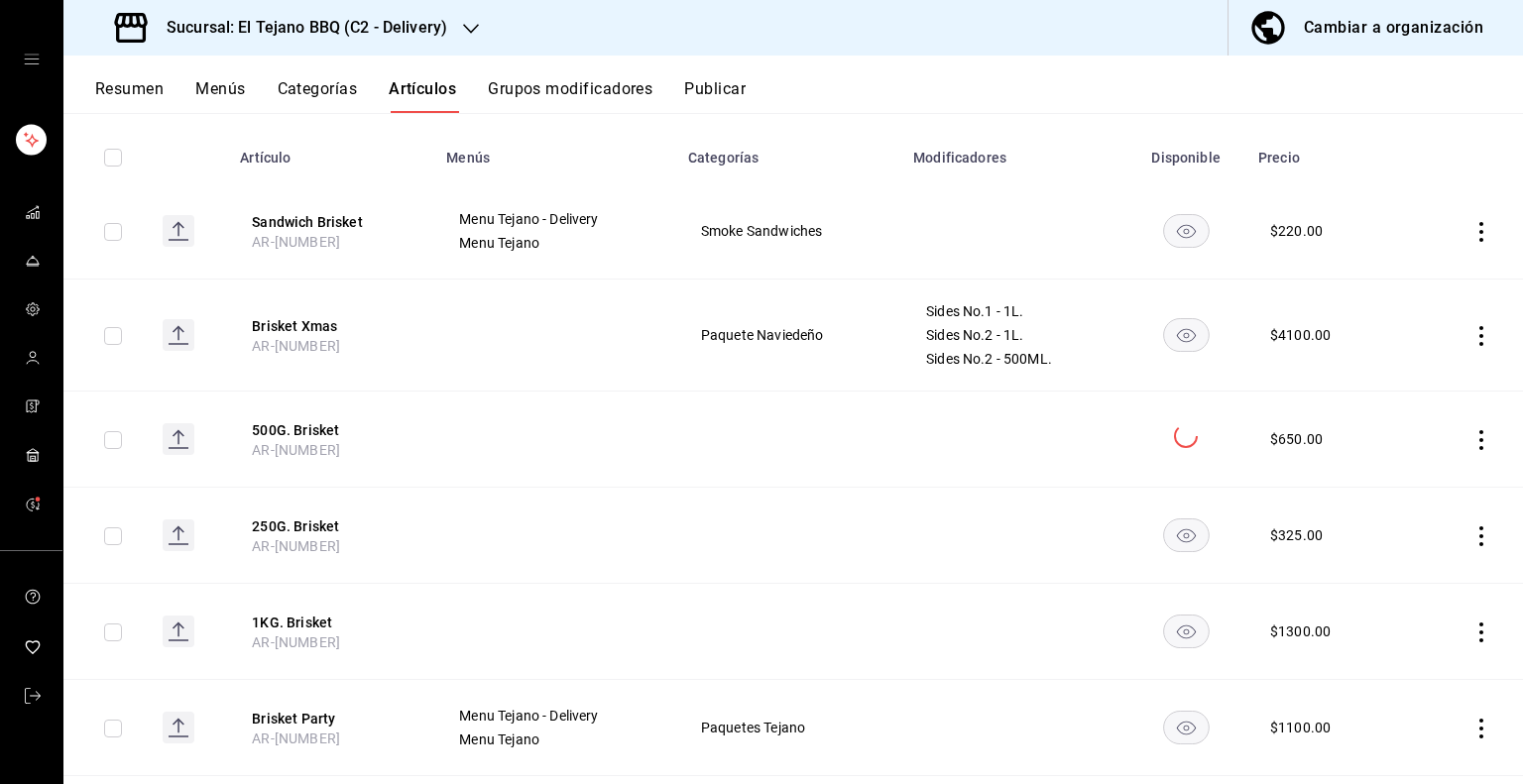 click at bounding box center (1186, 535) 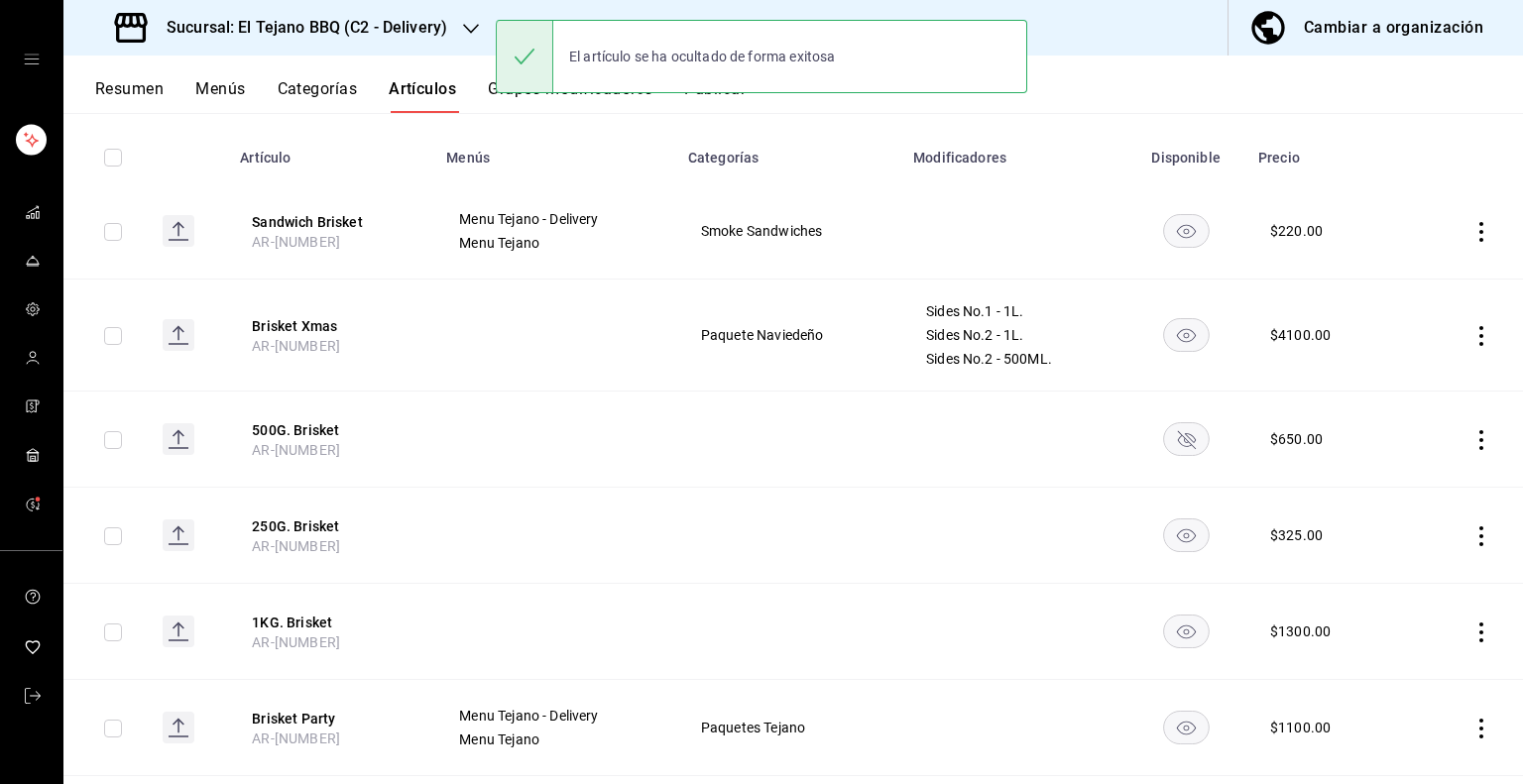 click 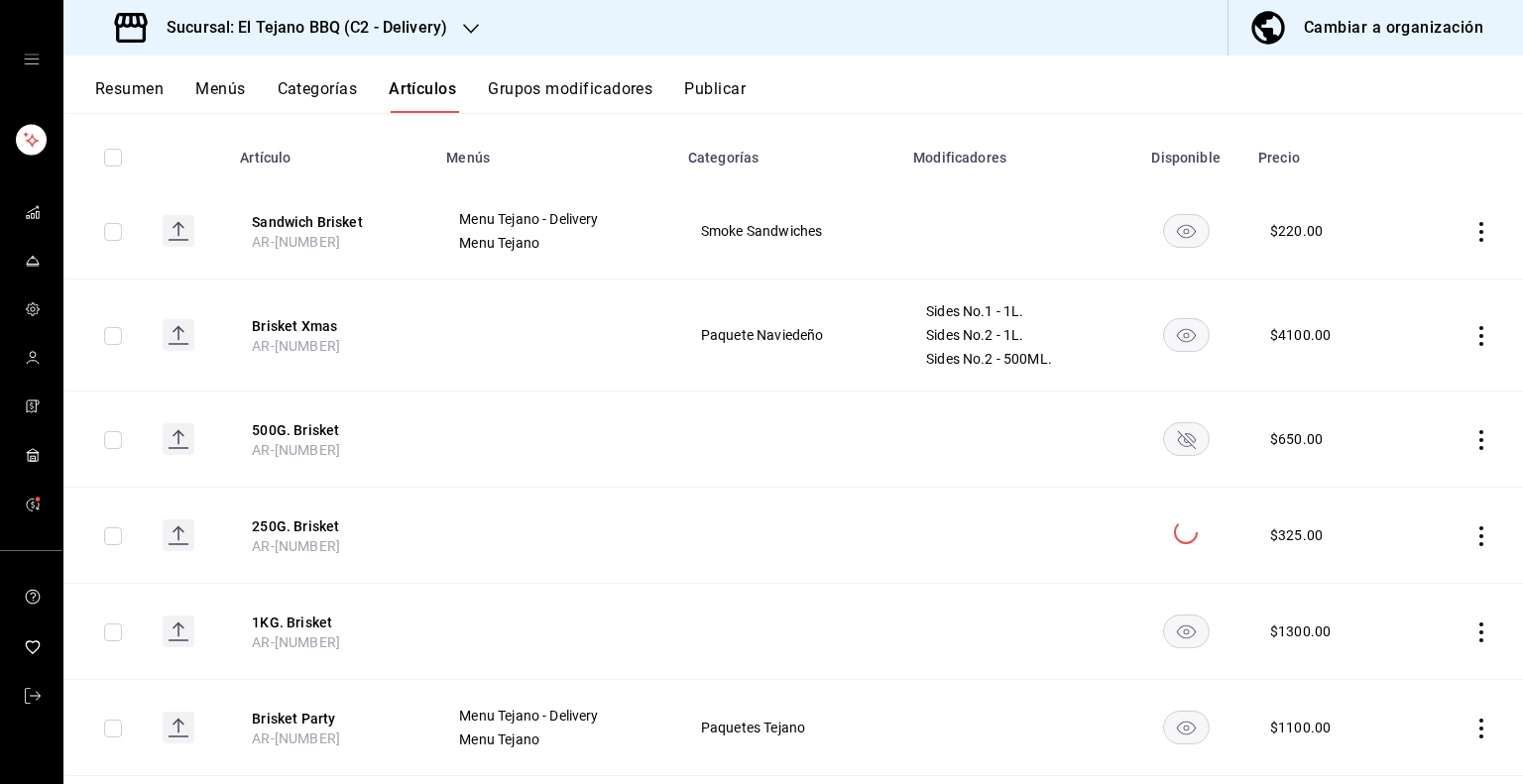 click 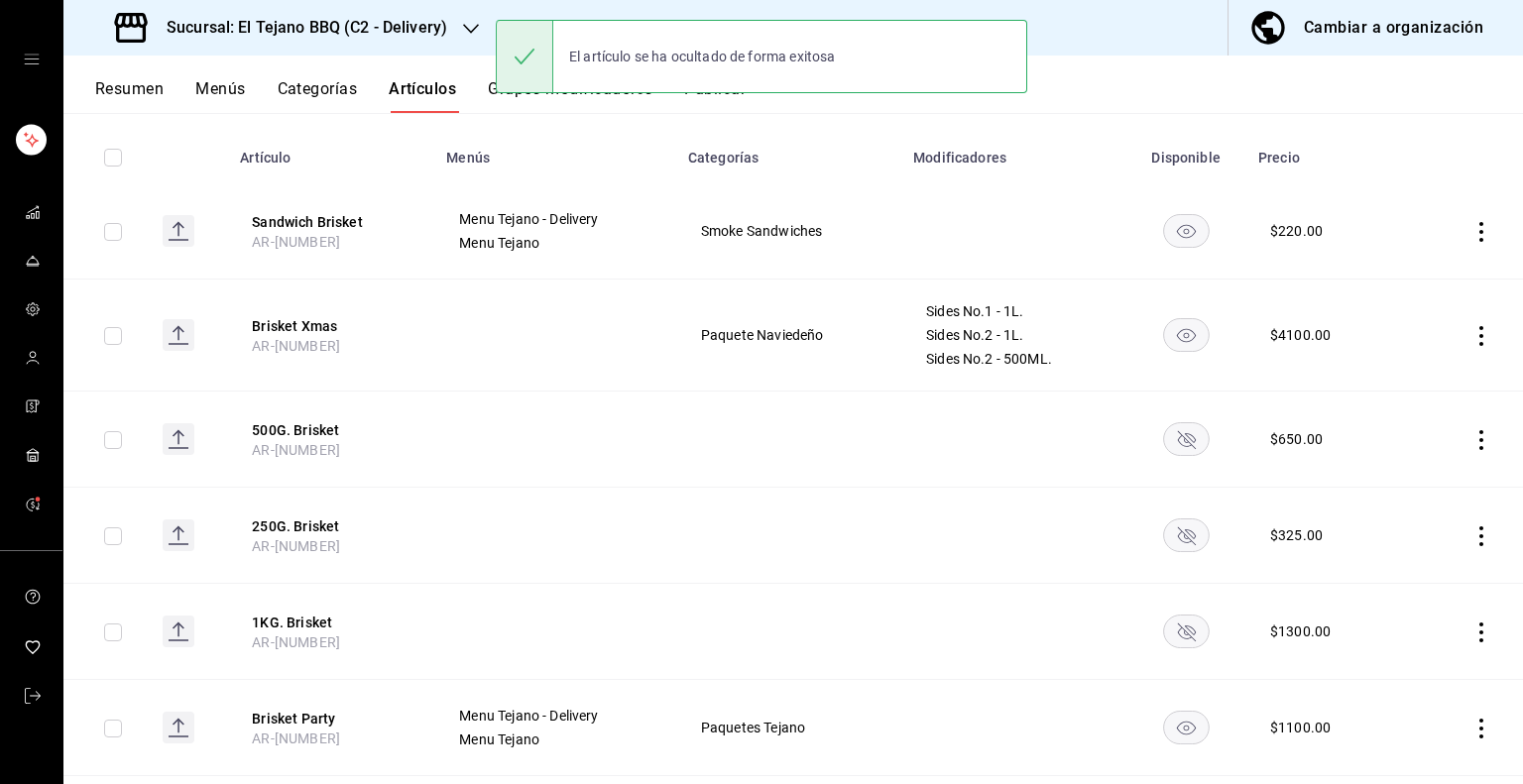 click on "Publicar" at bounding box center (715, 96) 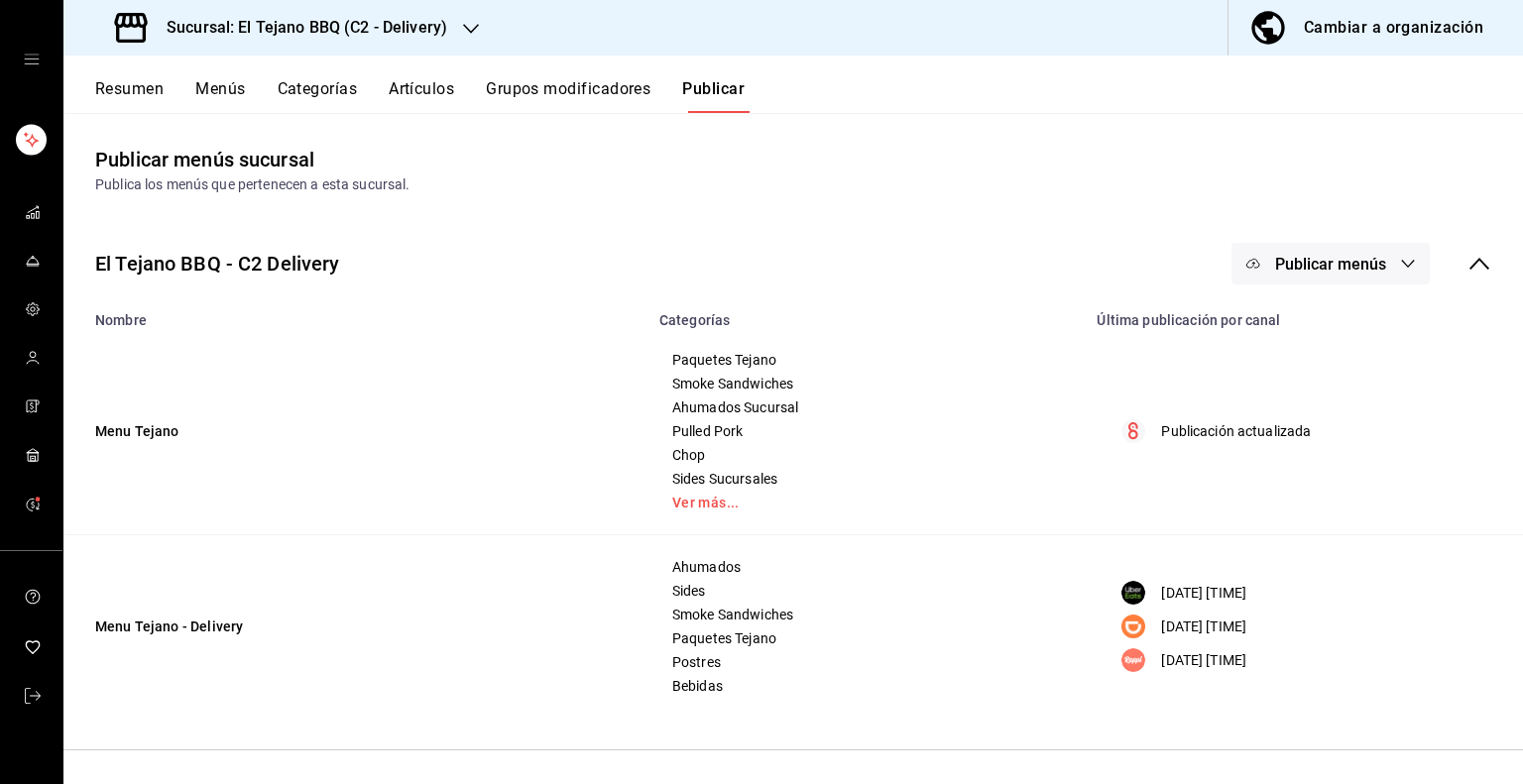 click on "Publicar menús" at bounding box center [1331, 264] 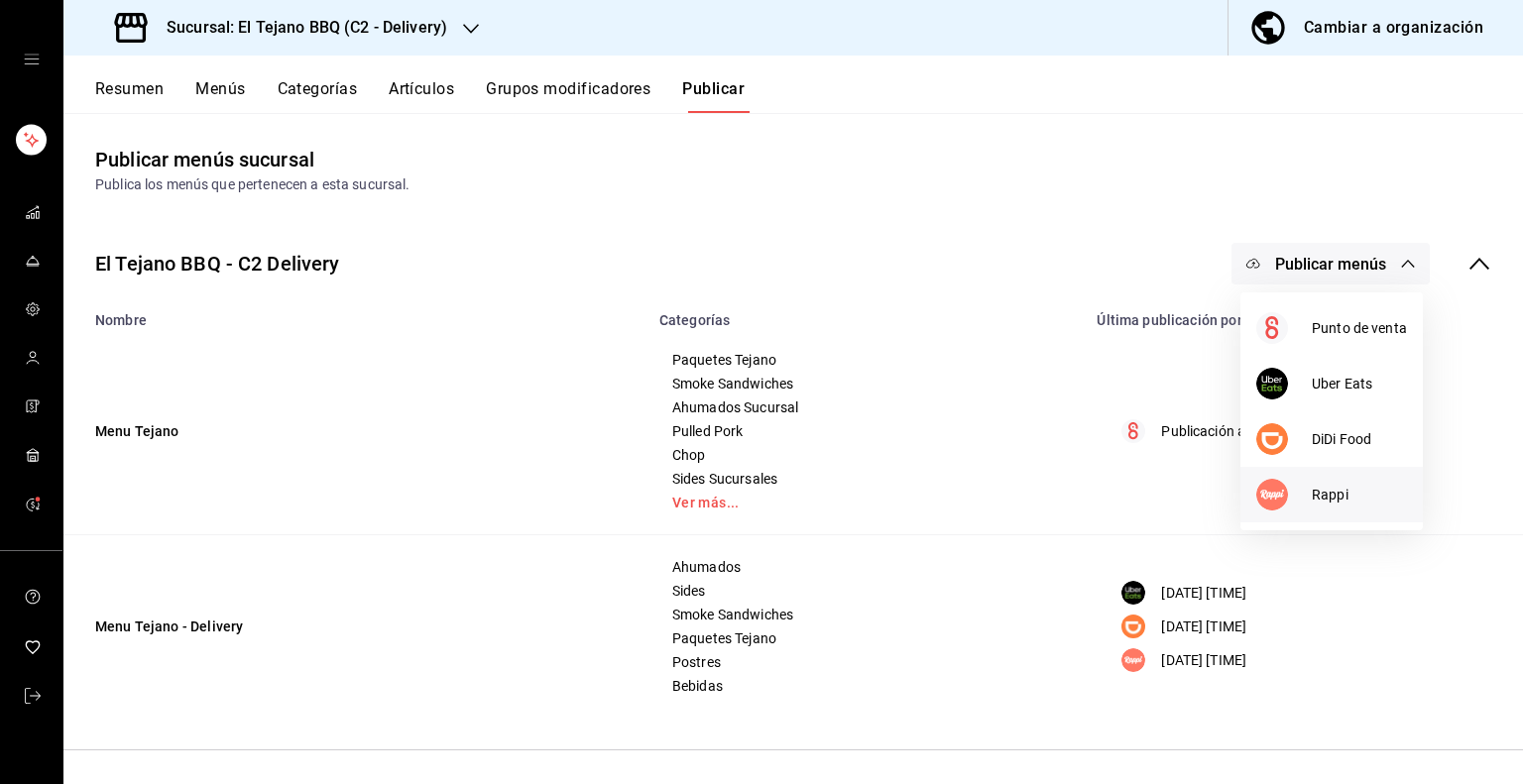 click at bounding box center (1284, 495) 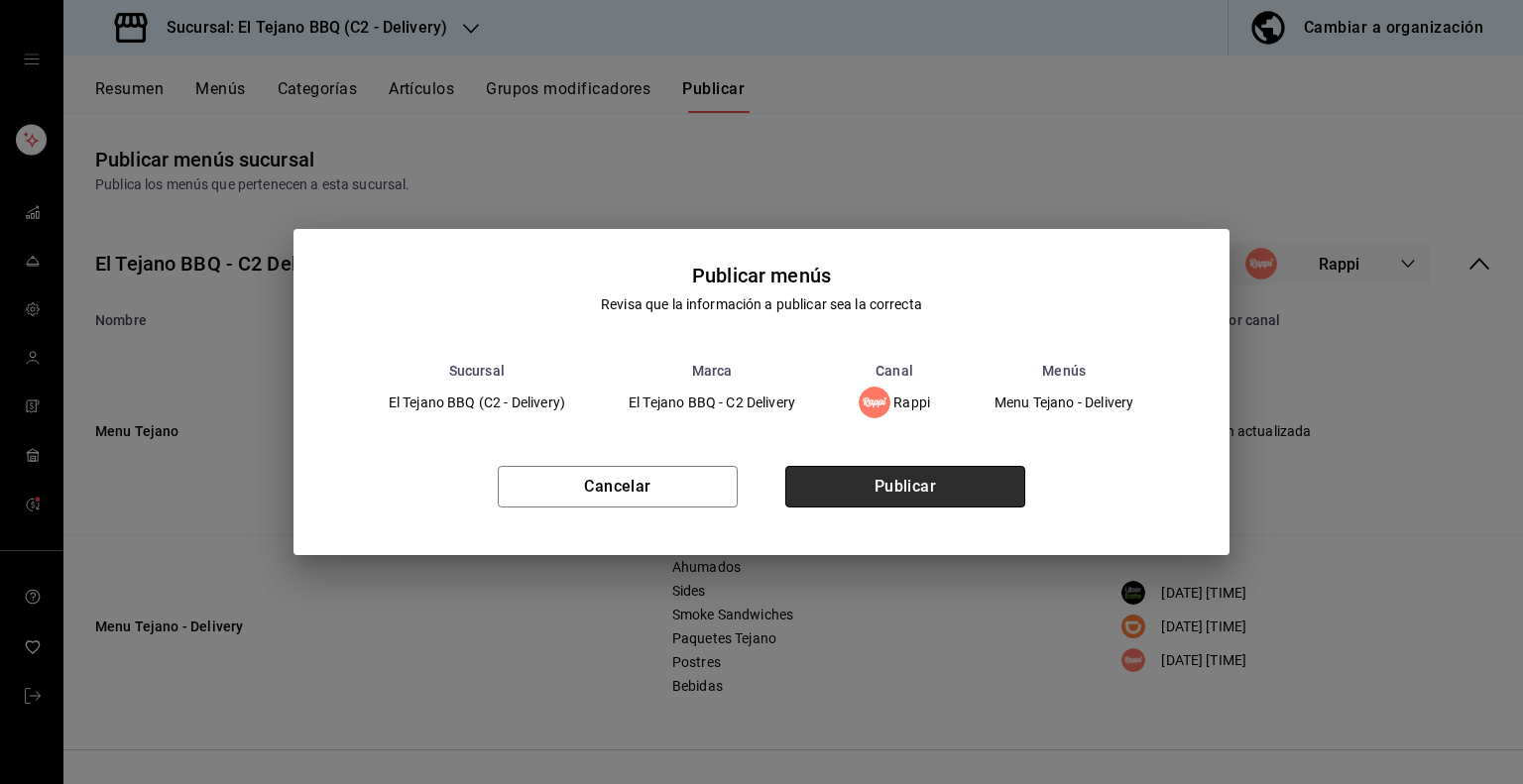 click on "Publicar" at bounding box center (905, 487) 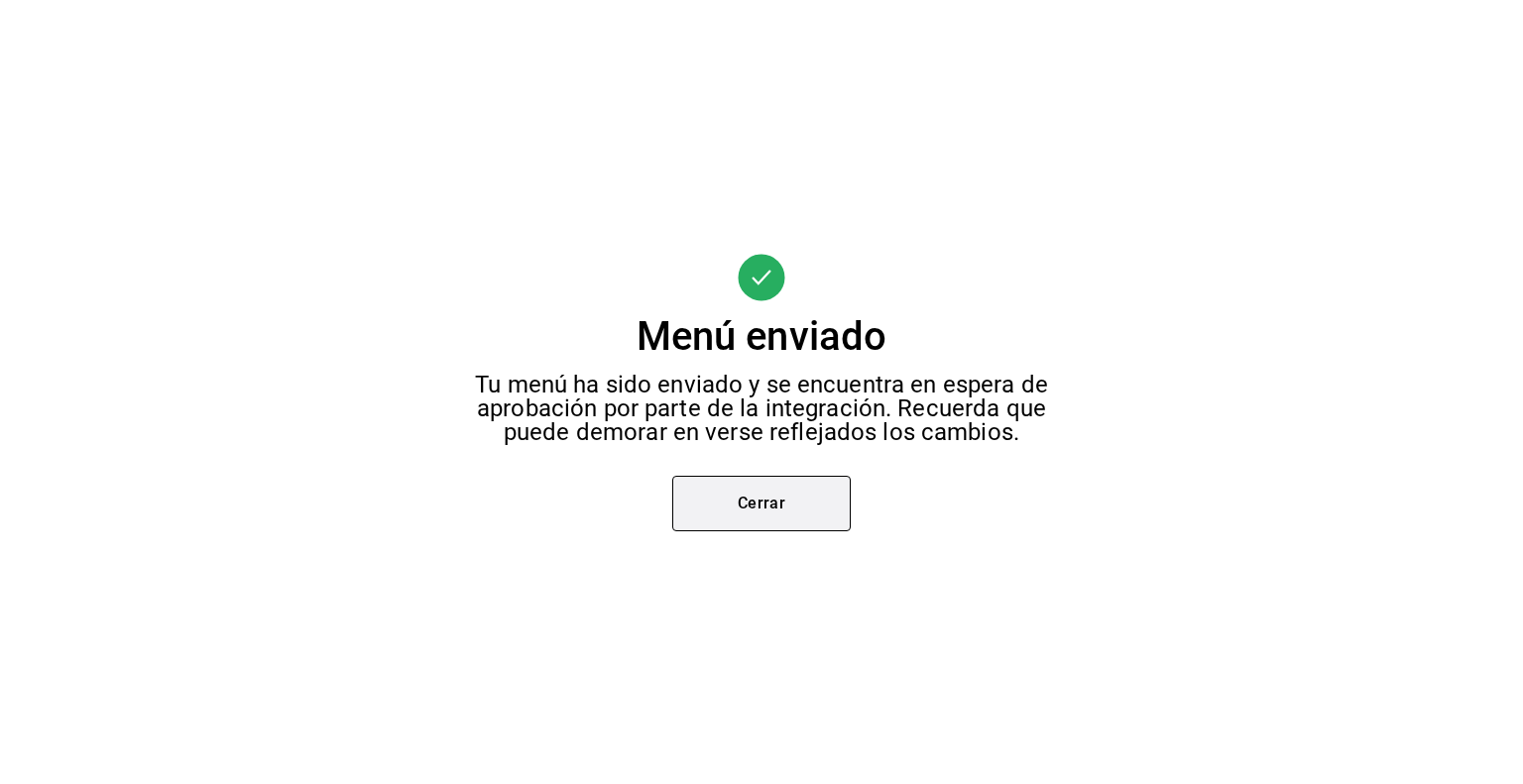 click on "Cerrar" at bounding box center [762, 504] 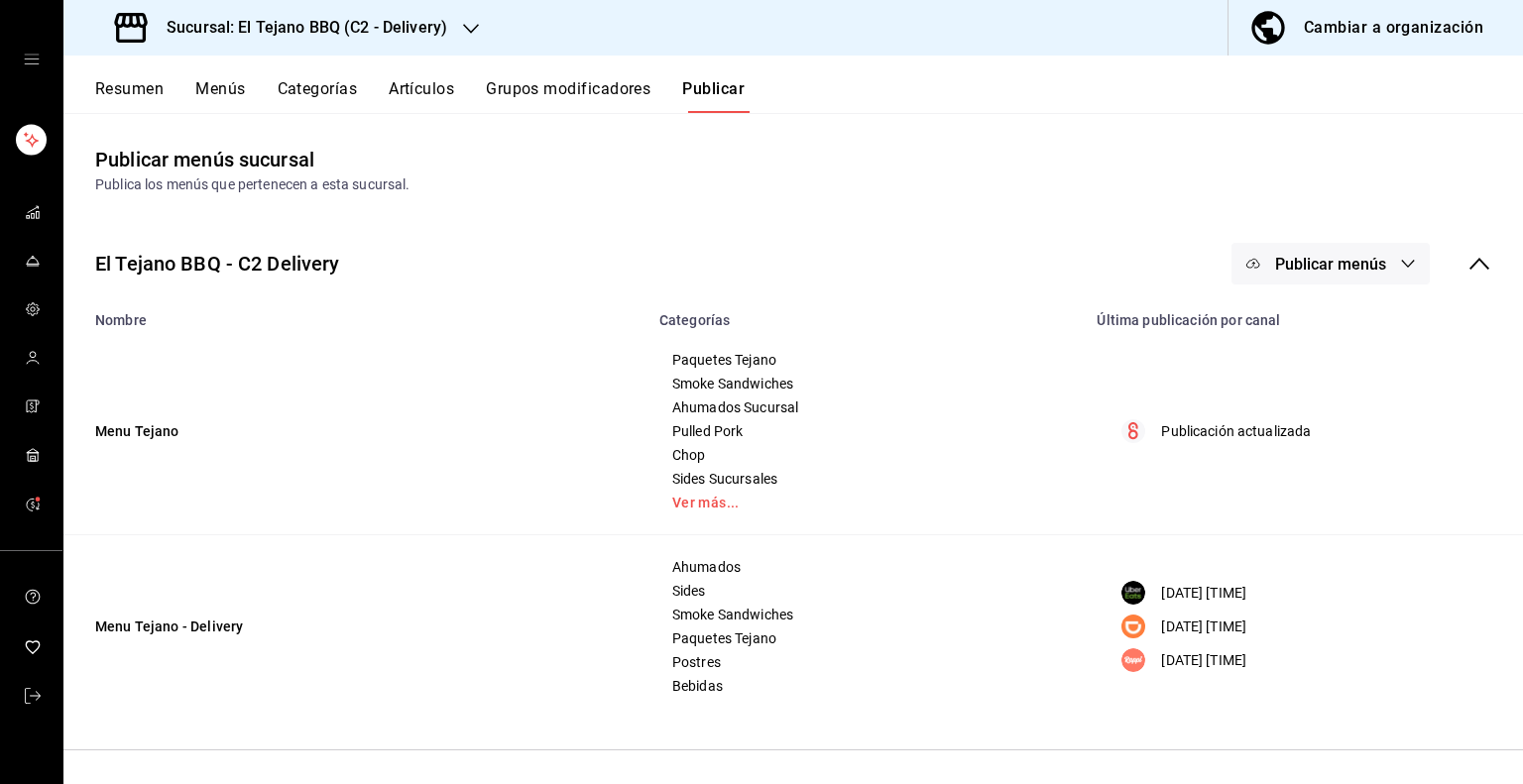 click on "Publicar menús" at bounding box center [1331, 264] 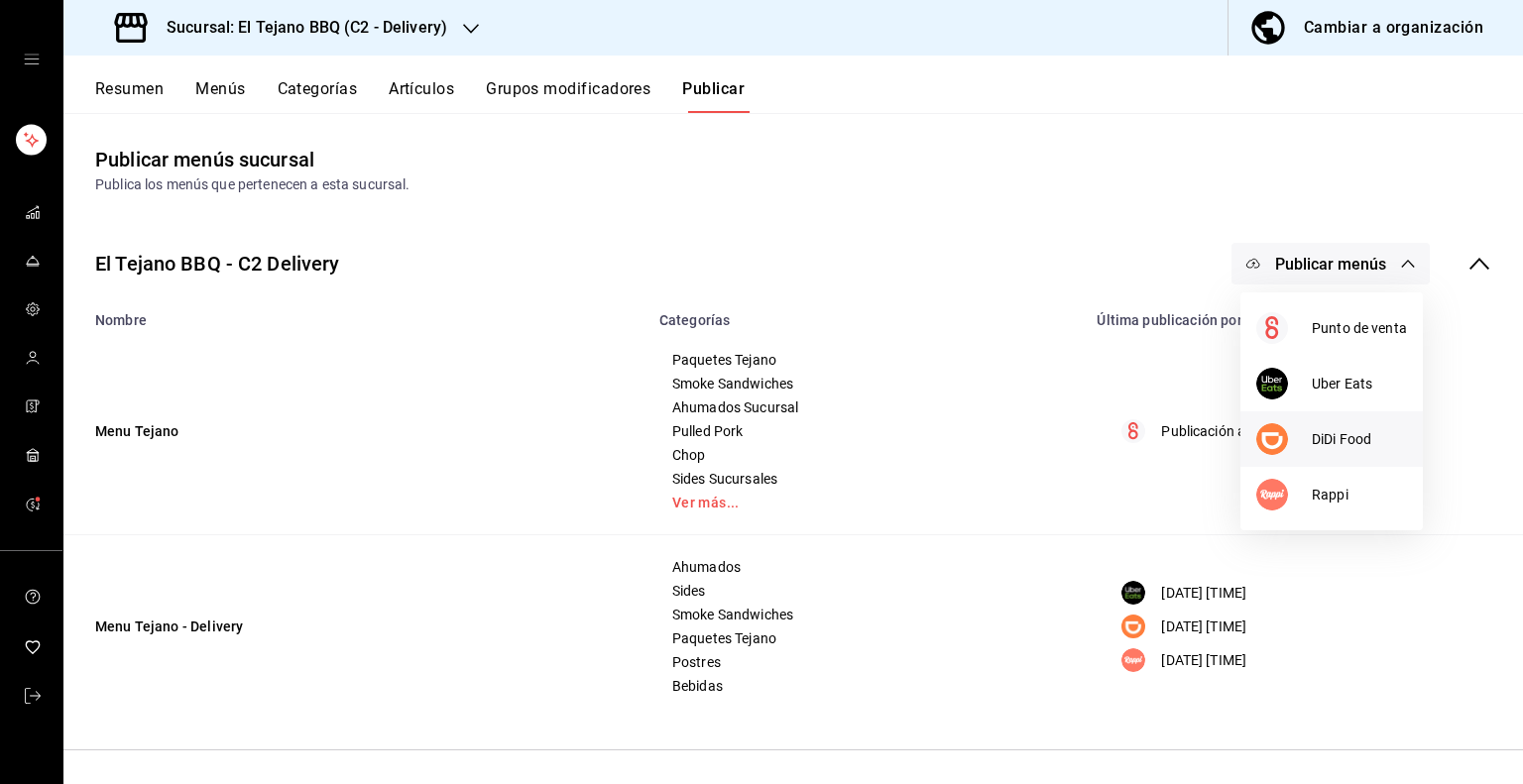 click at bounding box center (1272, 439) 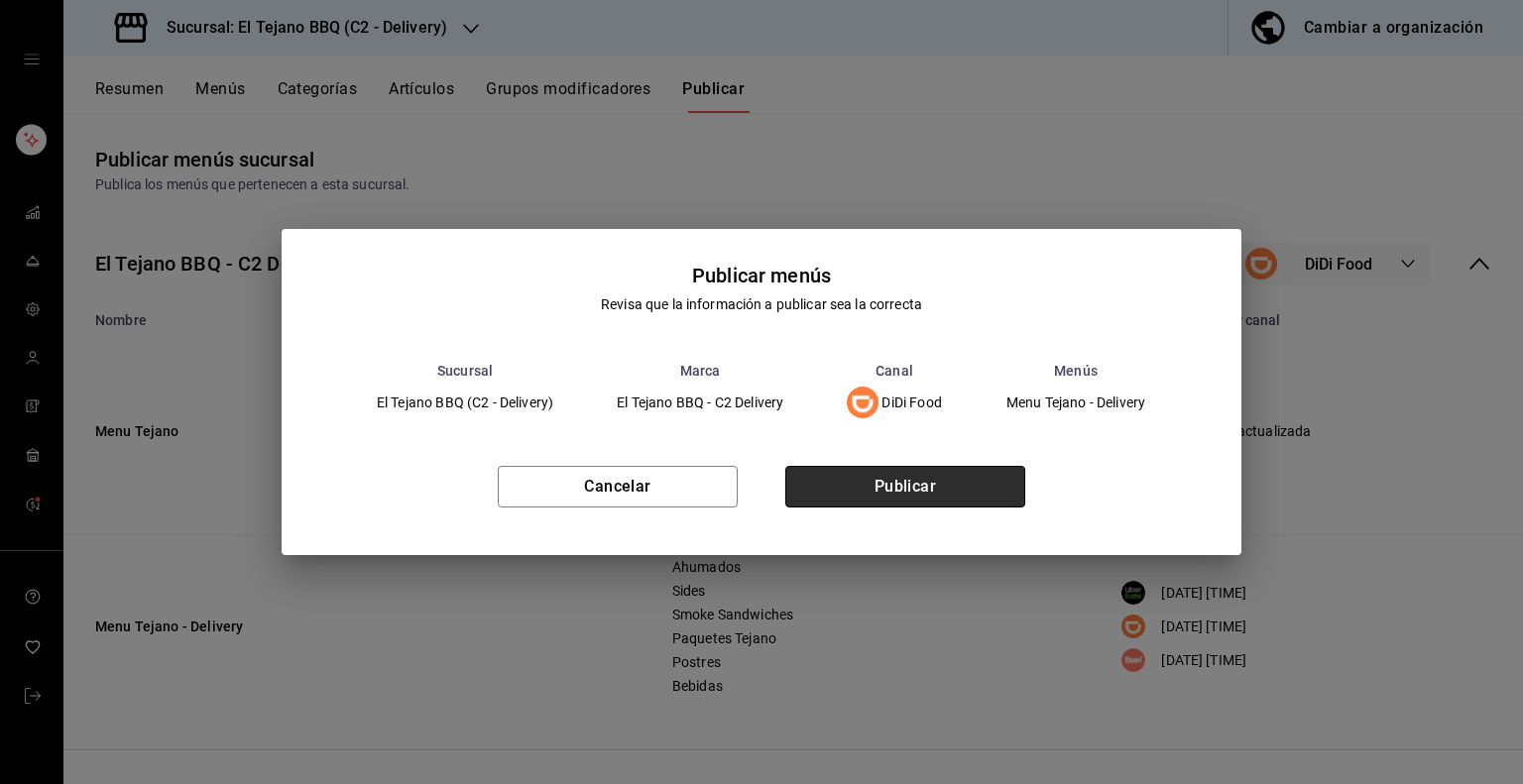click on "Publicar" at bounding box center [905, 487] 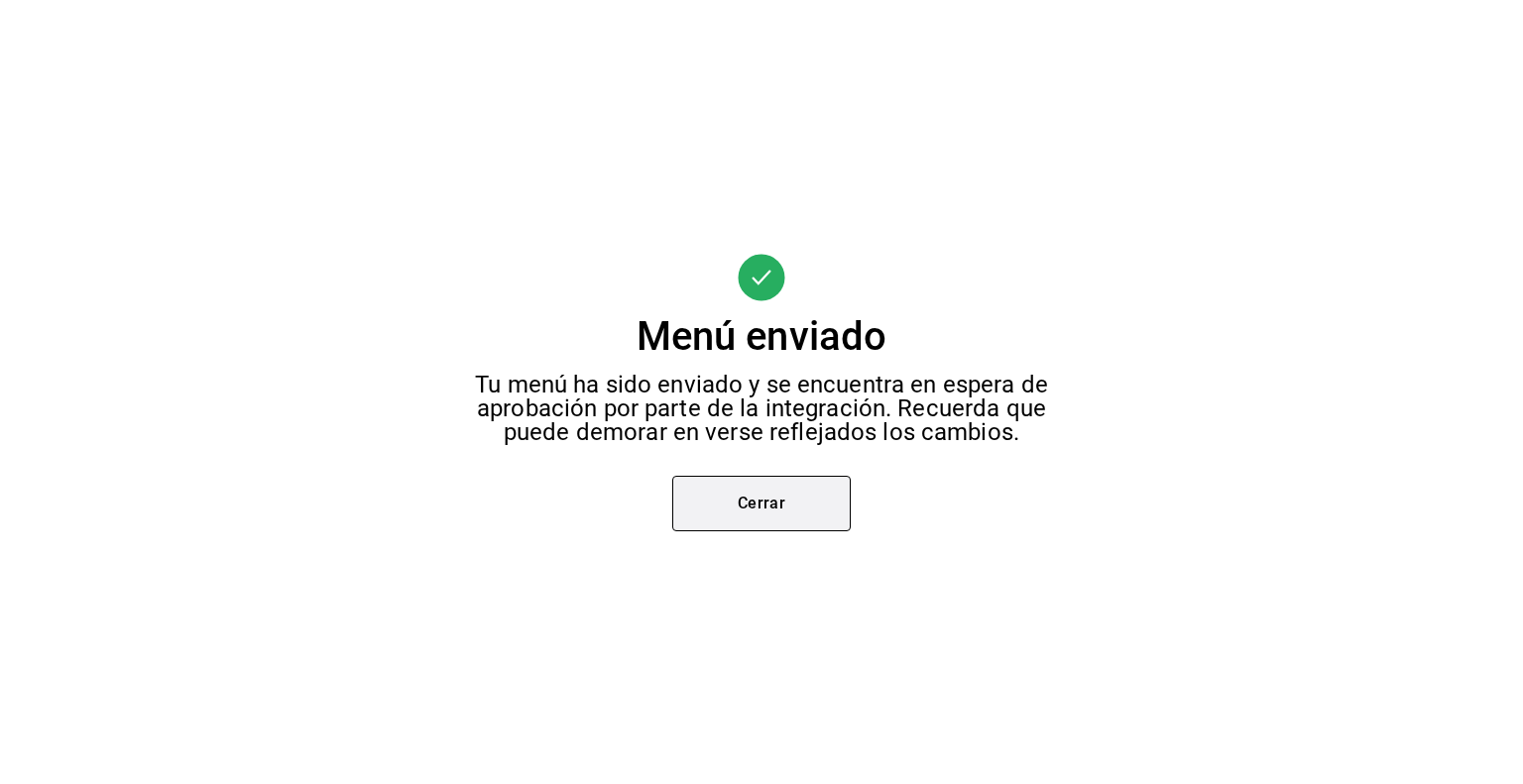 click on "Cerrar" at bounding box center (762, 504) 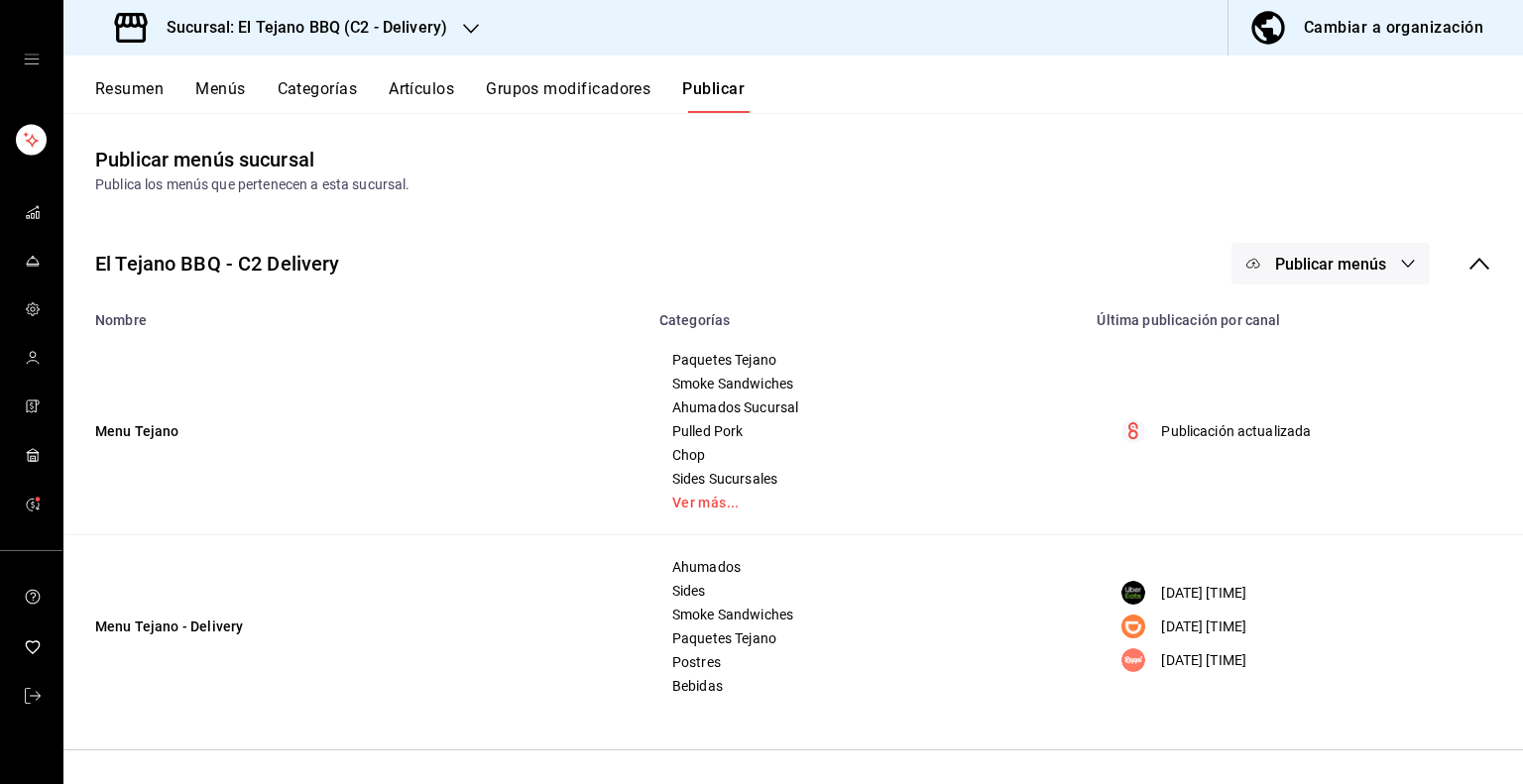 click on "Publicar menús" at bounding box center (1331, 264) 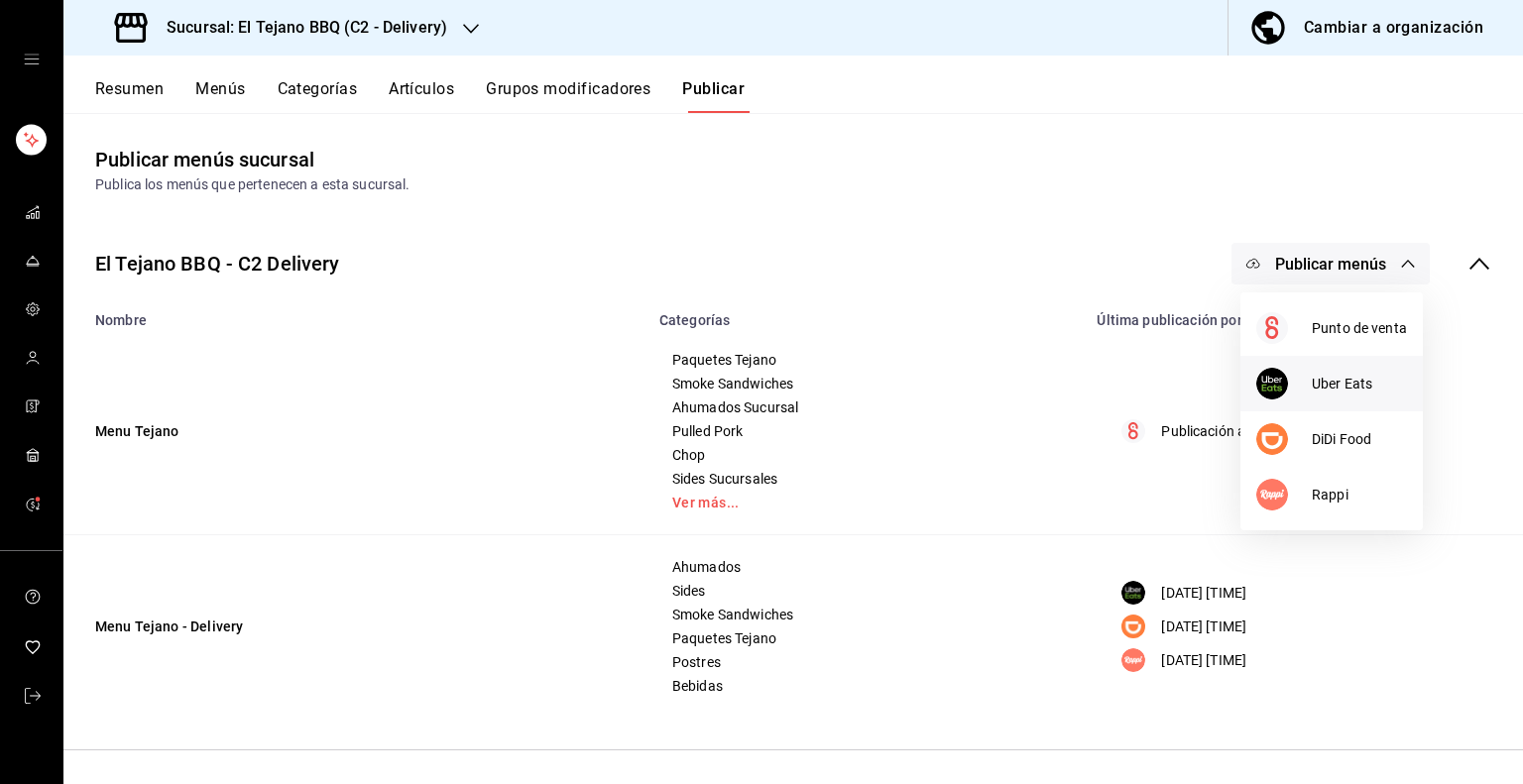 click on "Uber Eats" at bounding box center [1332, 384] 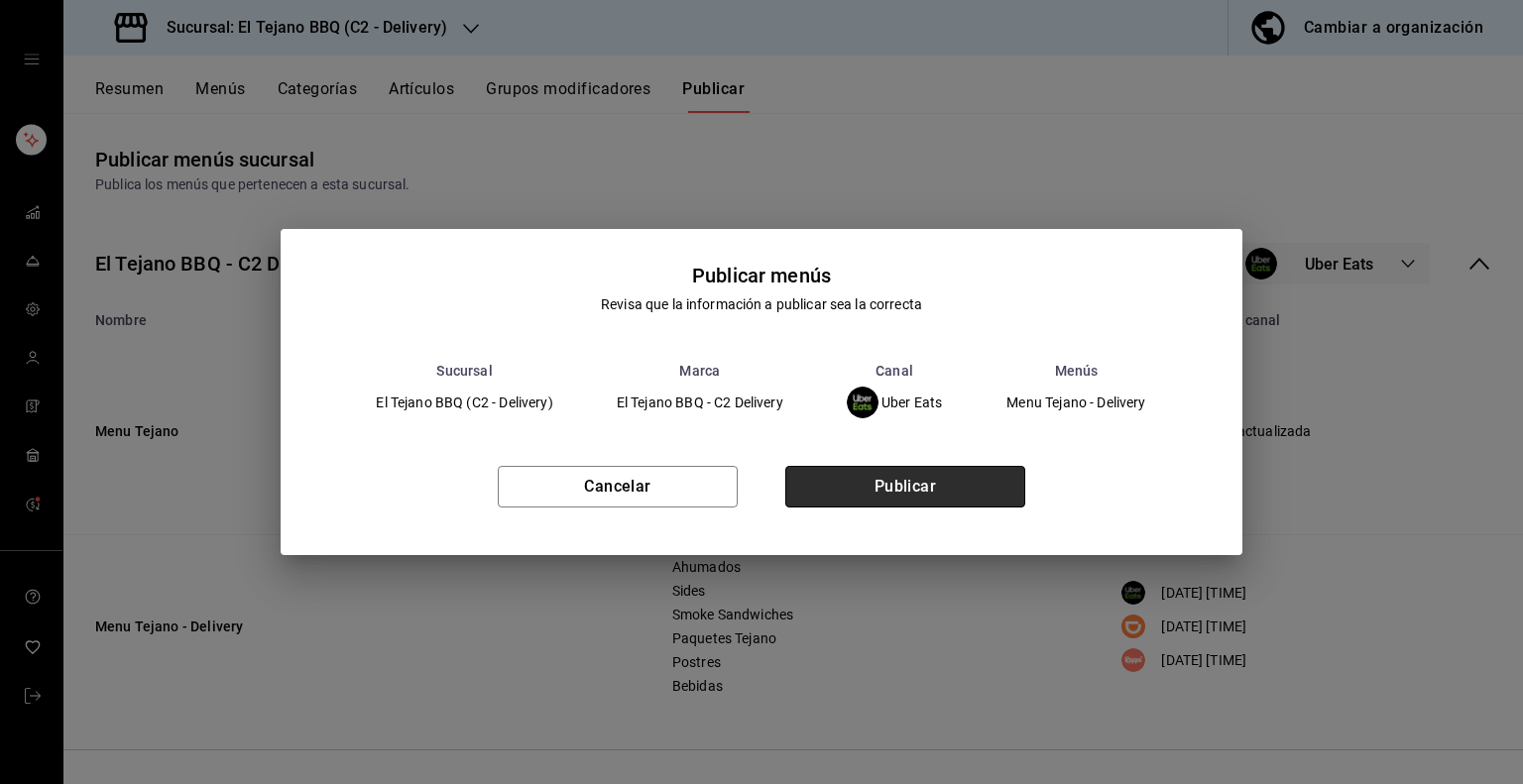 click on "Publicar" at bounding box center [905, 487] 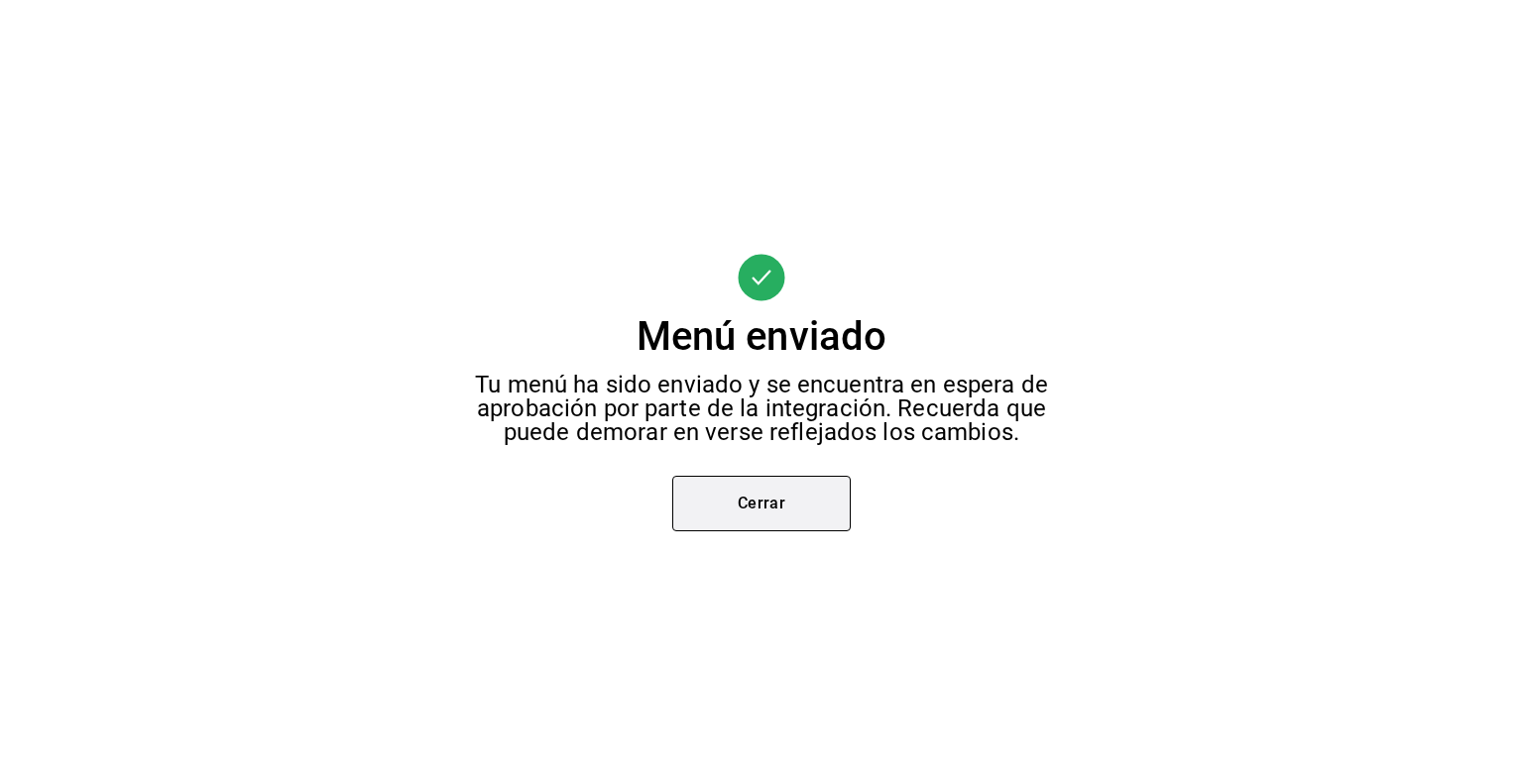 click on "Cerrar" at bounding box center (762, 504) 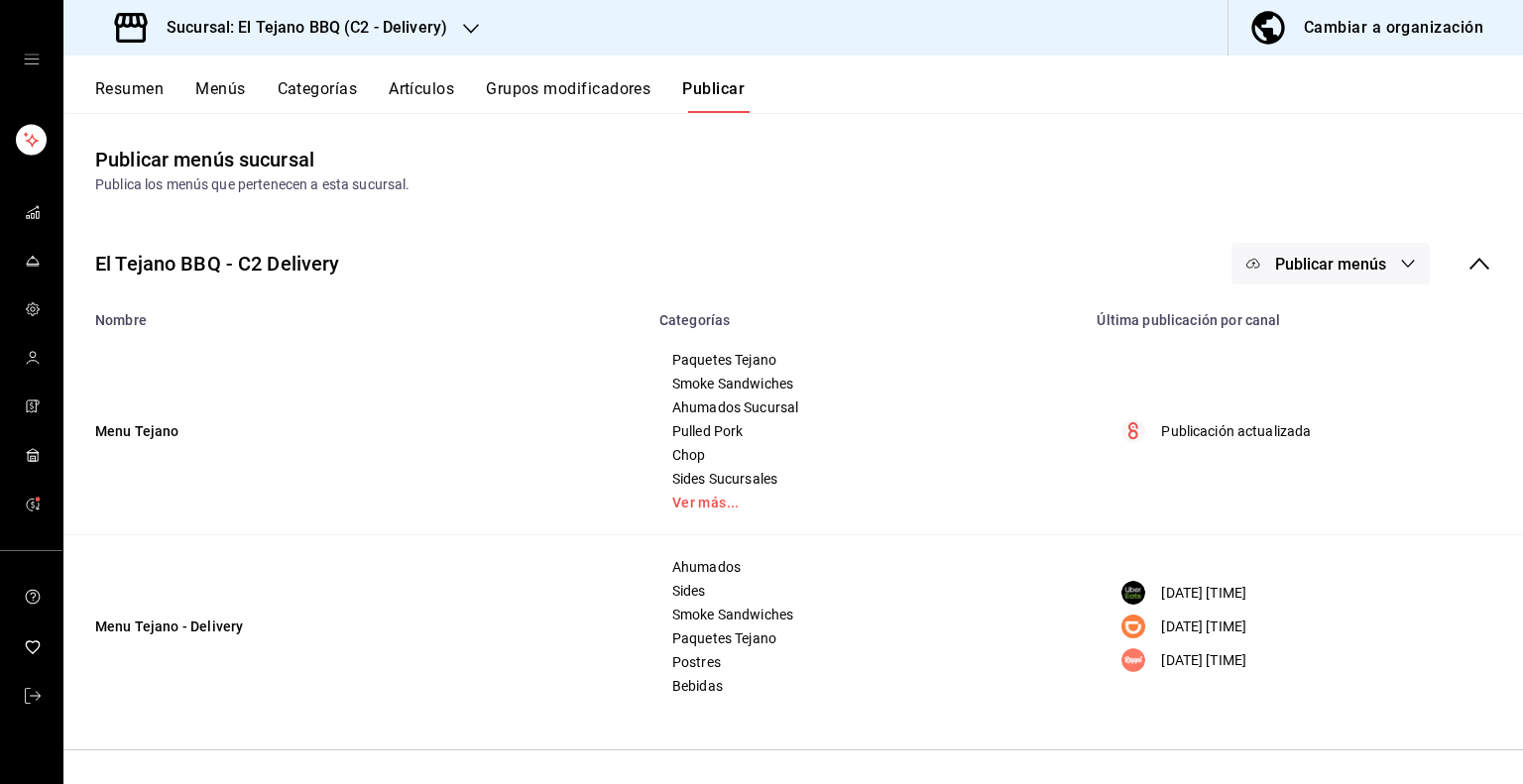 click on "Artículos" at bounding box center (421, 96) 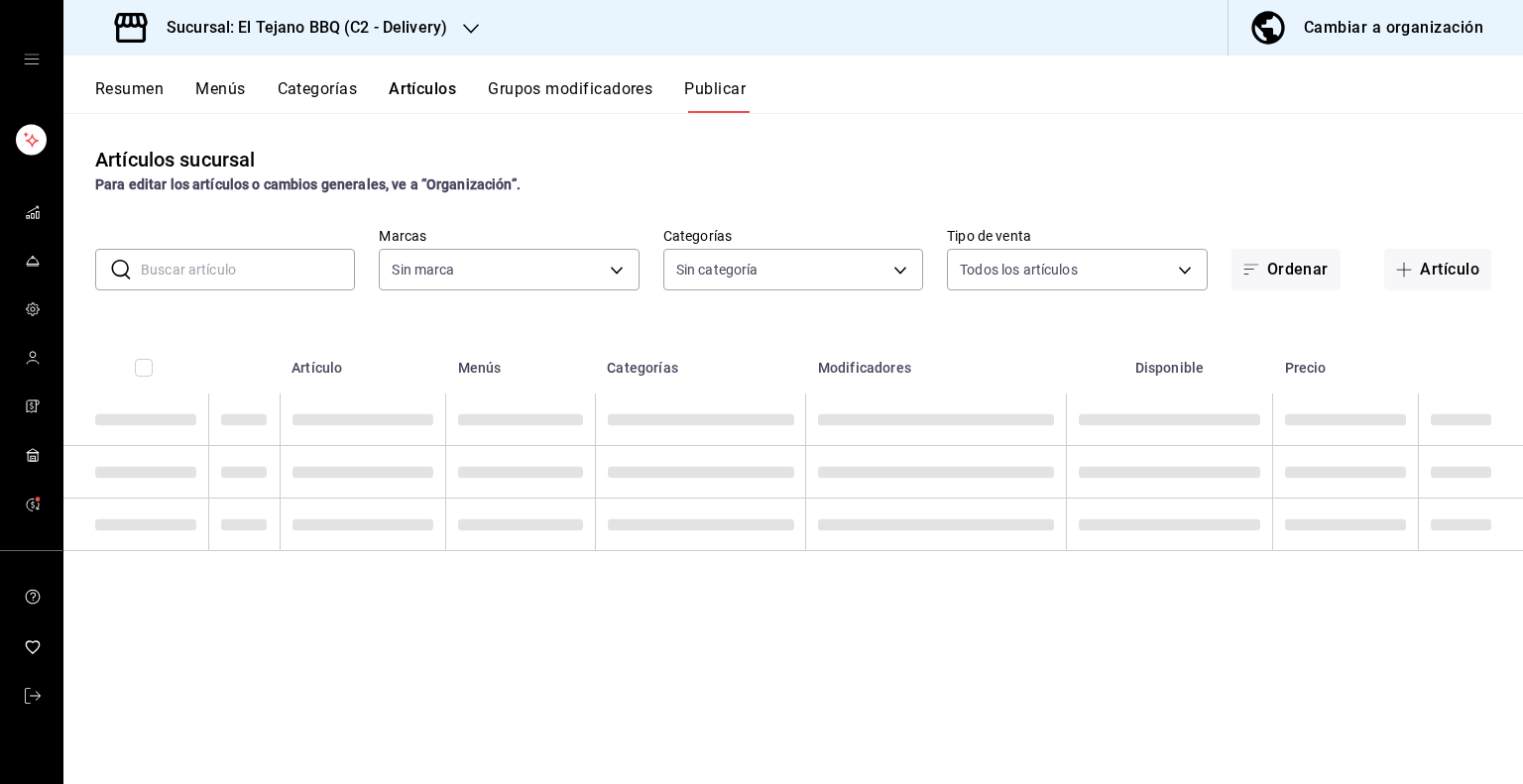 type on "[UUID]" 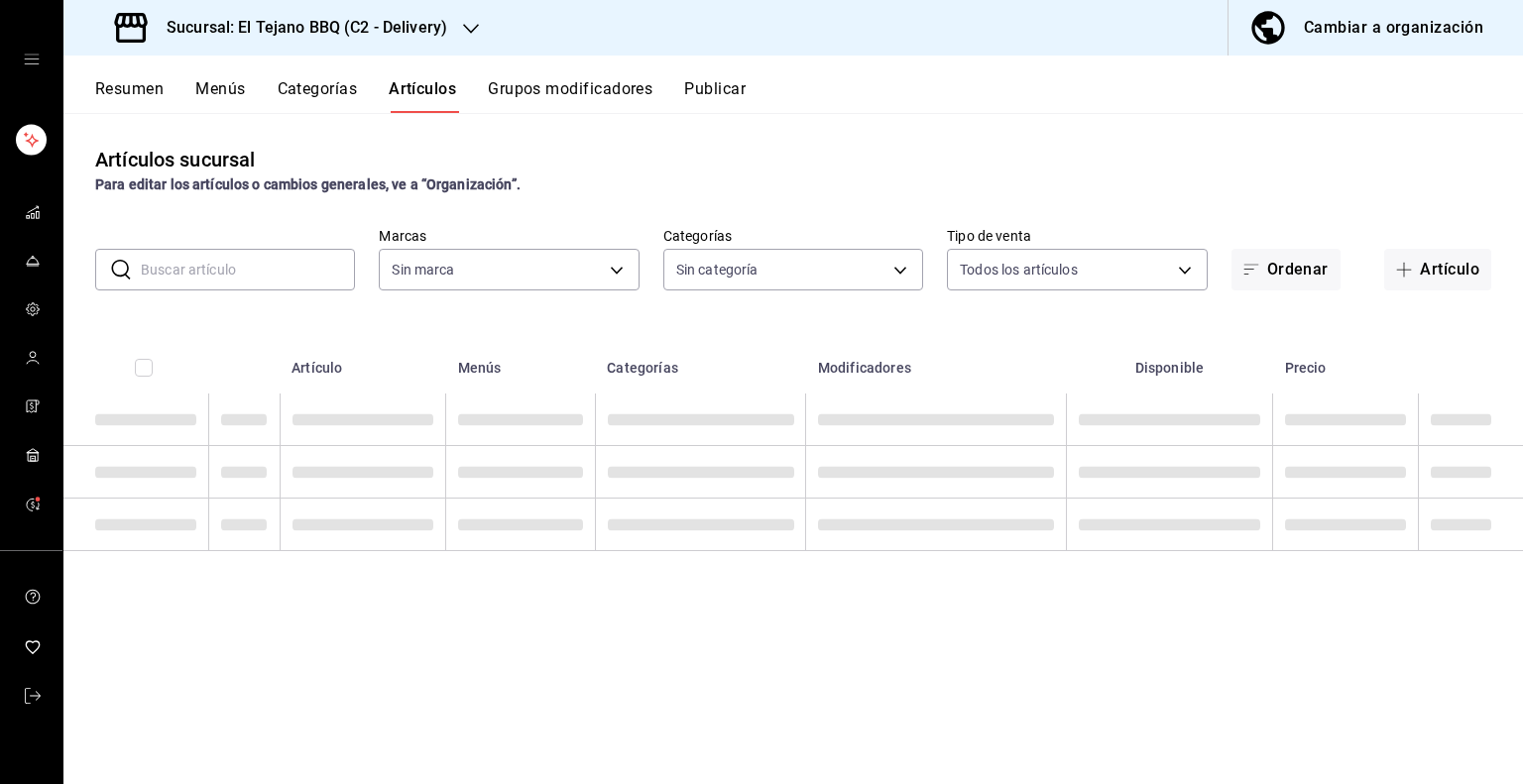 click at bounding box center (248, 270) 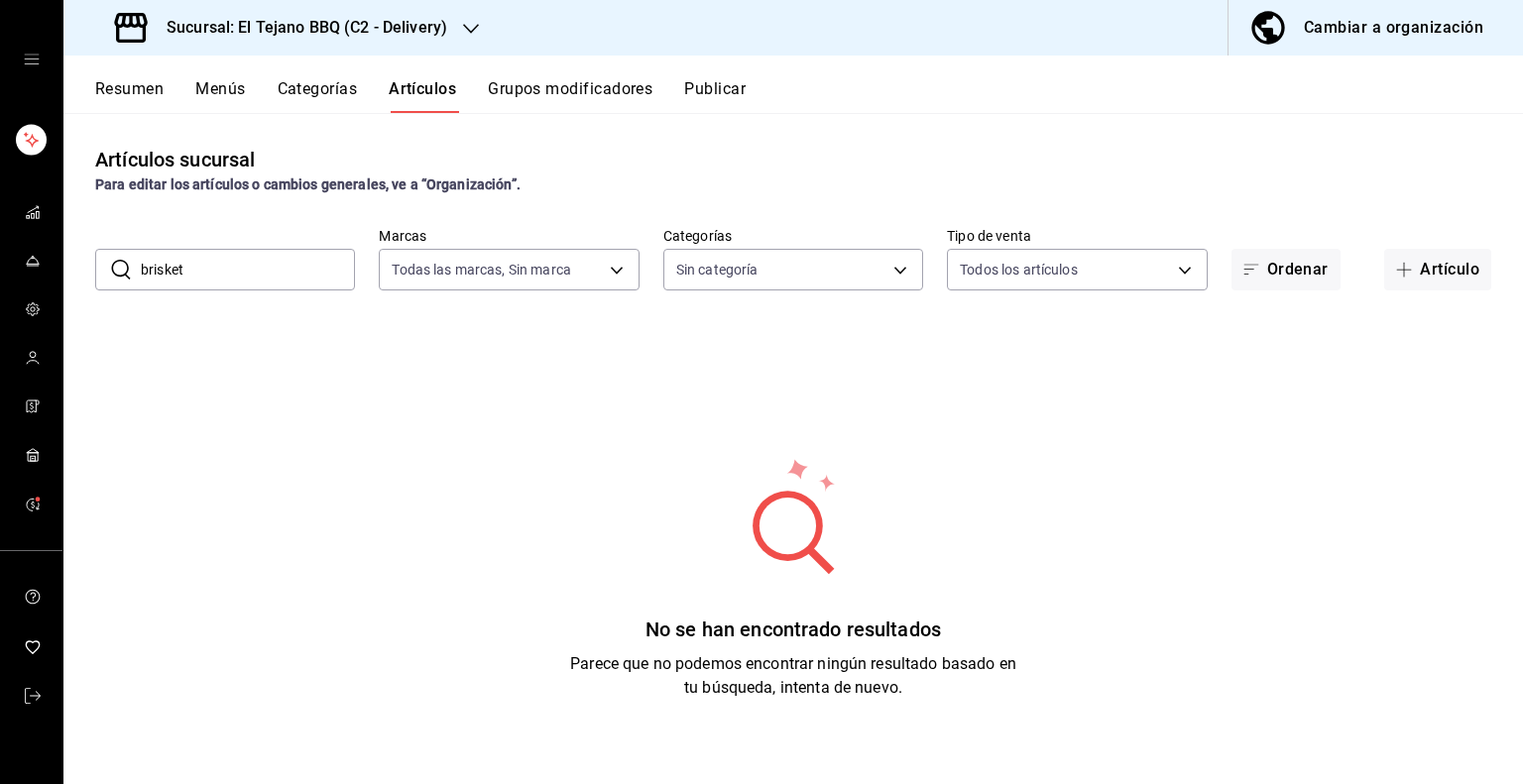 click on "Artículos sucursal Para editar los artículos o cambios generales, ve a “Organización”. ​ brisket ​ Marcas Todas las marcas, Sin marca c7ffa1af-67c7-480b-88c6-a37194864535 Categorías Sin categoría Tipo de venta Todos los artículos ALL Ordenar Artículo No se han encontrado resultados Parece que no podemos encontrar ningún resultado basado en tu búsqueda, intenta de nuevo." at bounding box center (793, 448) 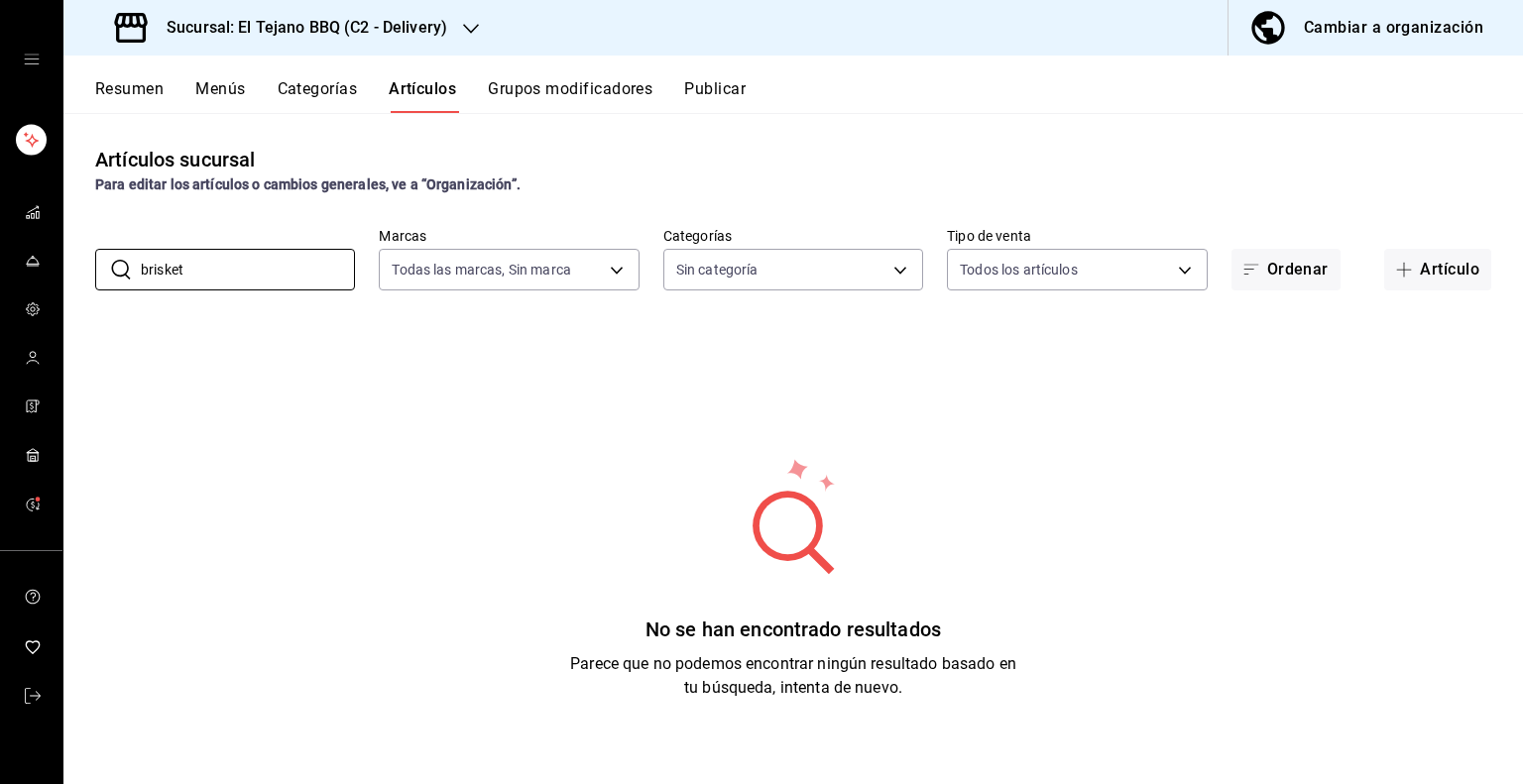 drag, startPoint x: 210, startPoint y: 273, endPoint x: 64, endPoint y: 261, distance: 146.49232 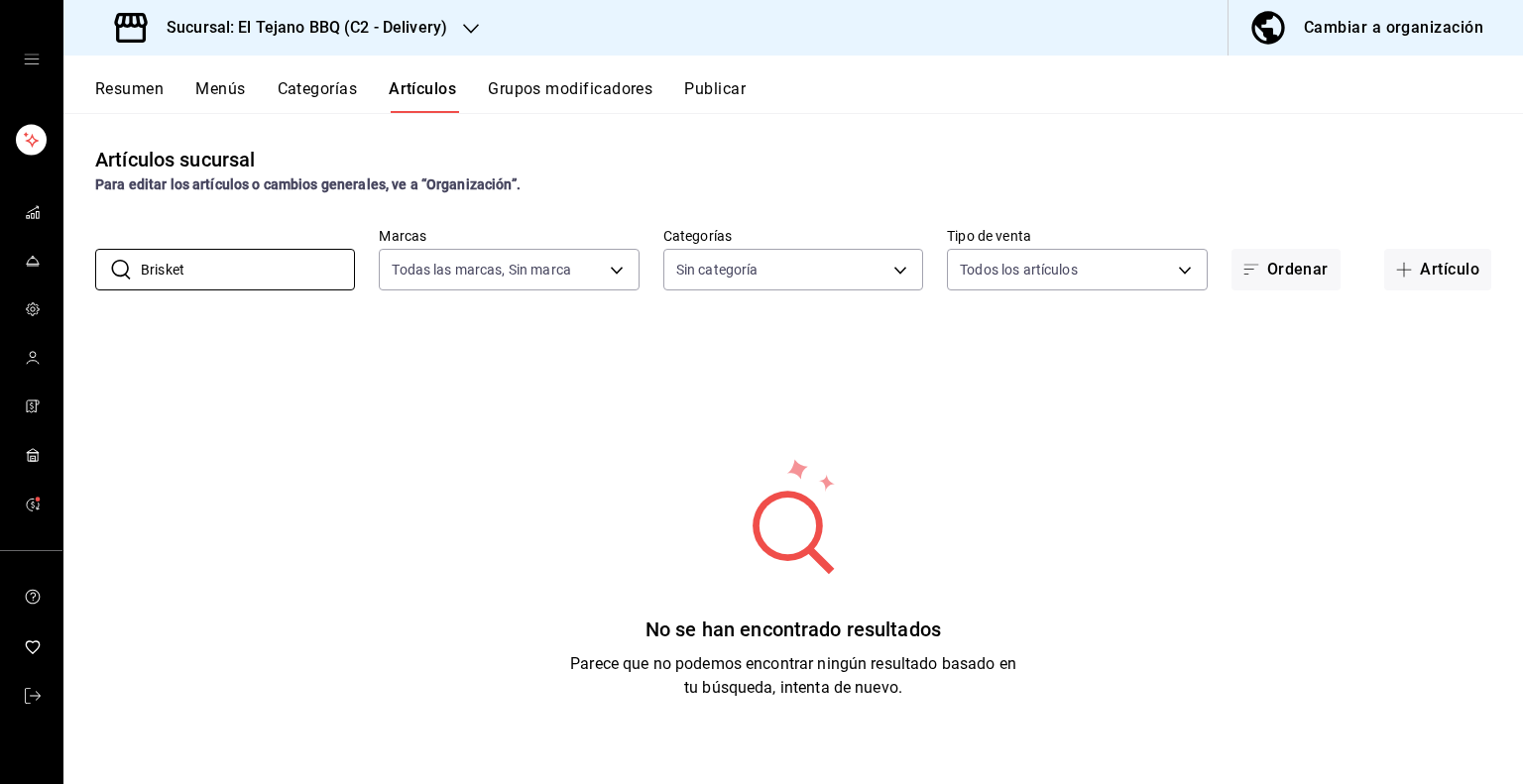 type on "Brisket" 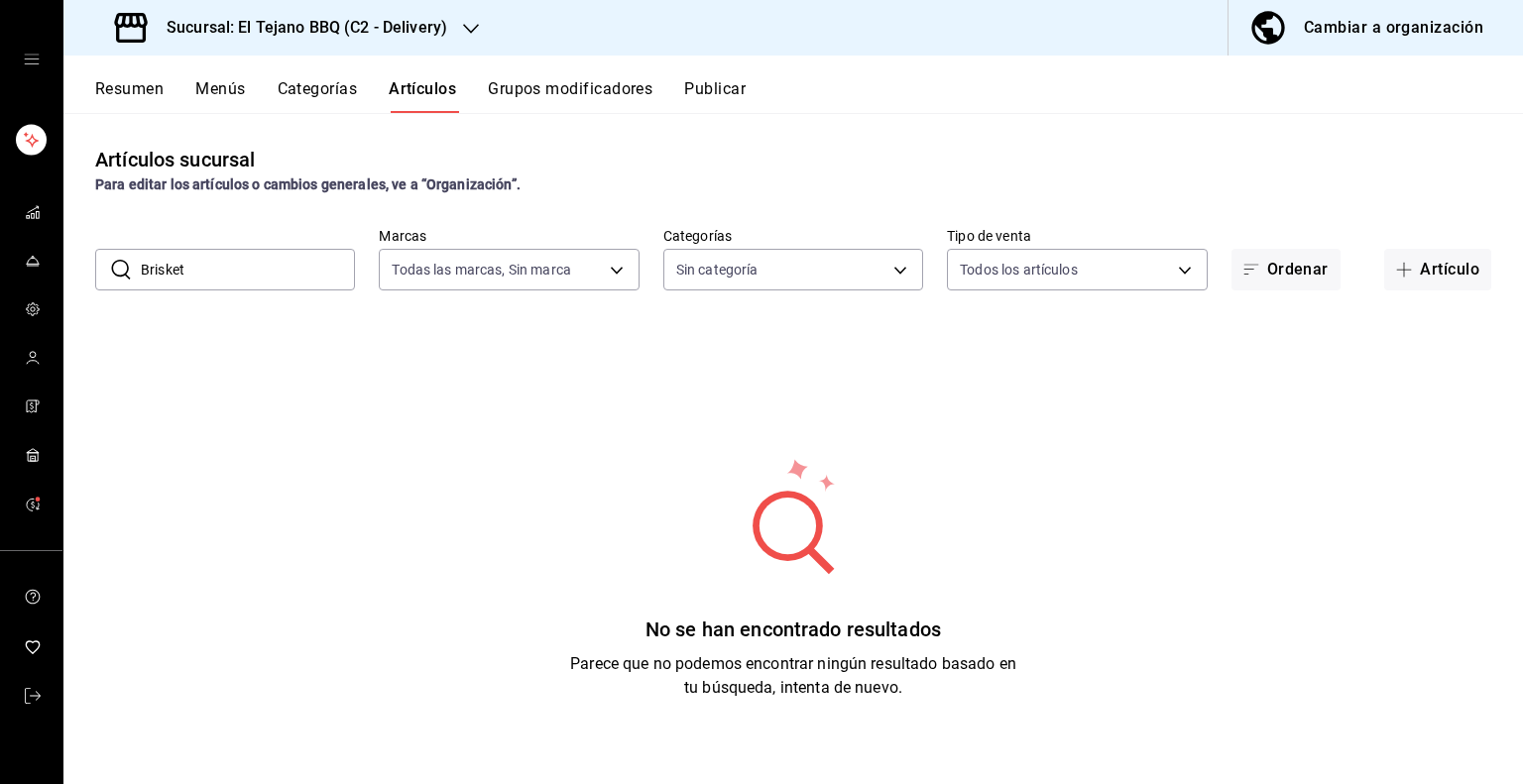 click on "​ Brisket ​ Marcas Todas las marcas, Sin marca c7ffa1af-67c7-480b-88c6-a37194864535 Categorías Sin categoría Tipo de venta Todos los artículos ALL Ordenar Artículo" at bounding box center [793, 259] 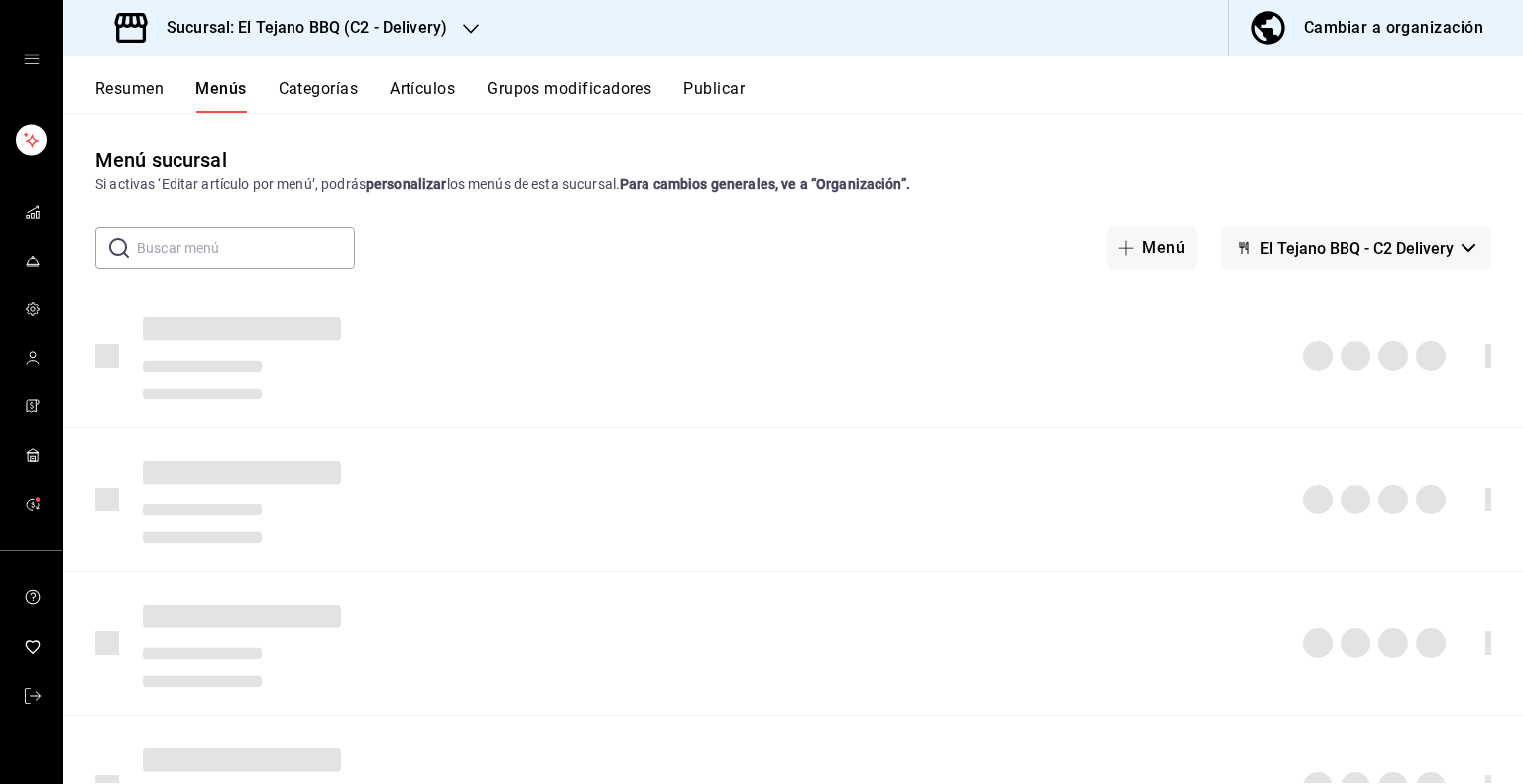 click on "Resumen" at bounding box center [129, 96] 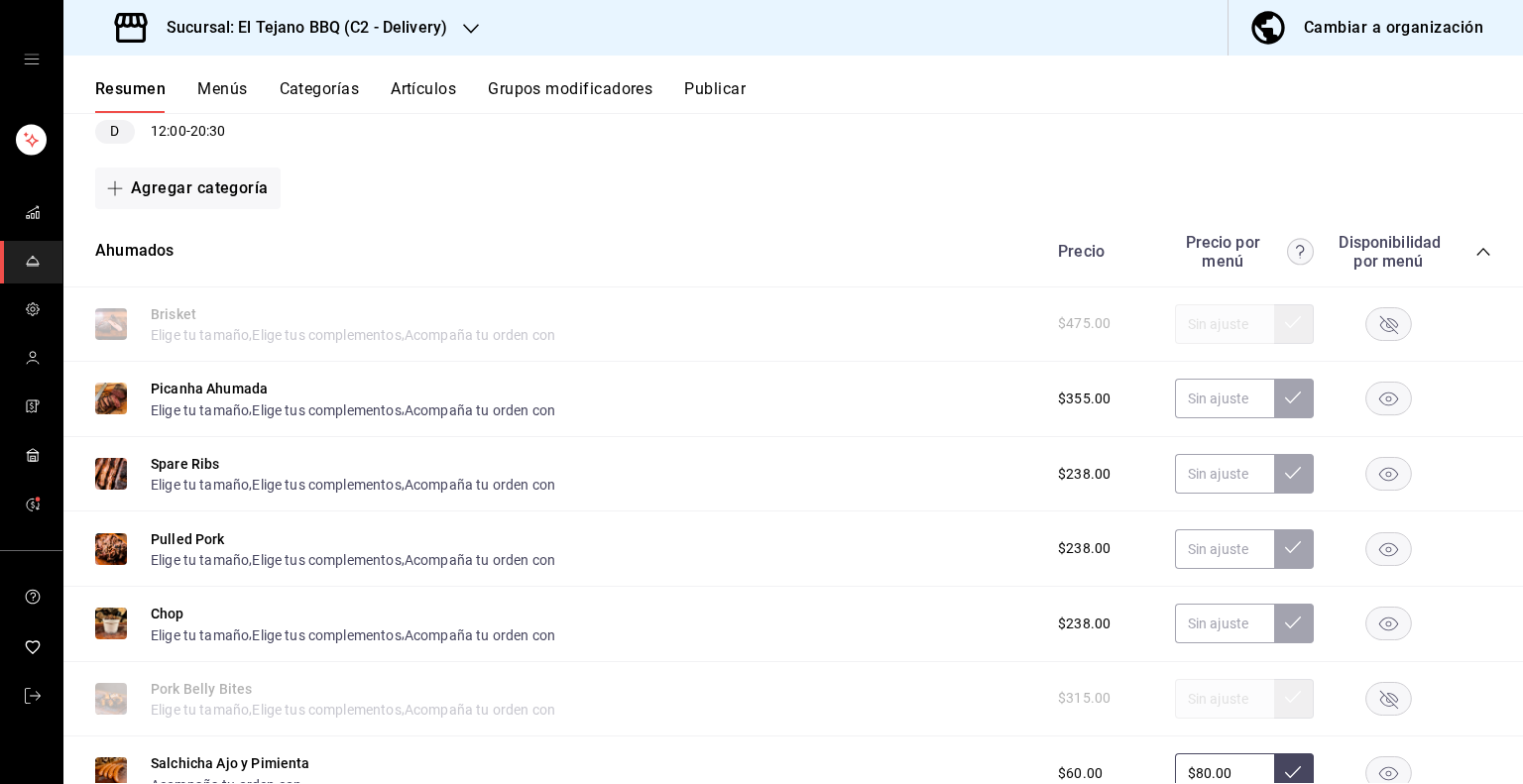 scroll, scrollTop: 297, scrollLeft: 0, axis: vertical 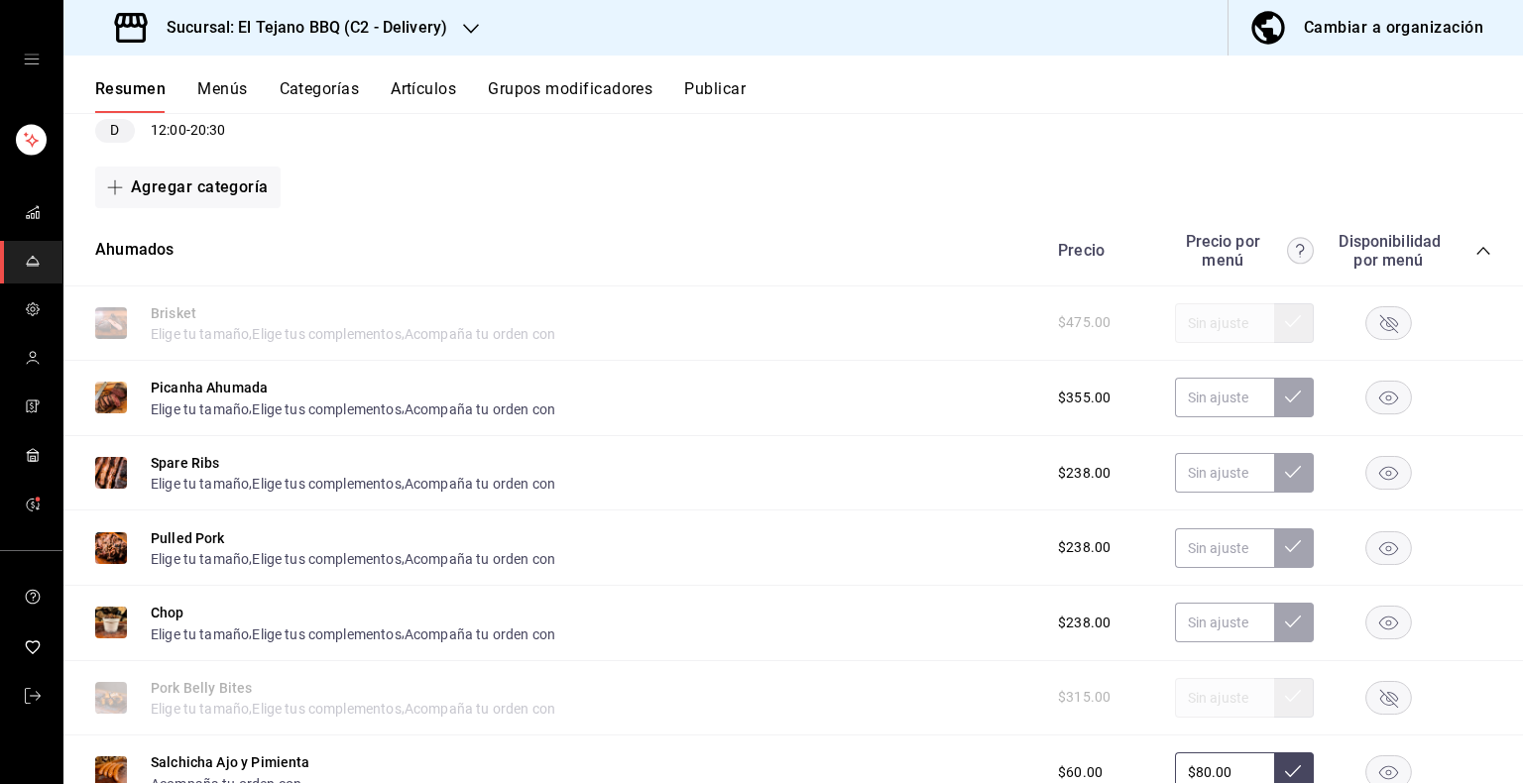 click 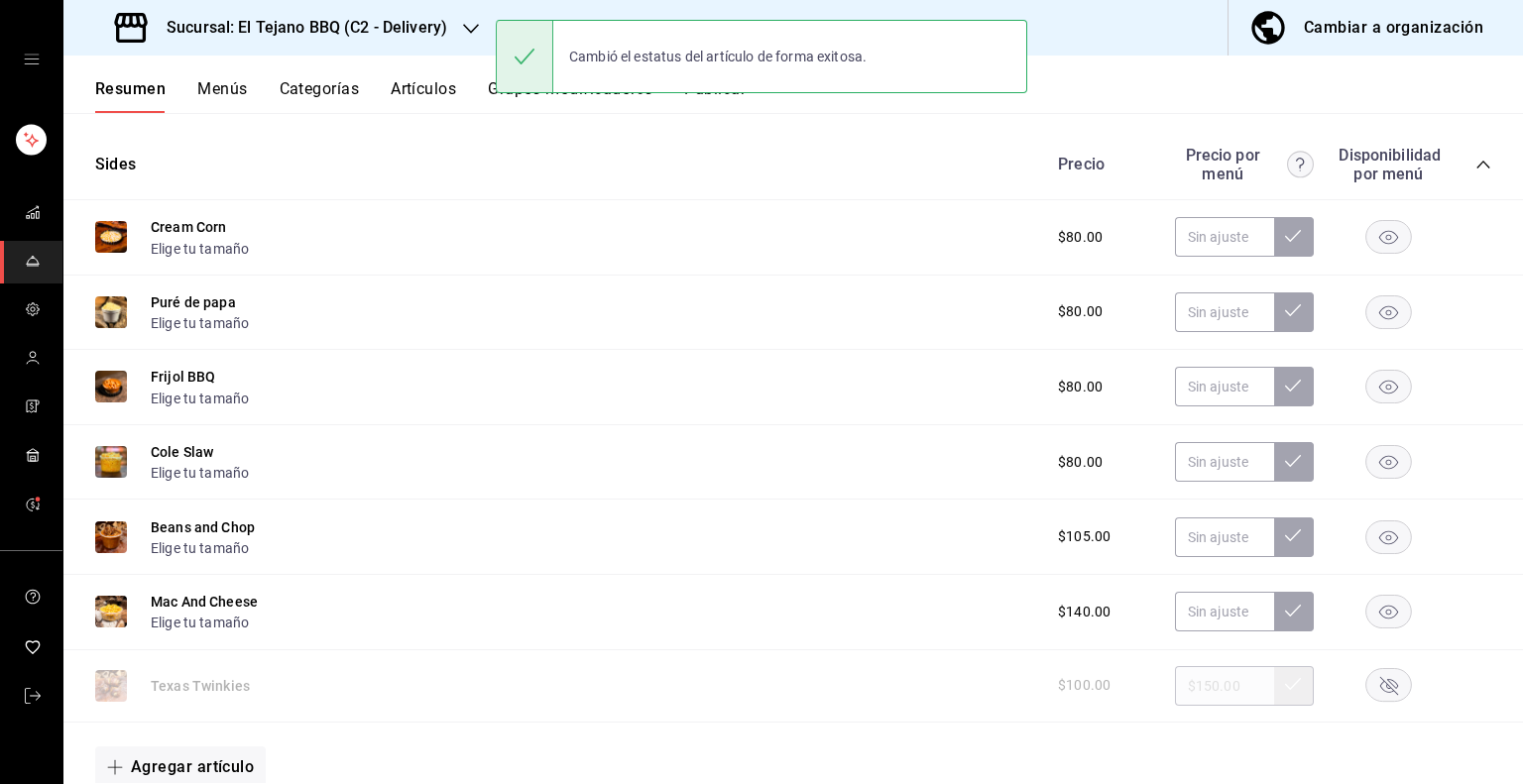 scroll, scrollTop: 1267, scrollLeft: 0, axis: vertical 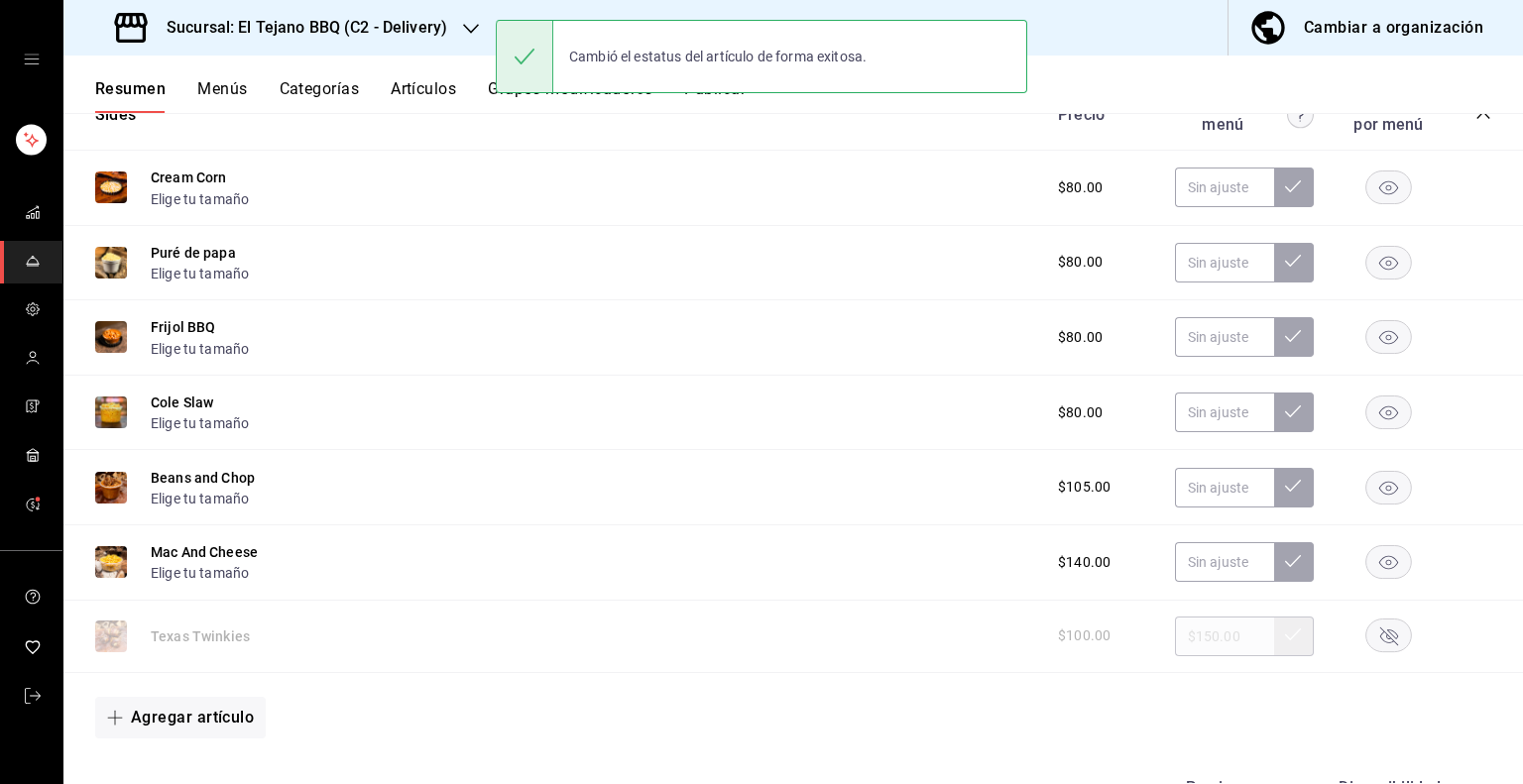 click 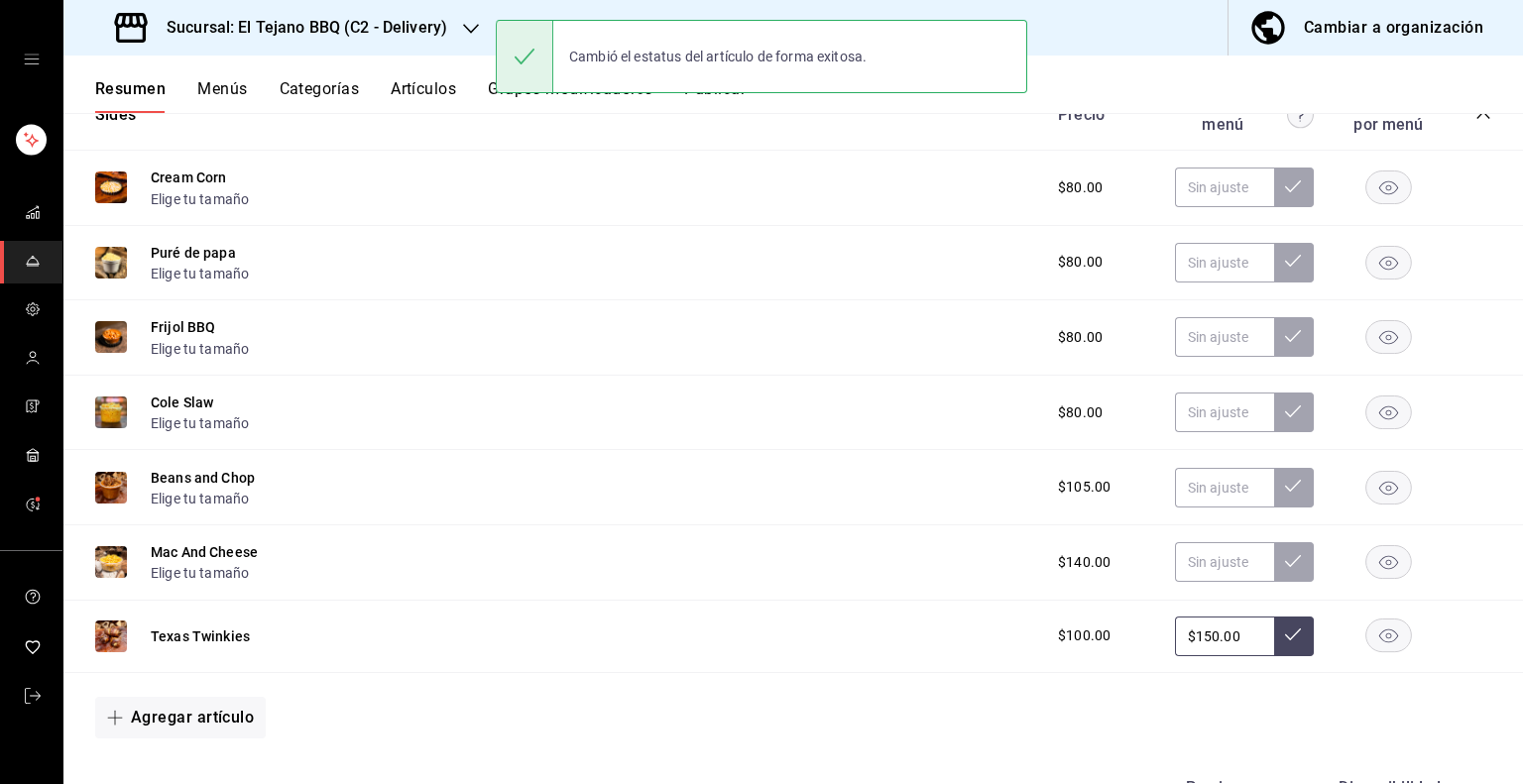 click 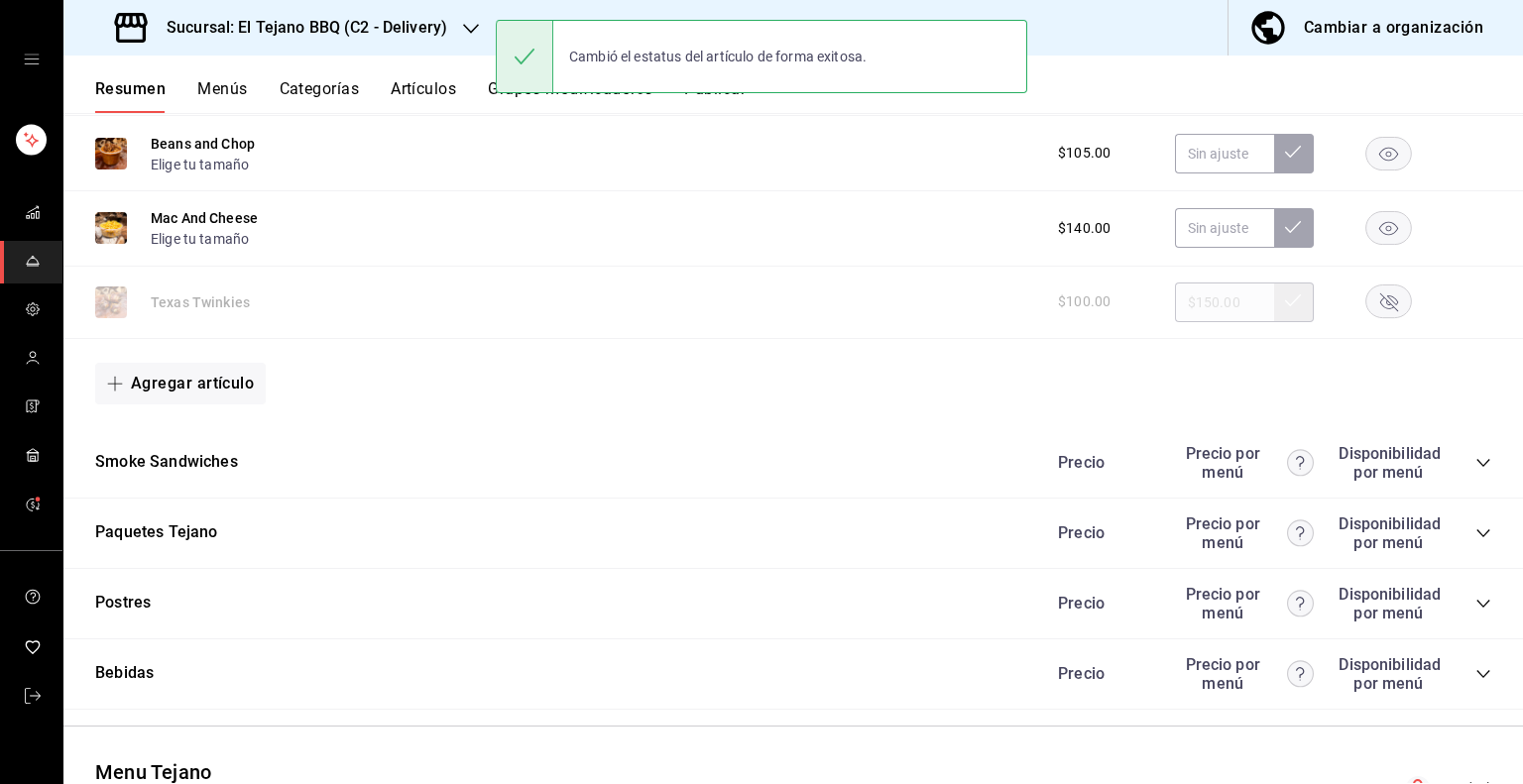 scroll, scrollTop: 1606, scrollLeft: 0, axis: vertical 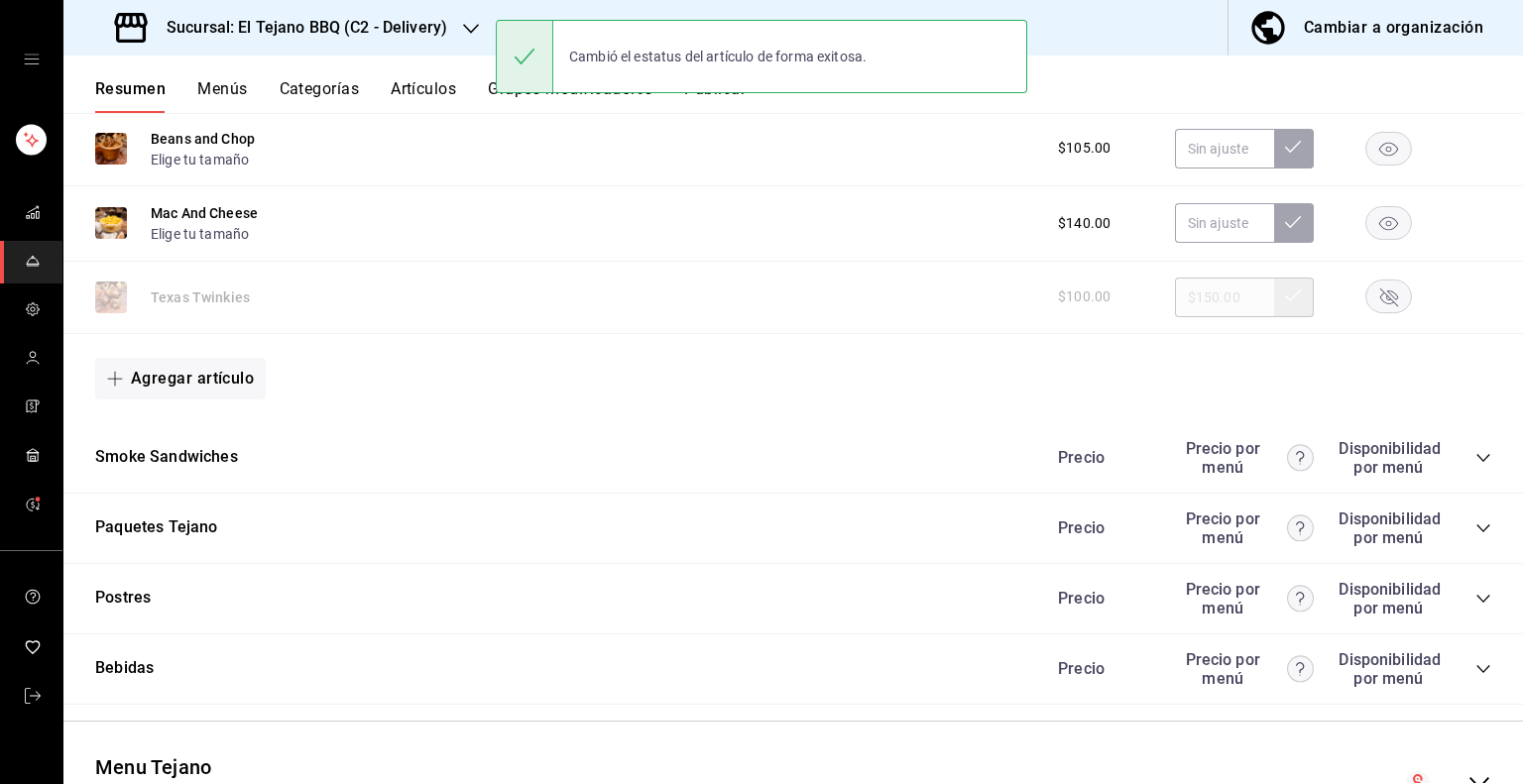 click 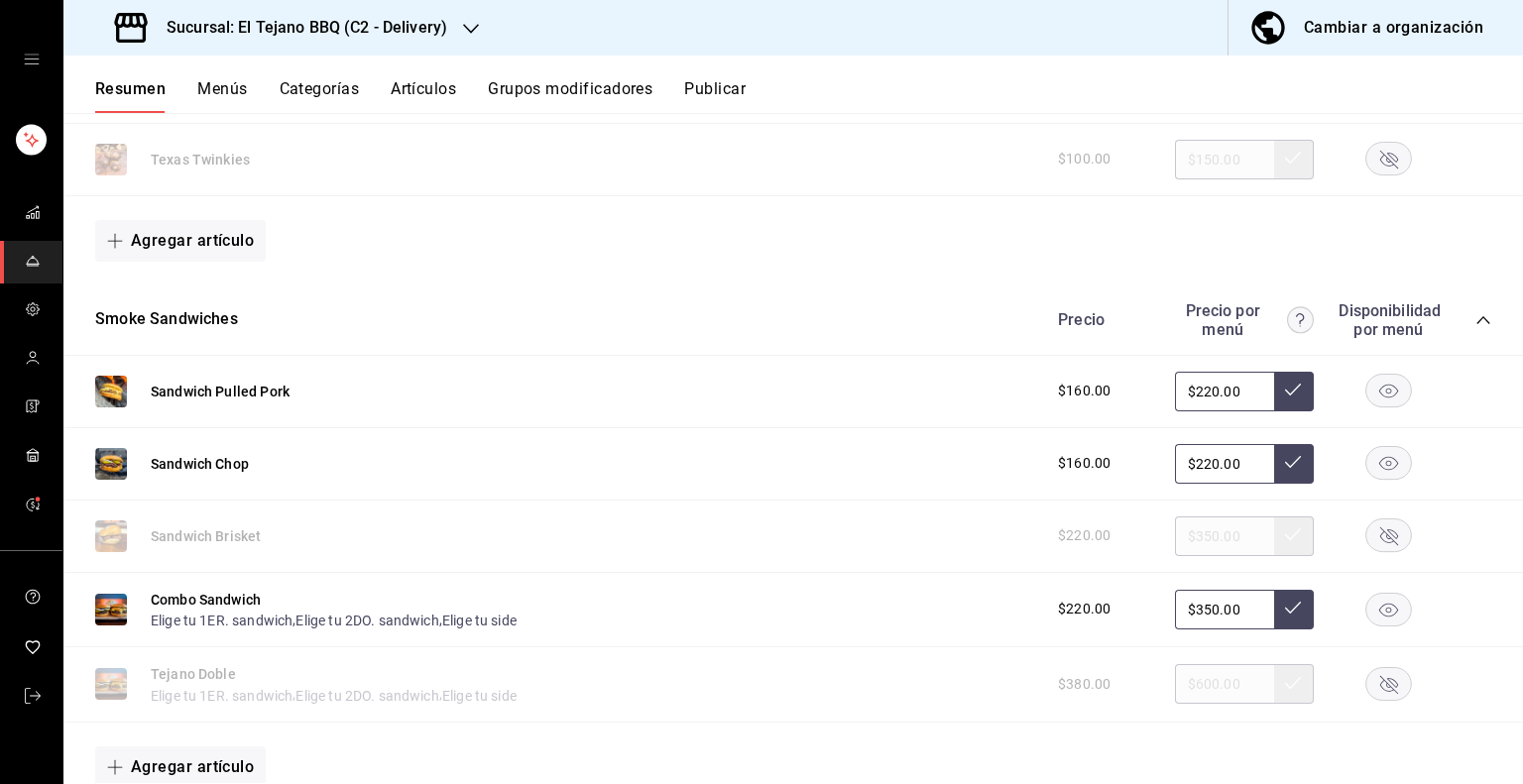 scroll, scrollTop: 1744, scrollLeft: 0, axis: vertical 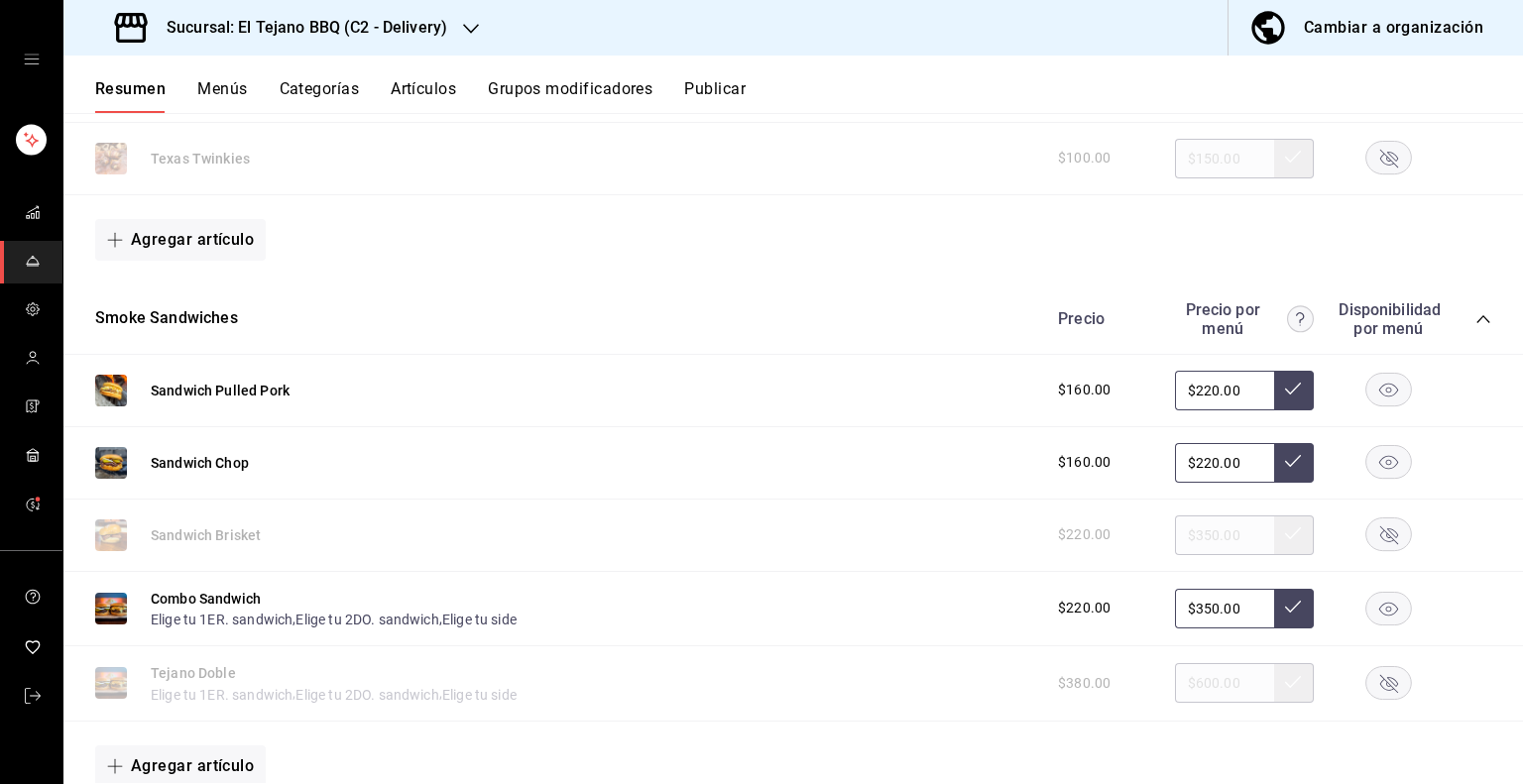 click 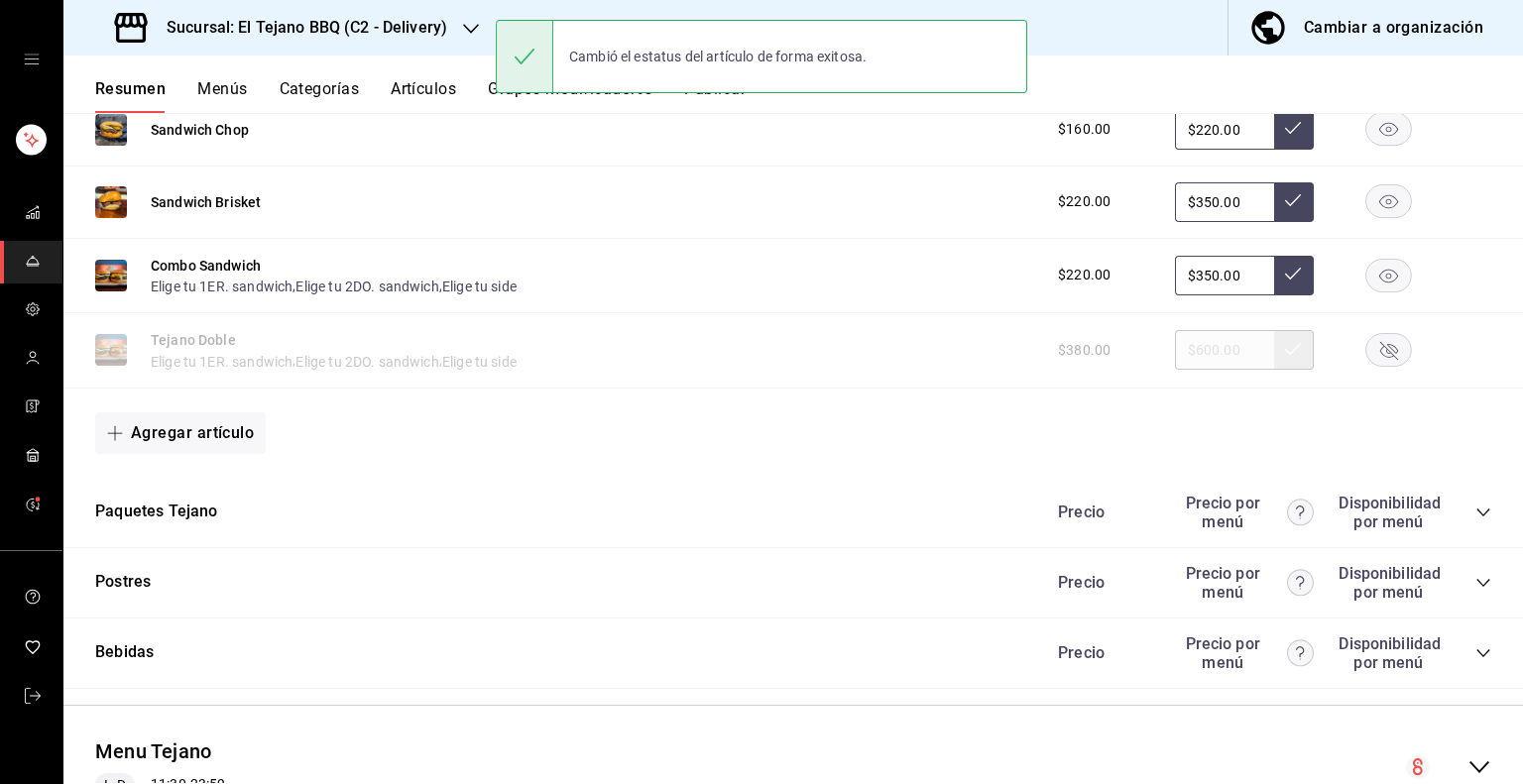 scroll, scrollTop: 2085, scrollLeft: 0, axis: vertical 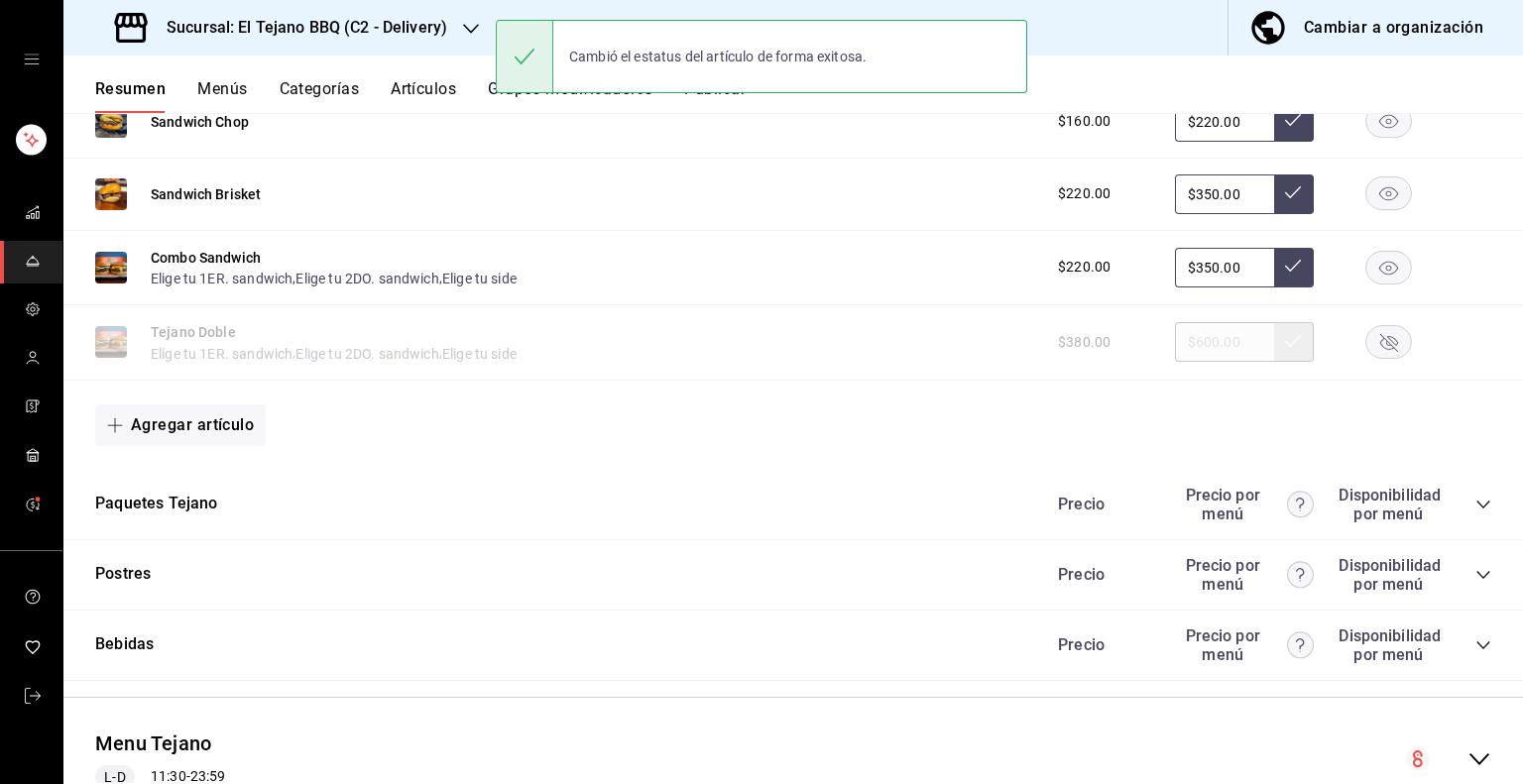 click on "Precio Precio por menú   Disponibilidad por menú" at bounding box center [1264, 504] 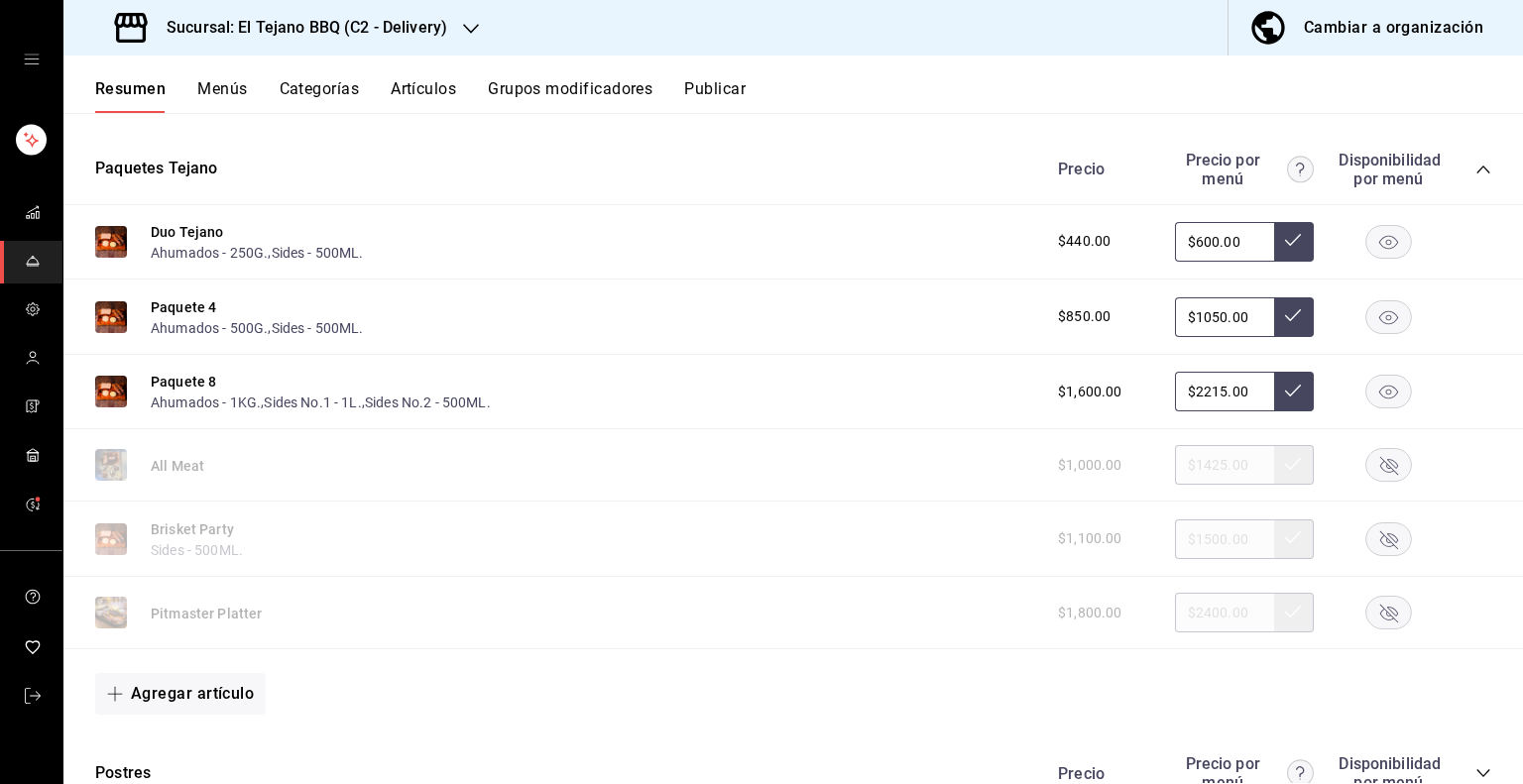 scroll, scrollTop: 2421, scrollLeft: 0, axis: vertical 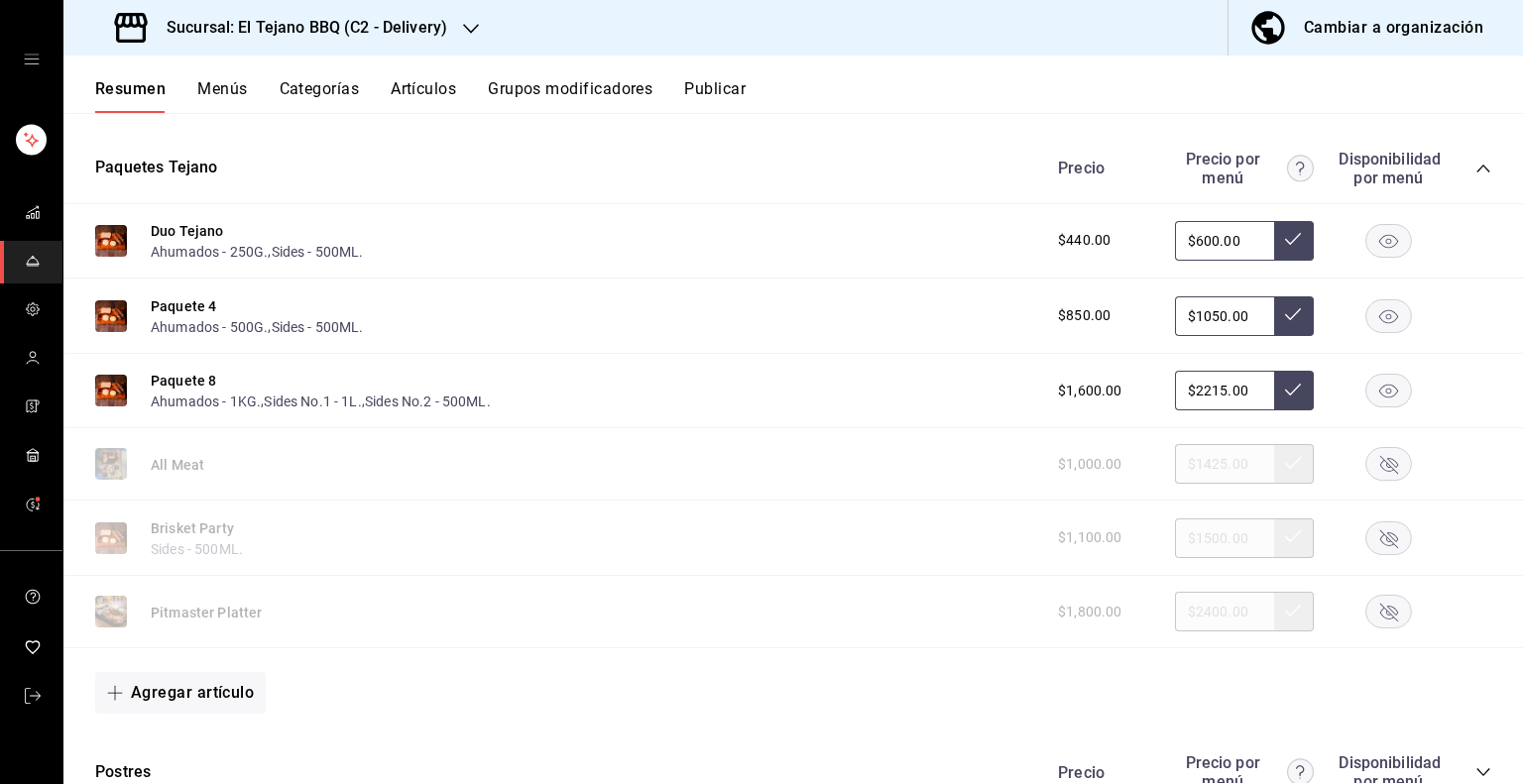 click 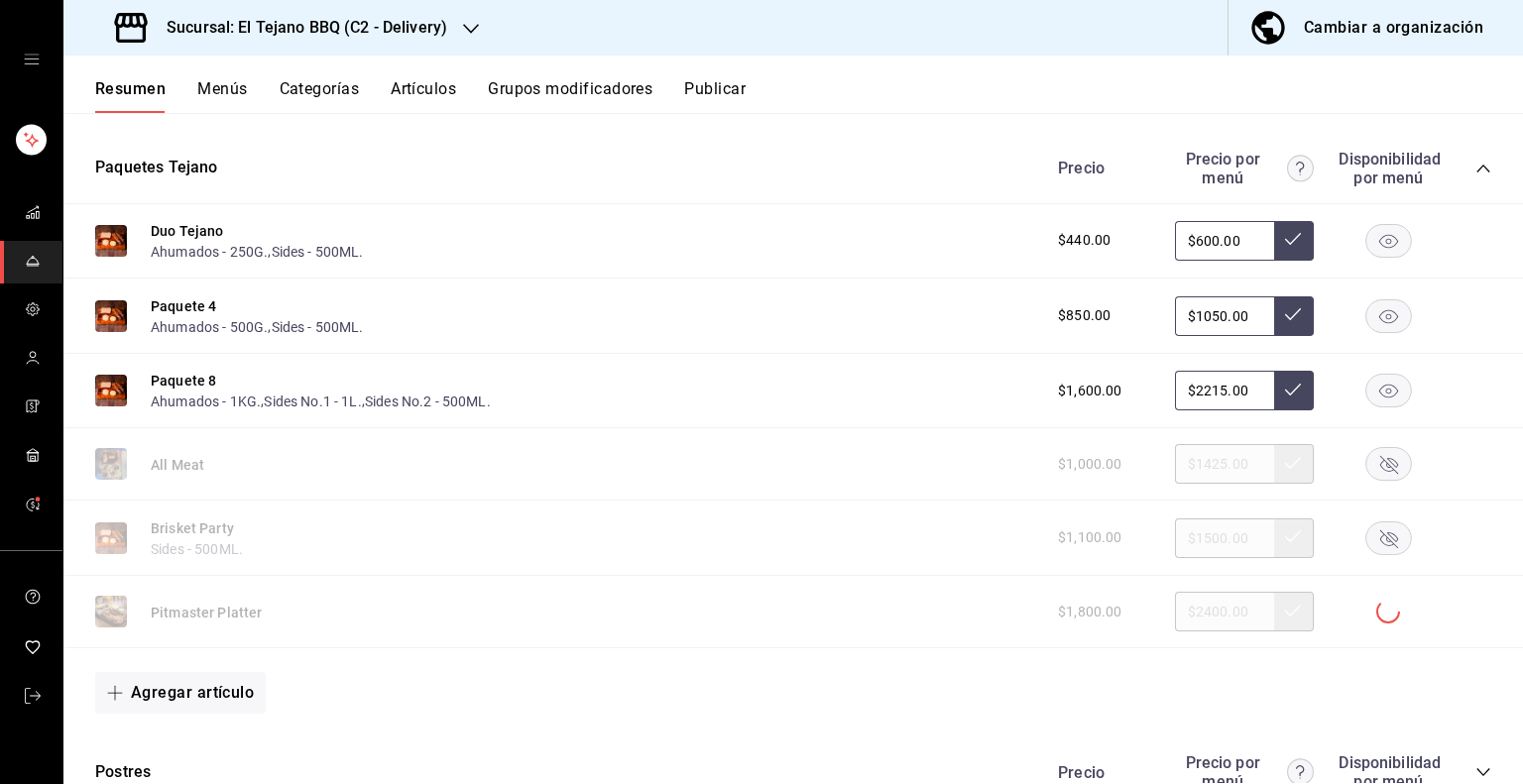 click 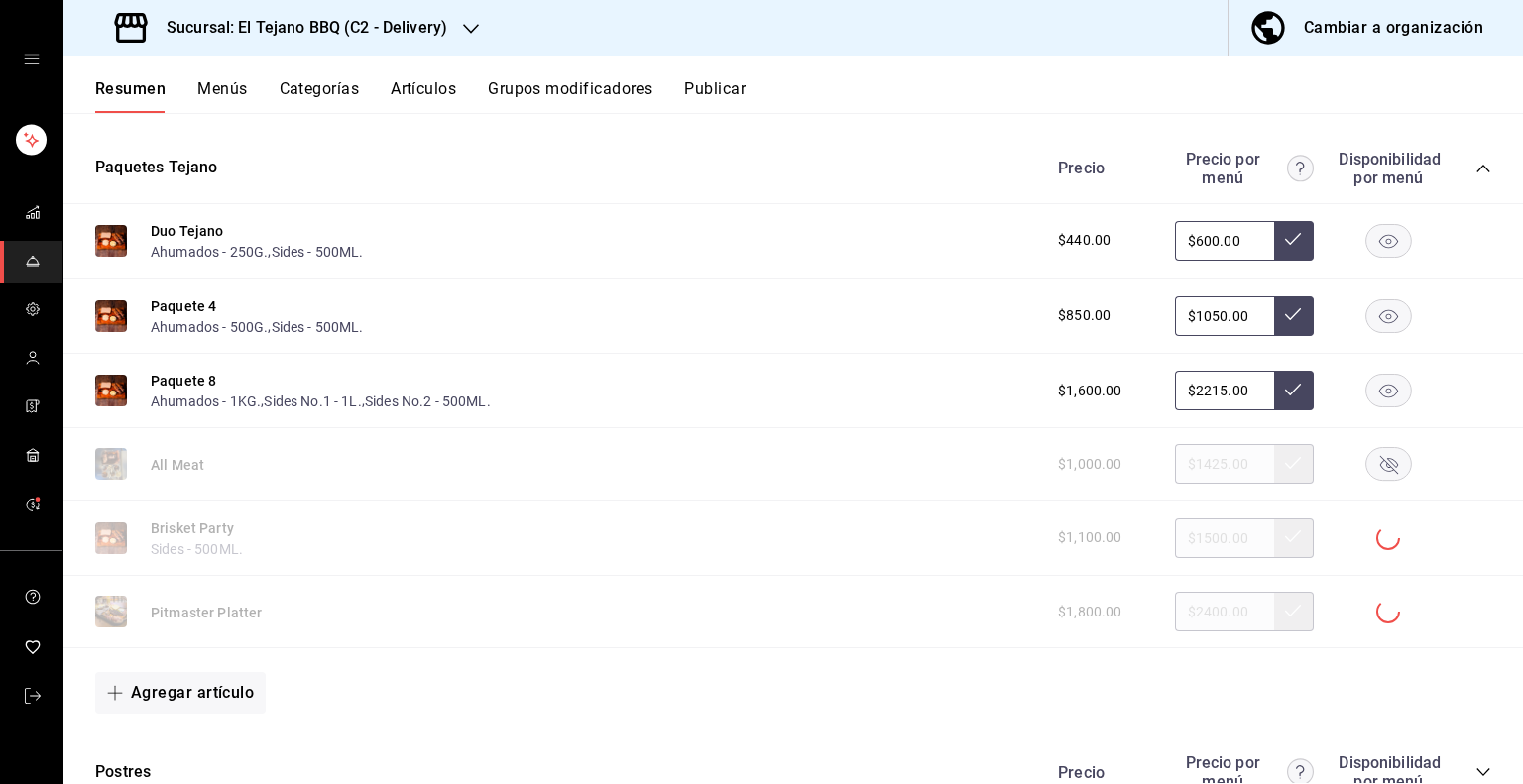 click 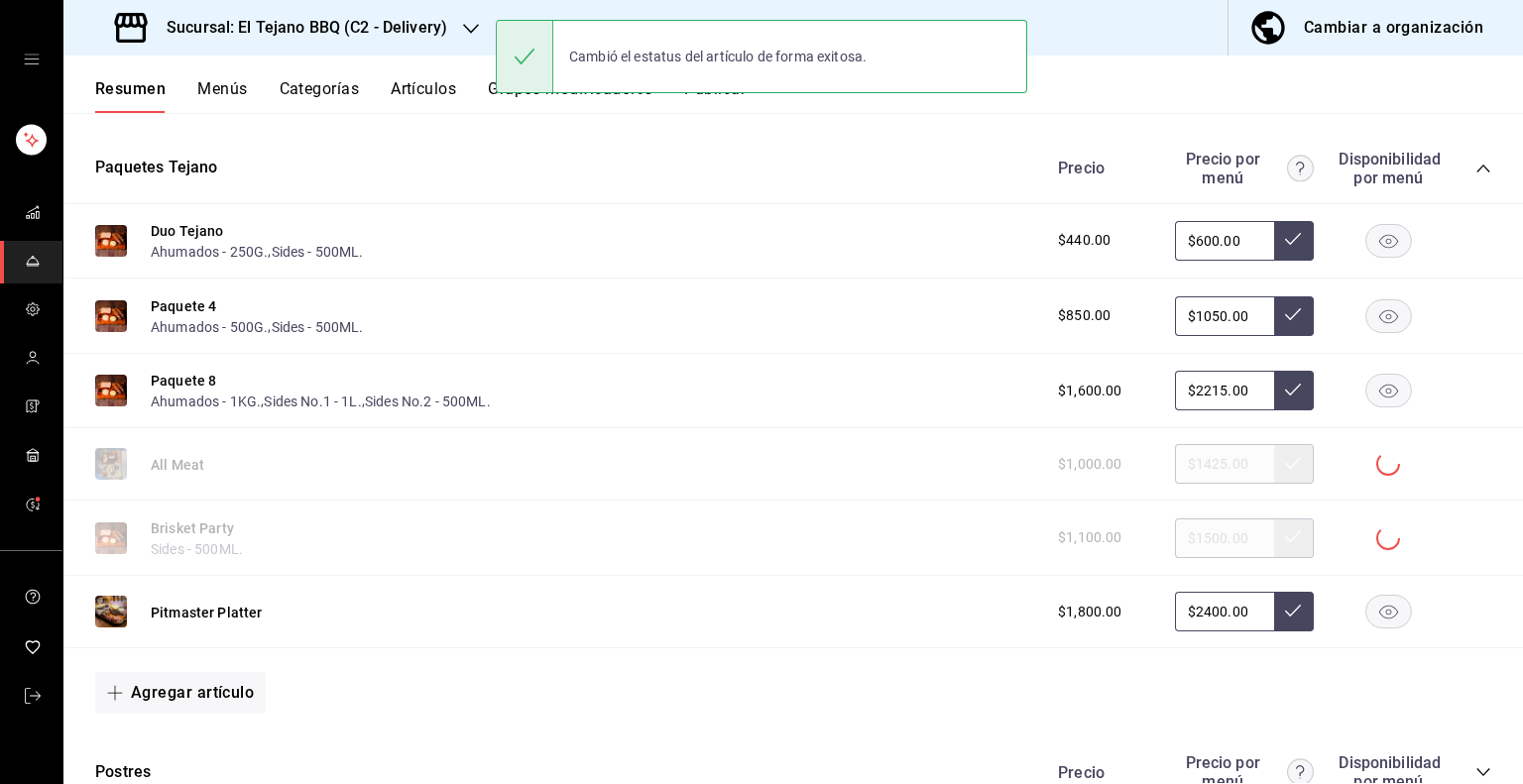 scroll, scrollTop: 2701, scrollLeft: 0, axis: vertical 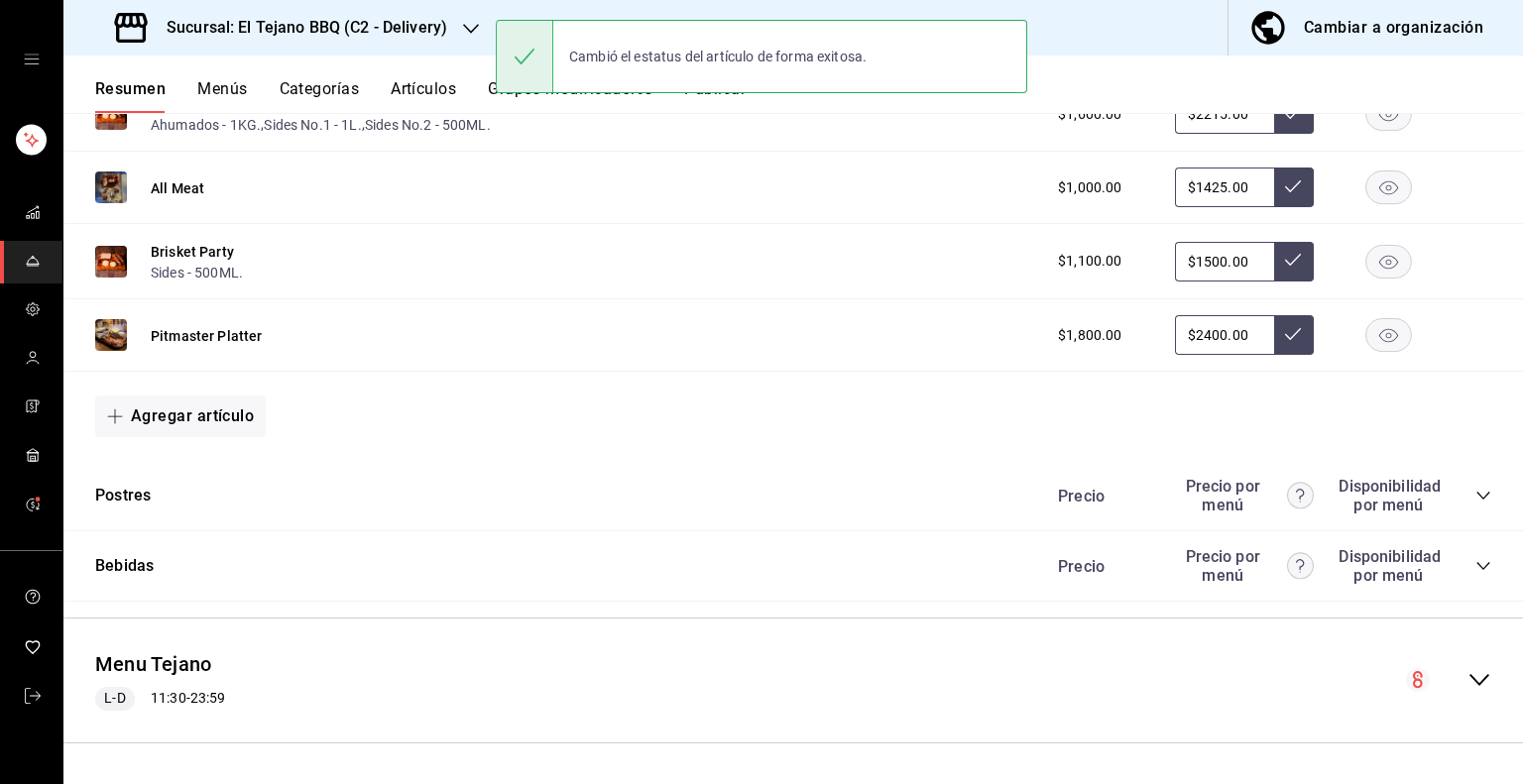 click 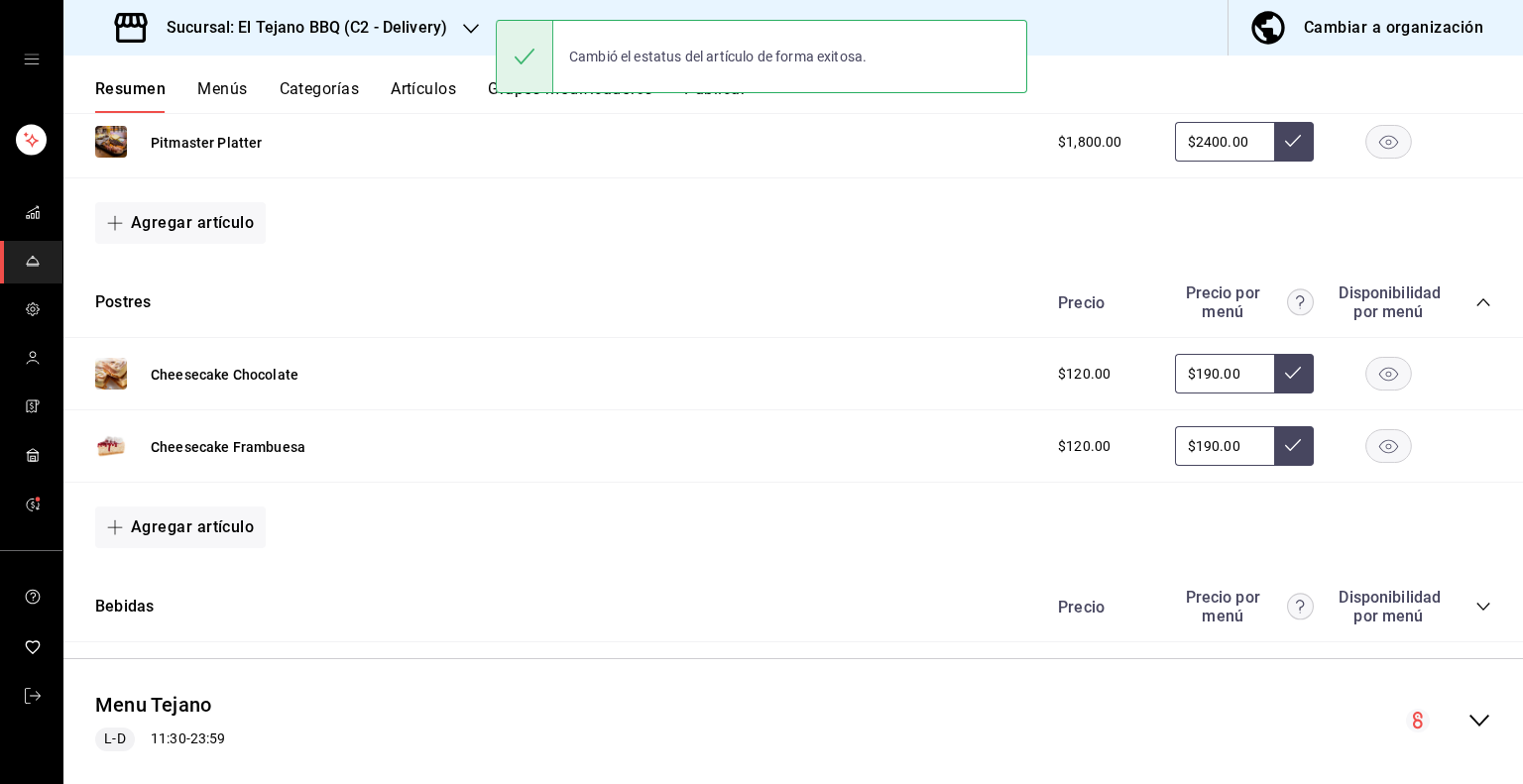 scroll, scrollTop: 2904, scrollLeft: 0, axis: vertical 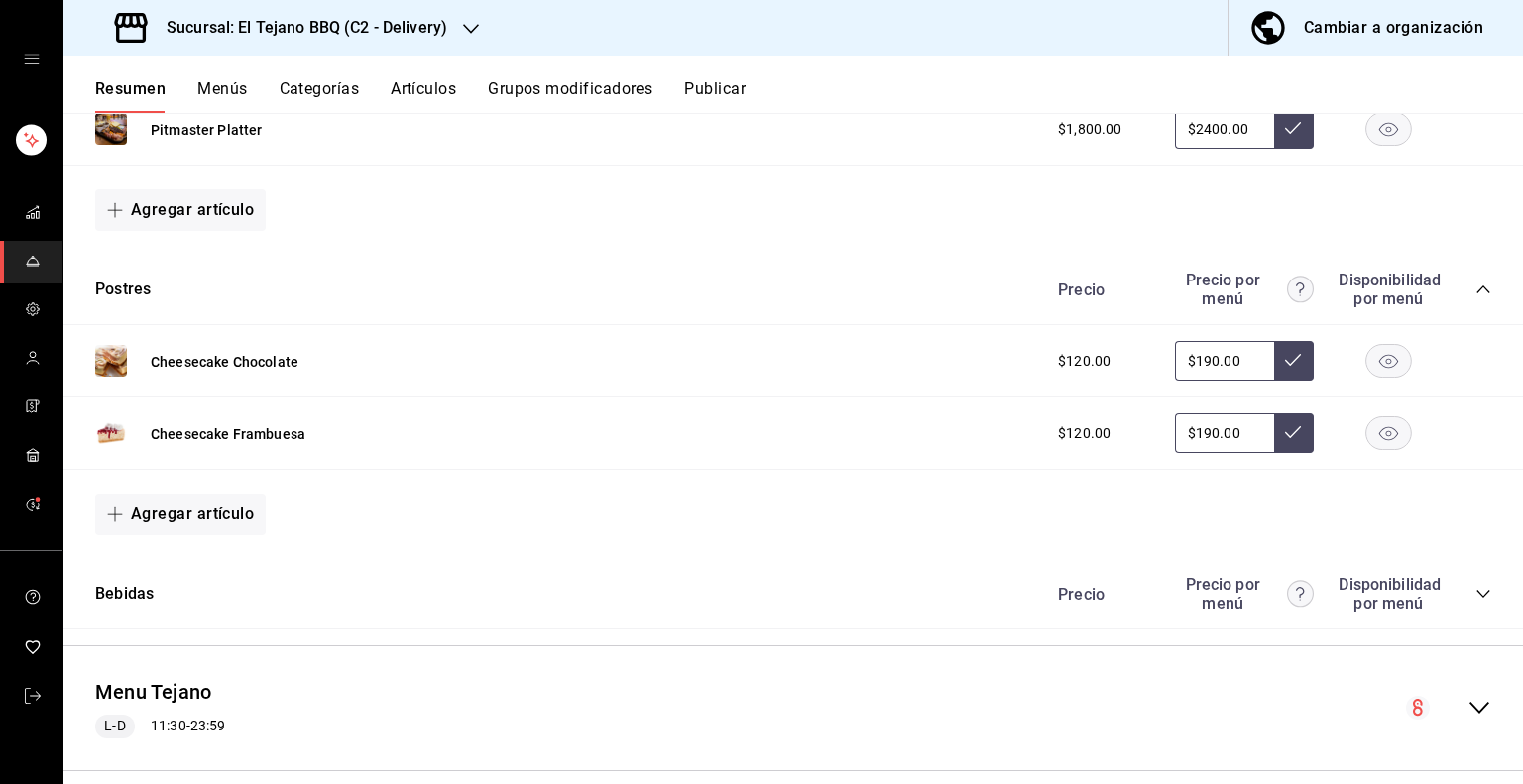 click on "Artículos" at bounding box center (423, 96) 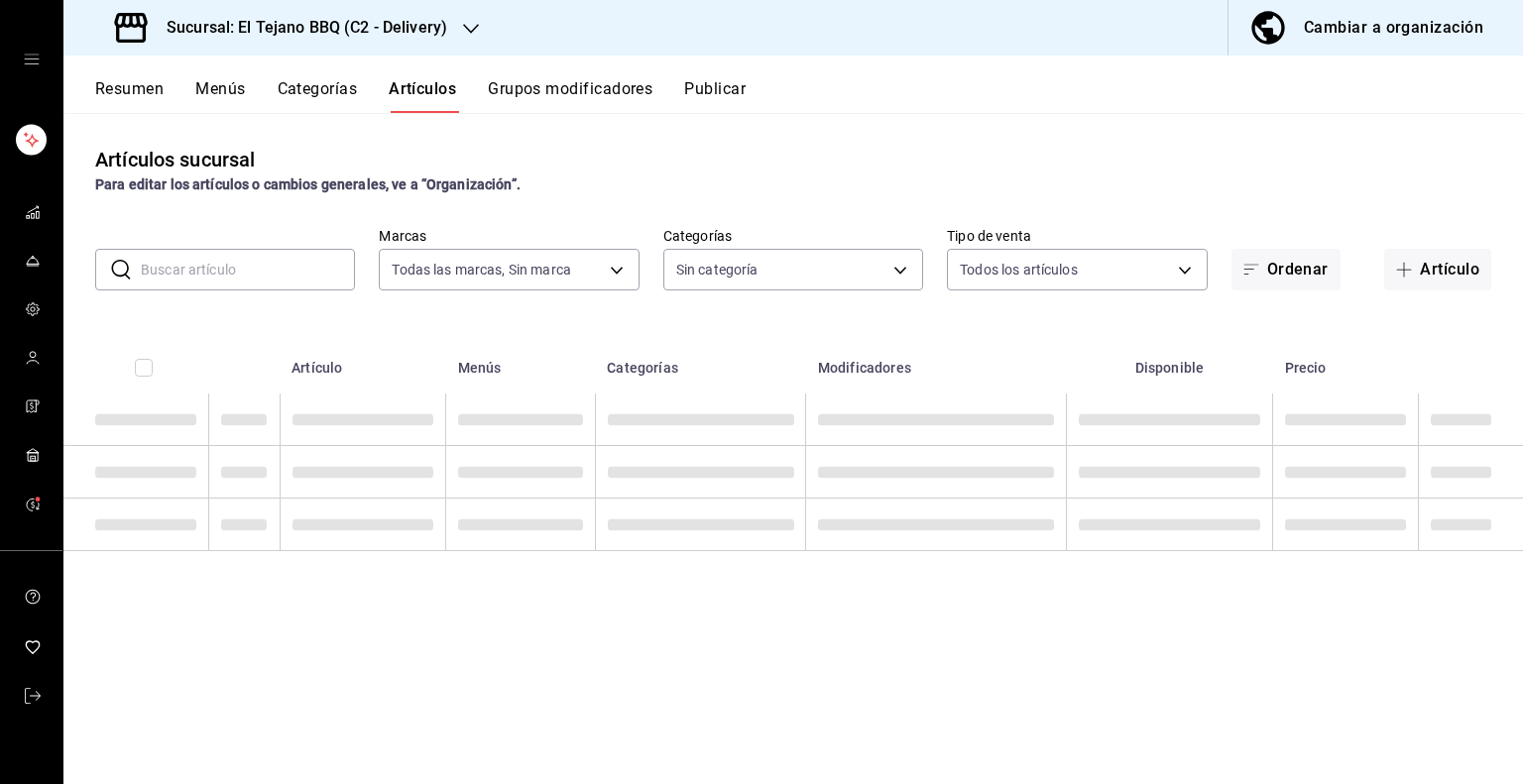 type on "[UUID]" 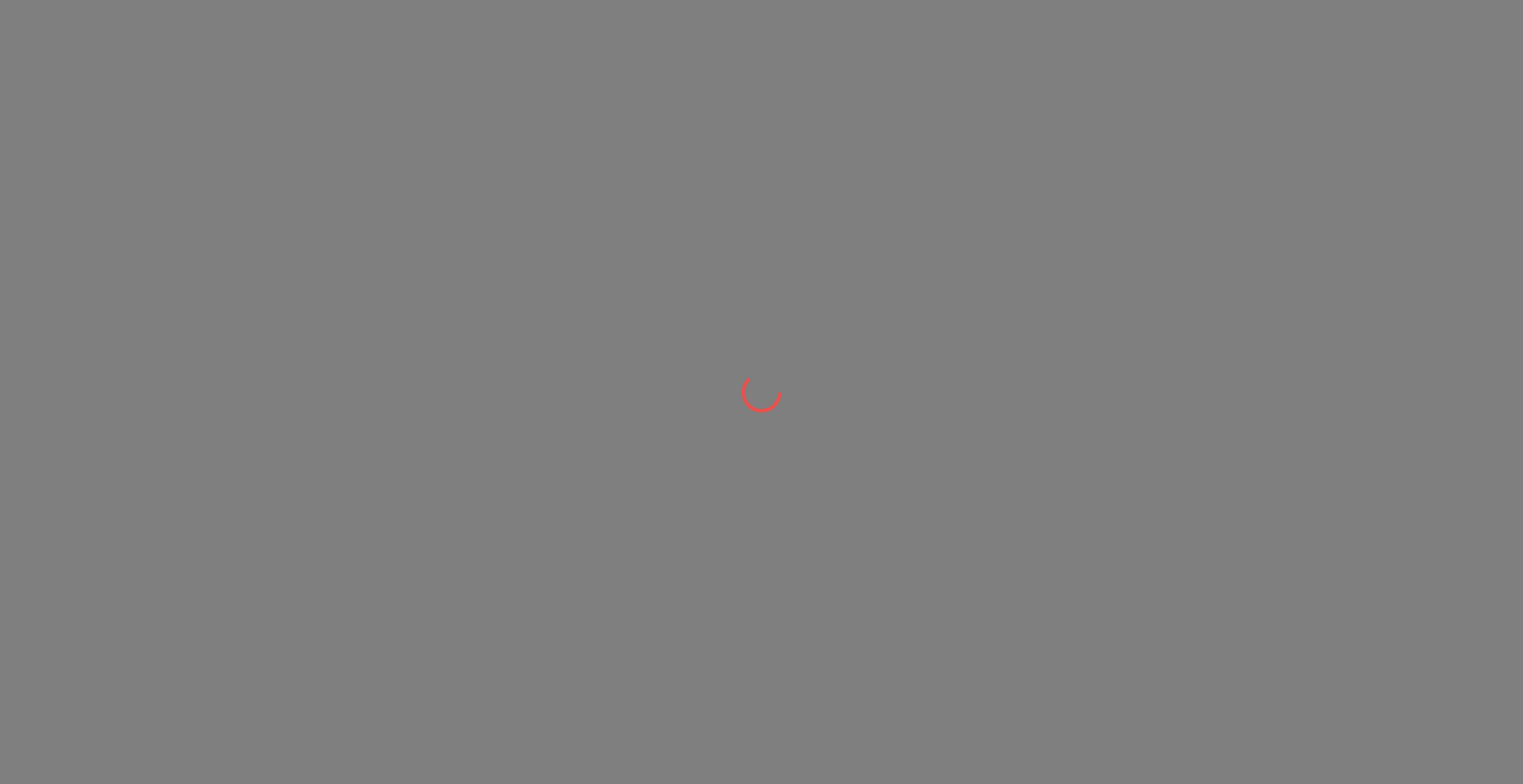 scroll, scrollTop: 0, scrollLeft: 0, axis: both 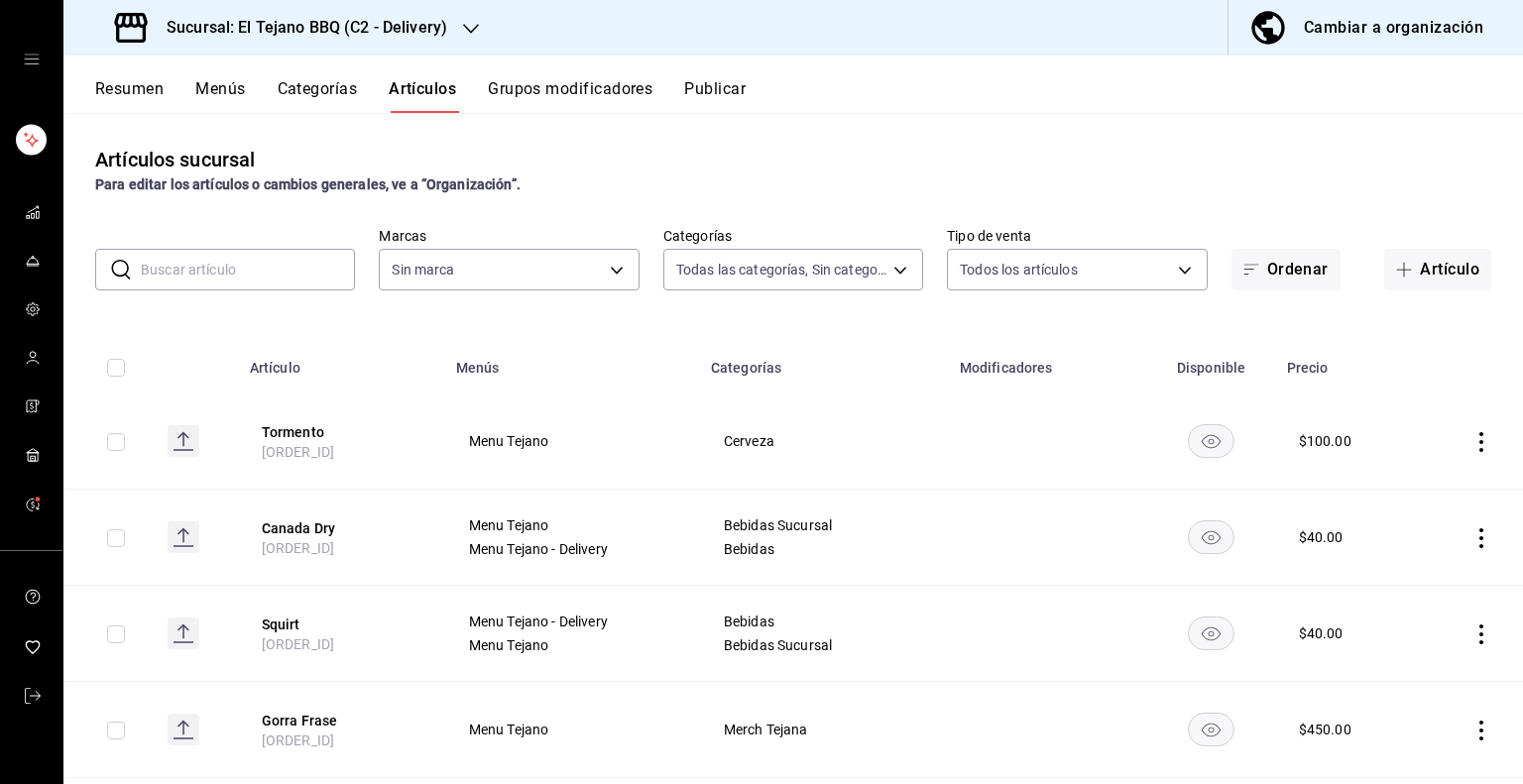 type on "[UUID_LIST]" 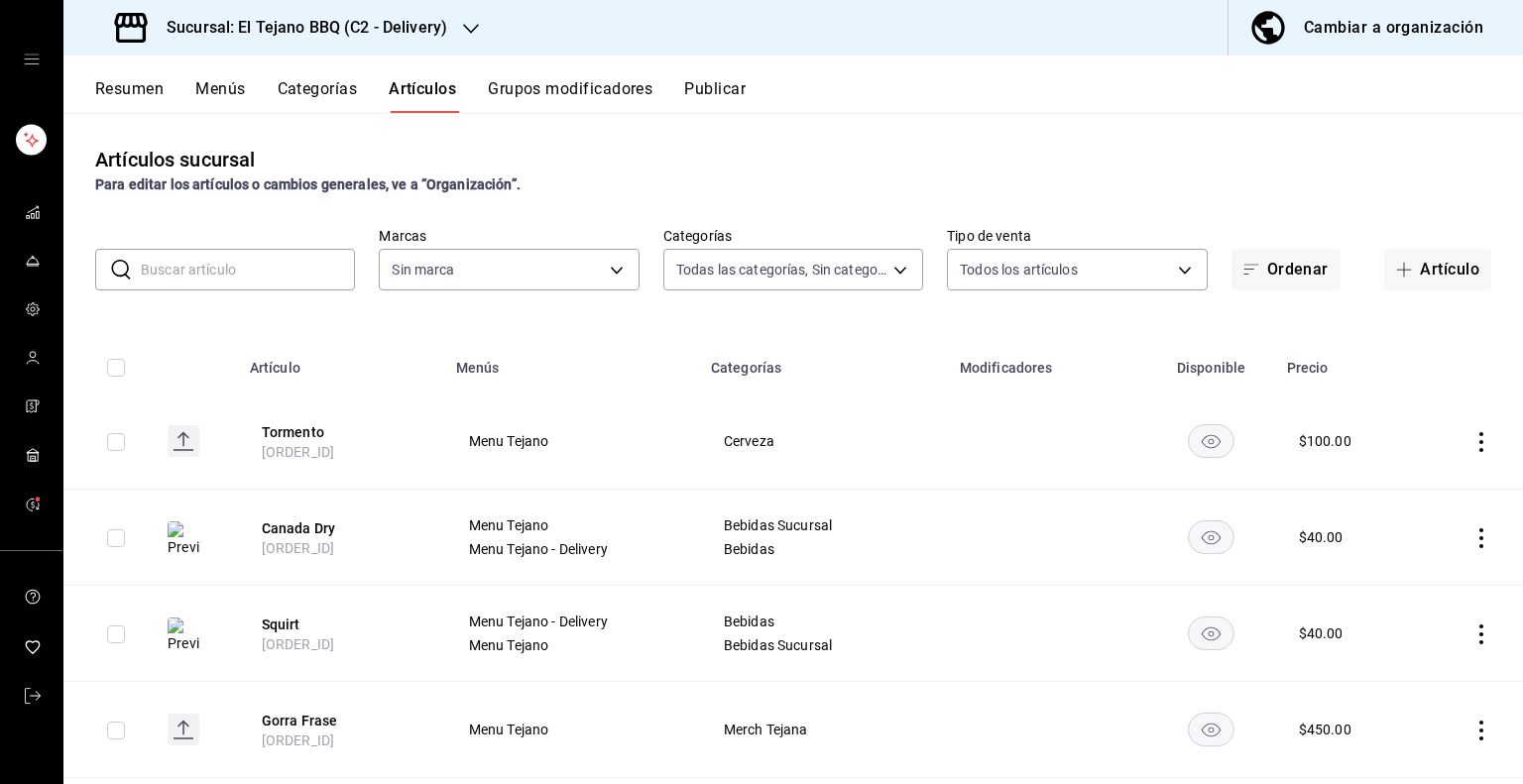 type on "[UUID]" 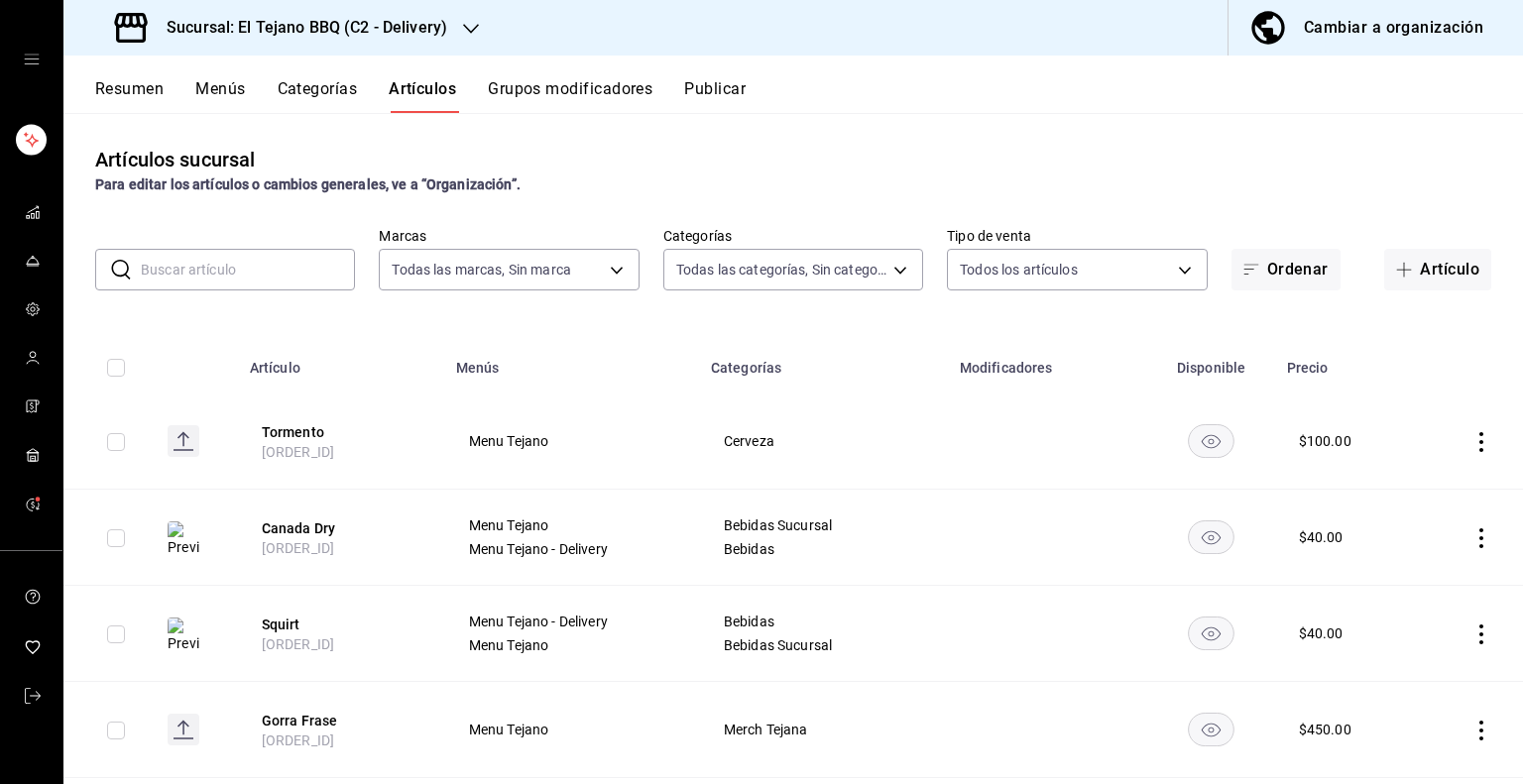click at bounding box center (248, 270) 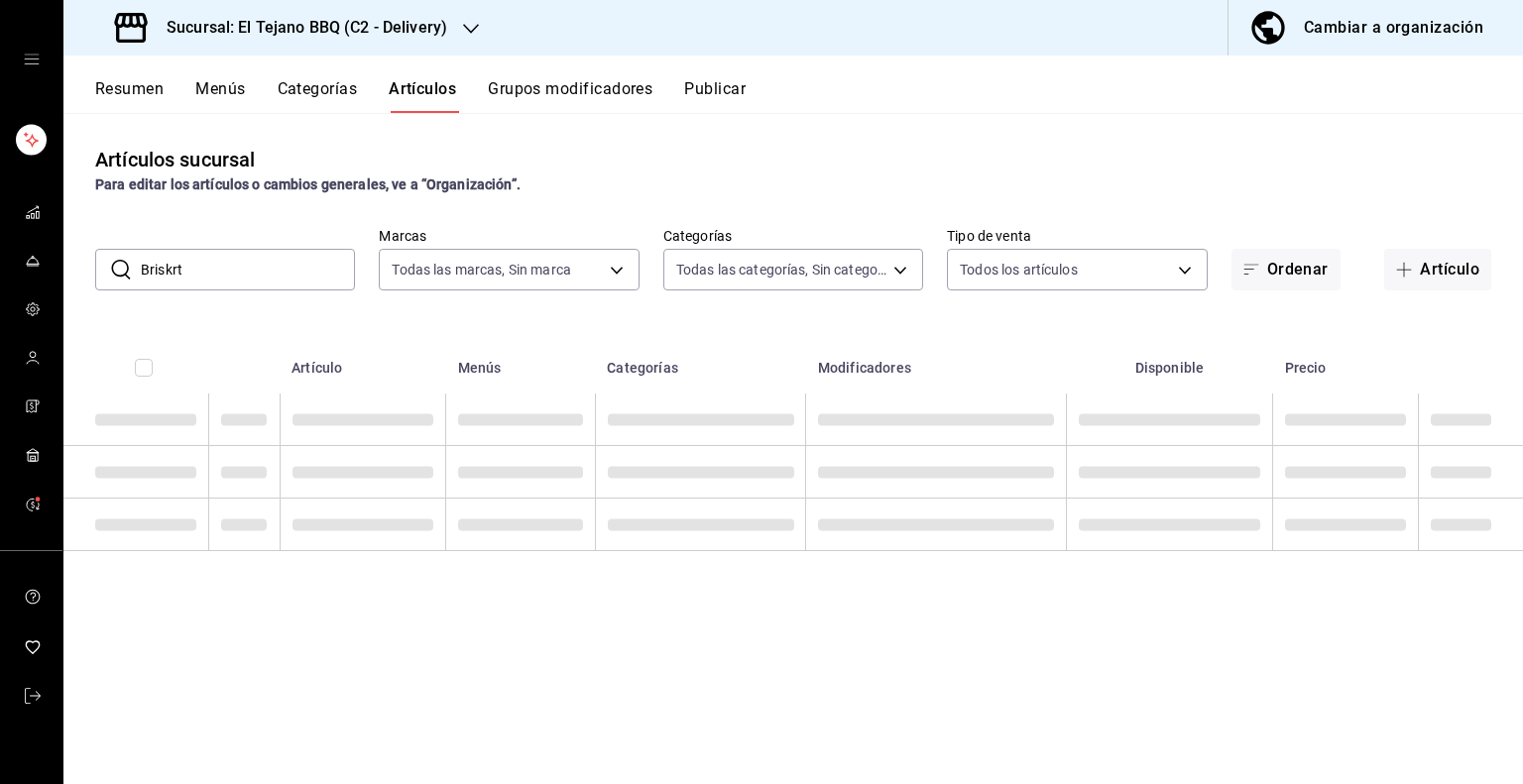 click on "Briskrt" at bounding box center (248, 270) 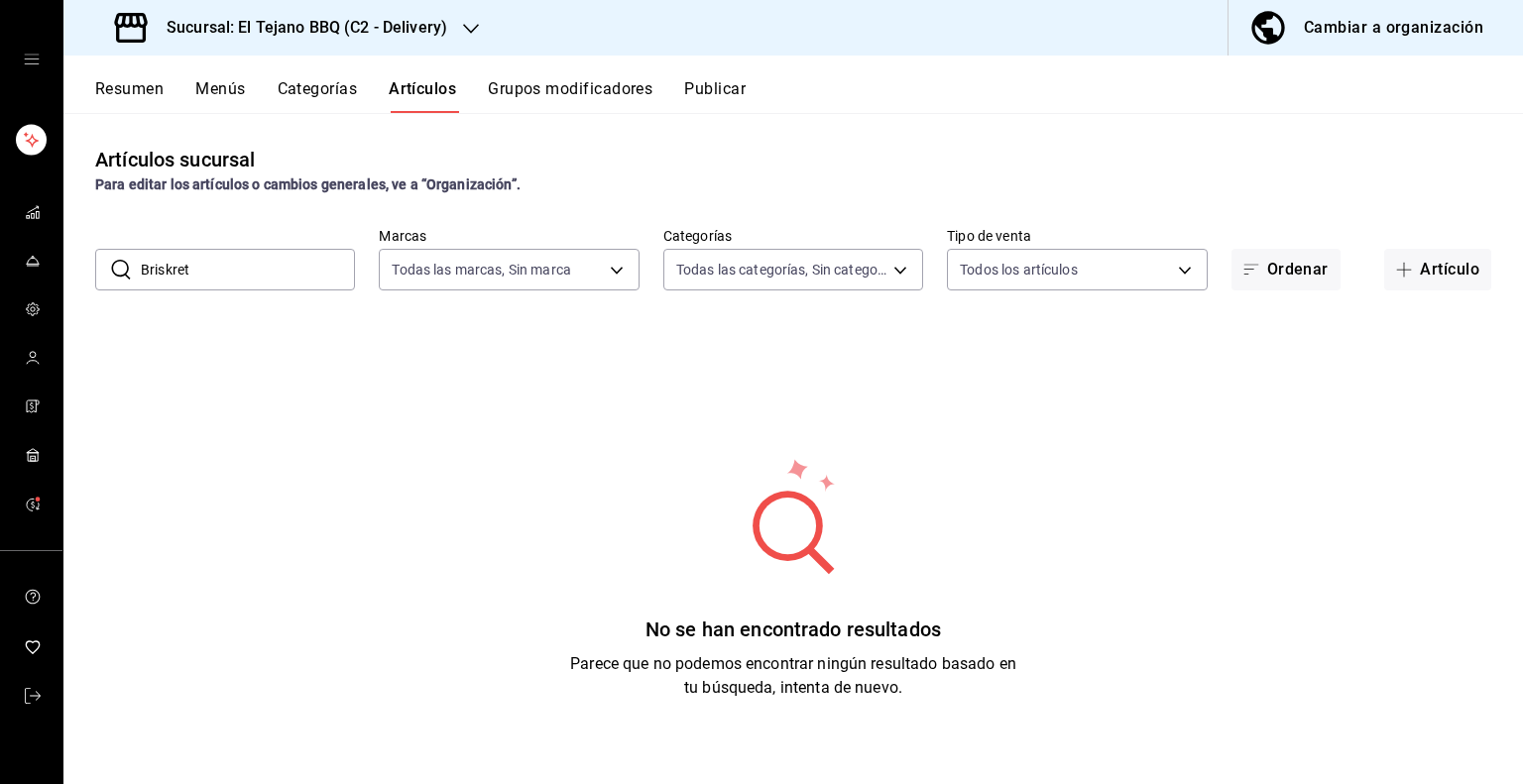 click on "Briskret" at bounding box center (248, 270) 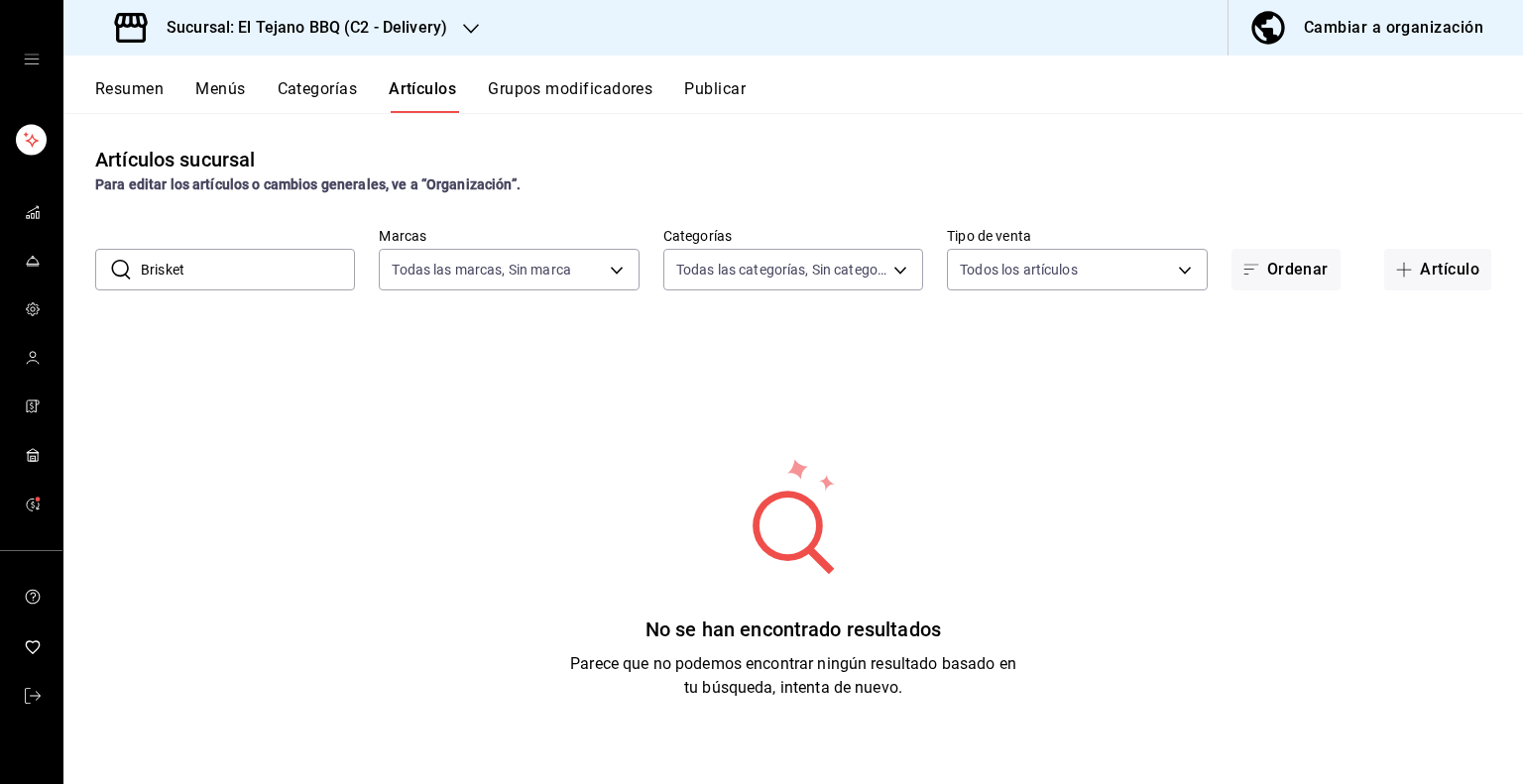 type on "Brisket" 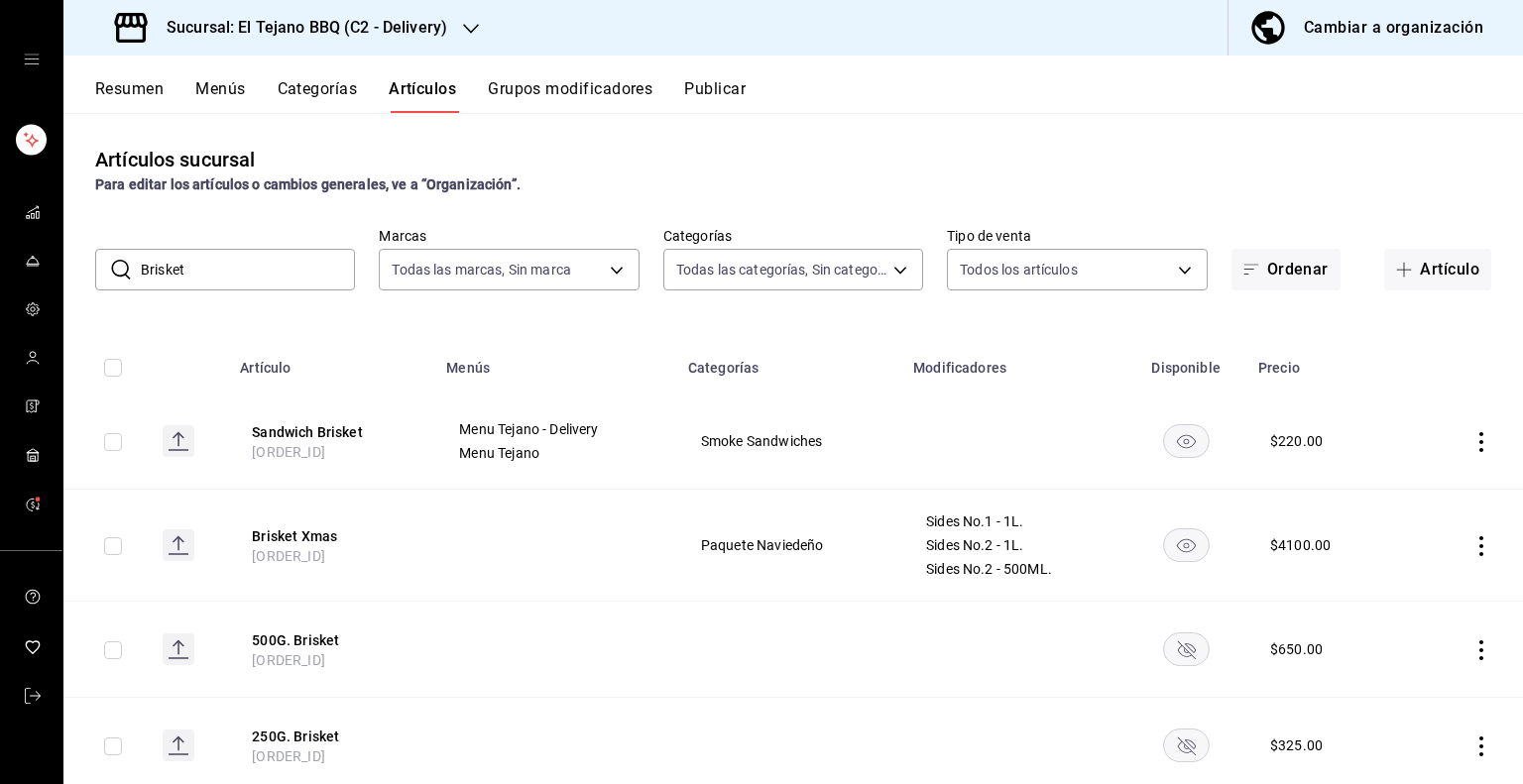 click 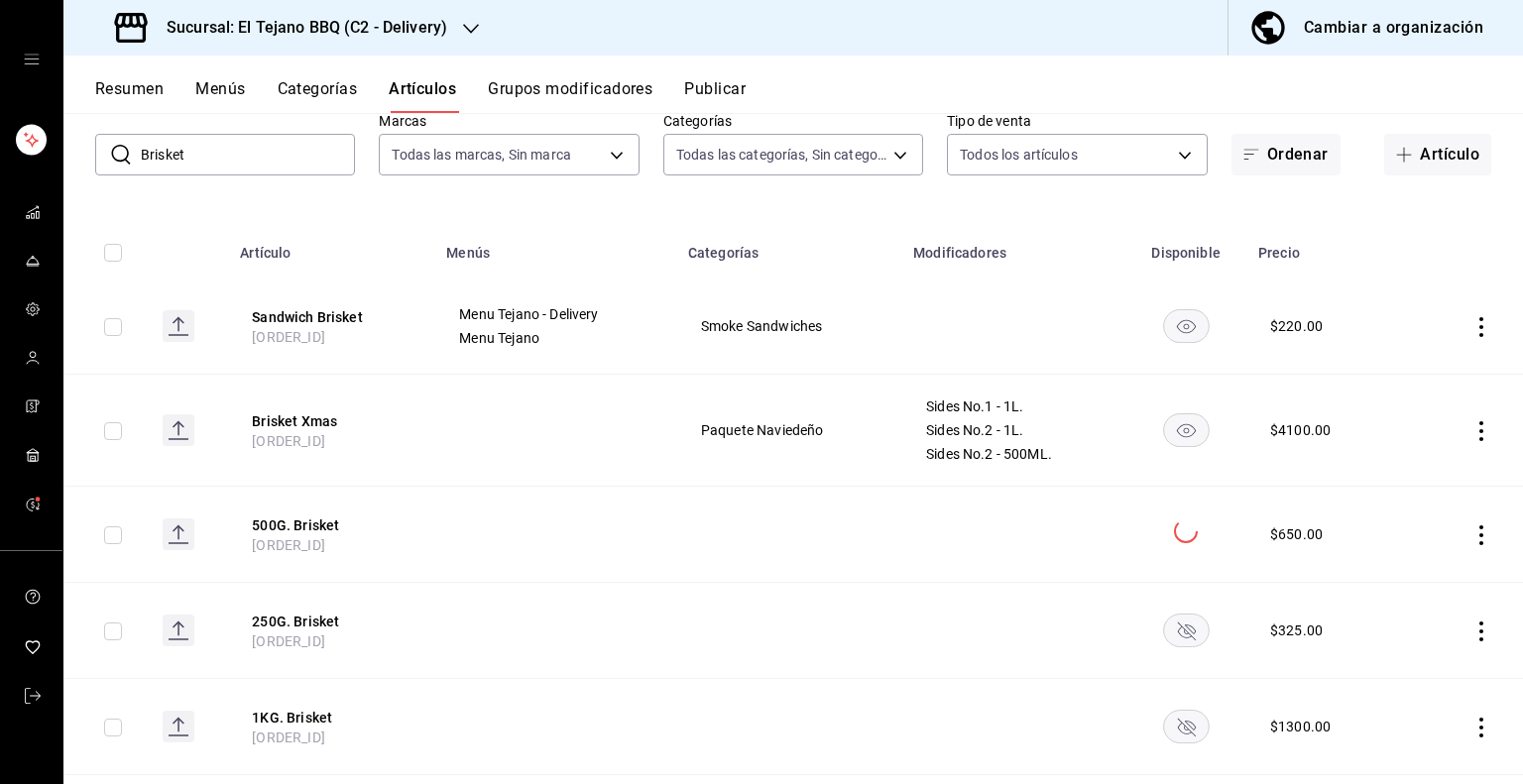 scroll, scrollTop: 115, scrollLeft: 0, axis: vertical 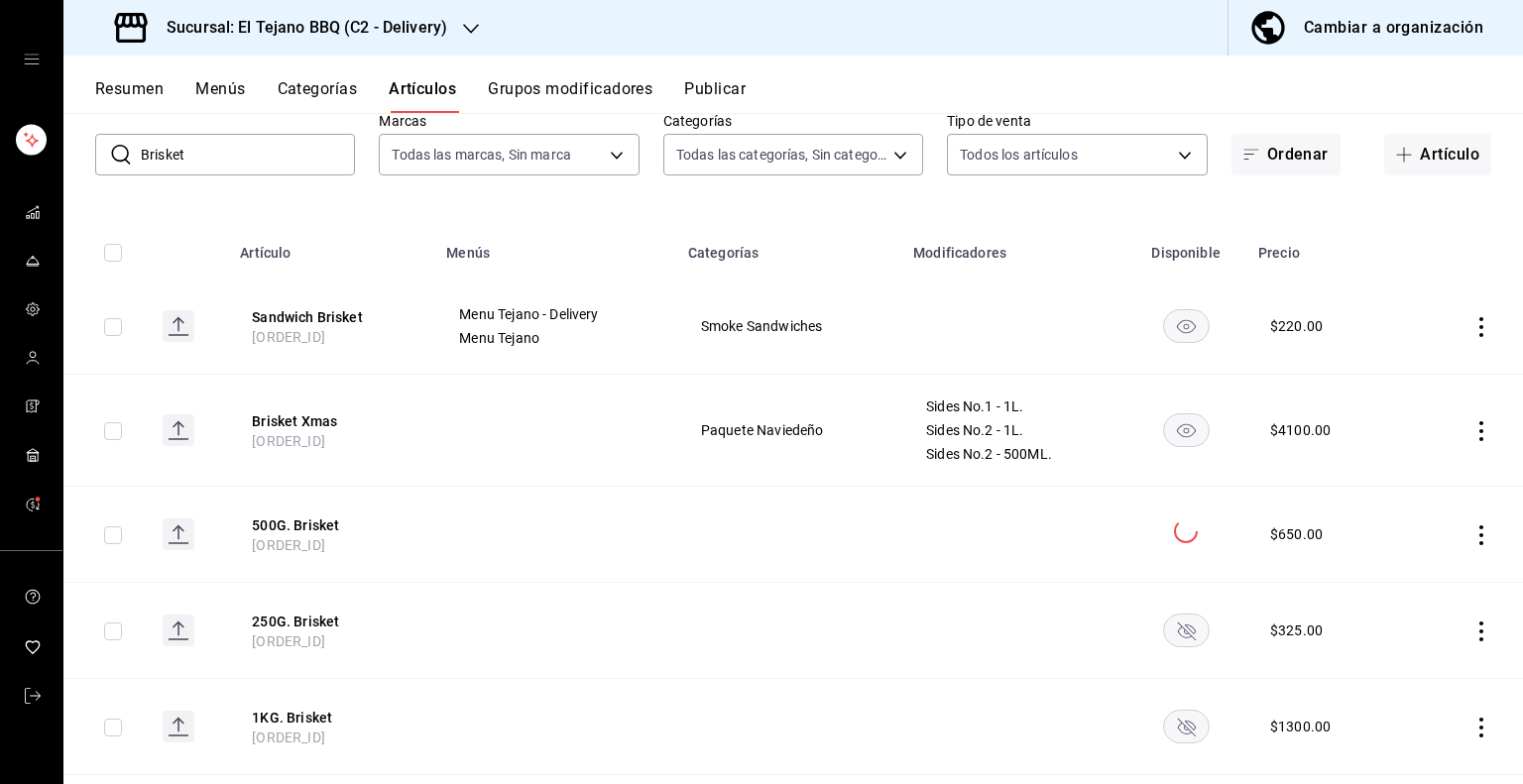click 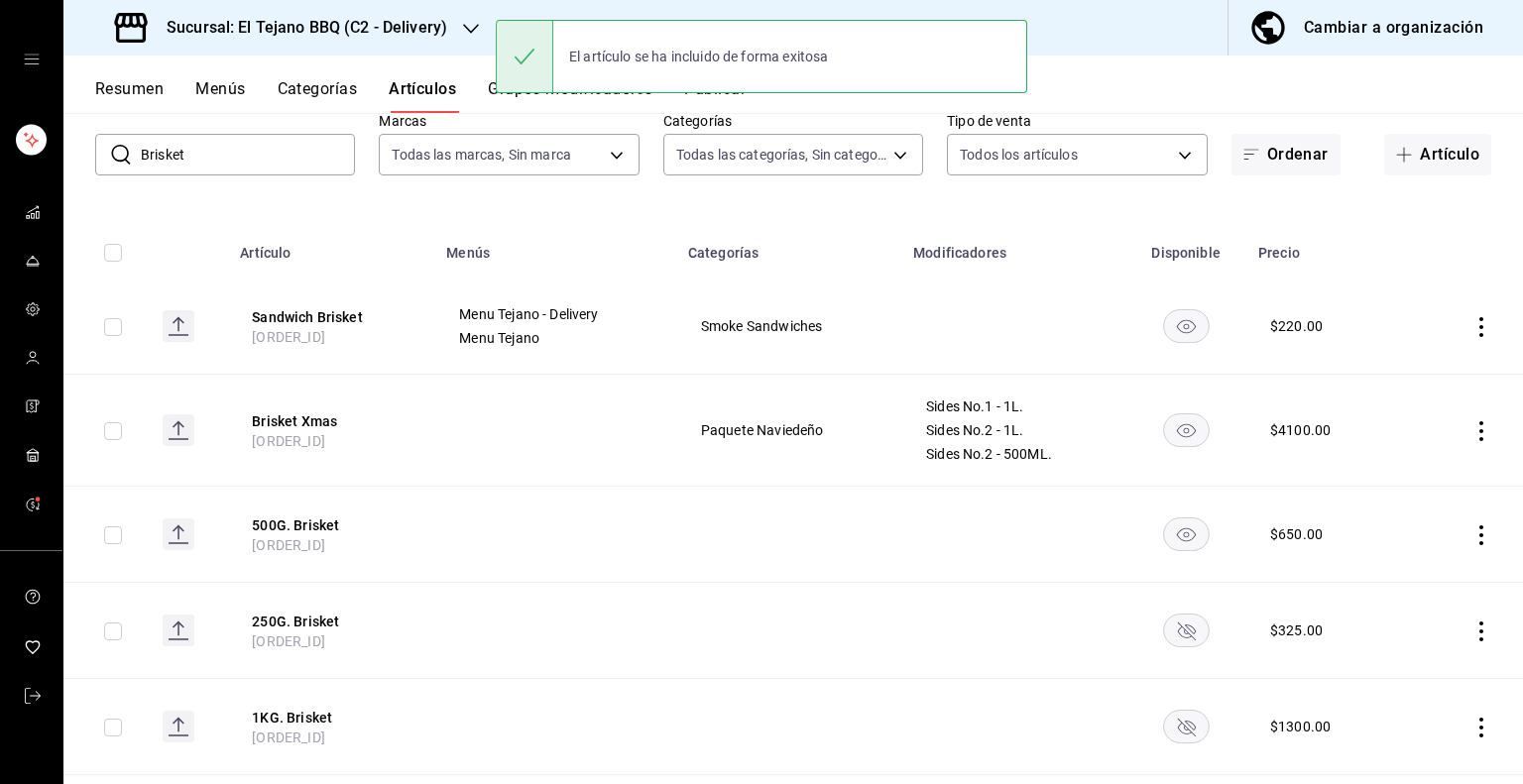click 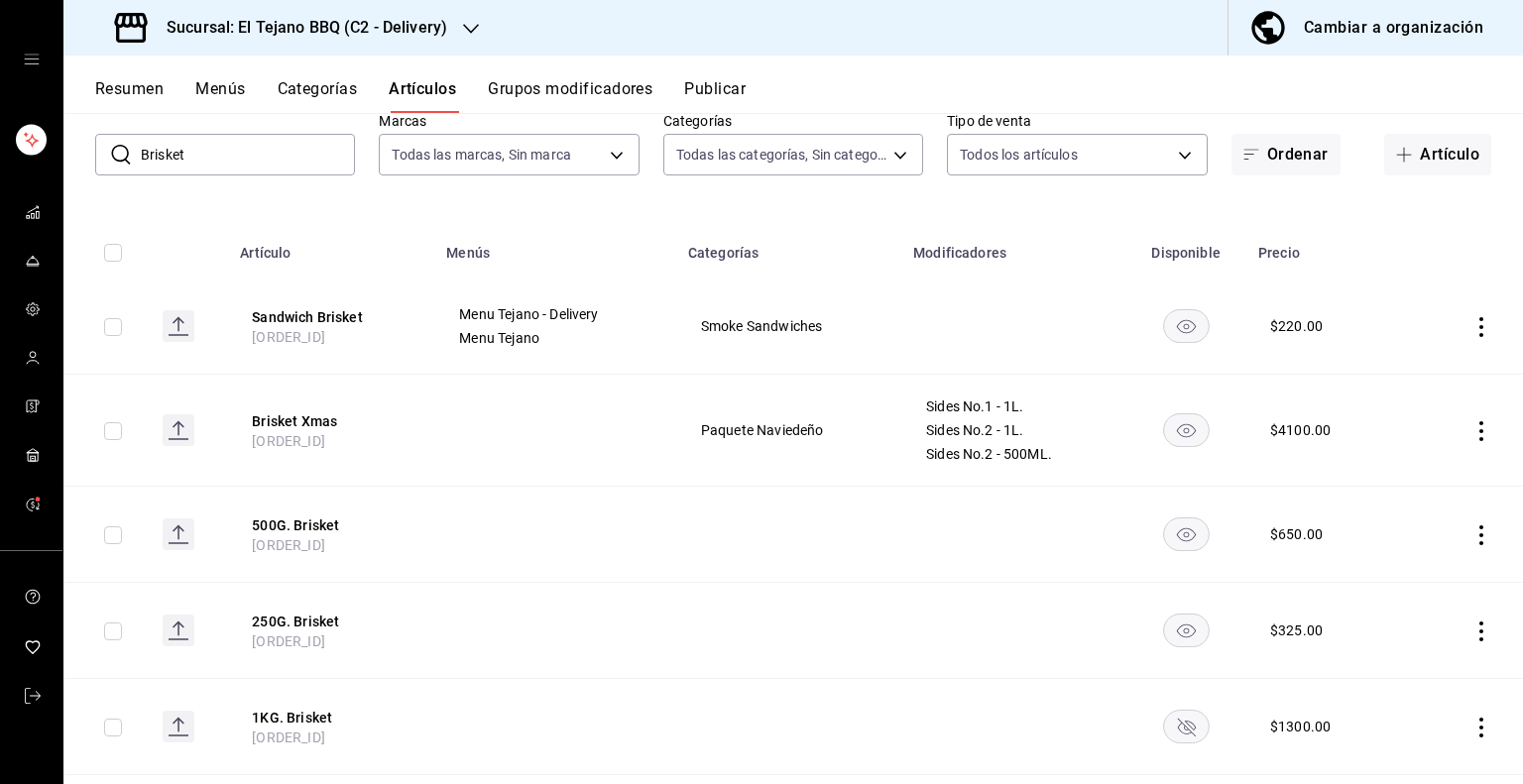 click on "Publicar" at bounding box center (715, 96) 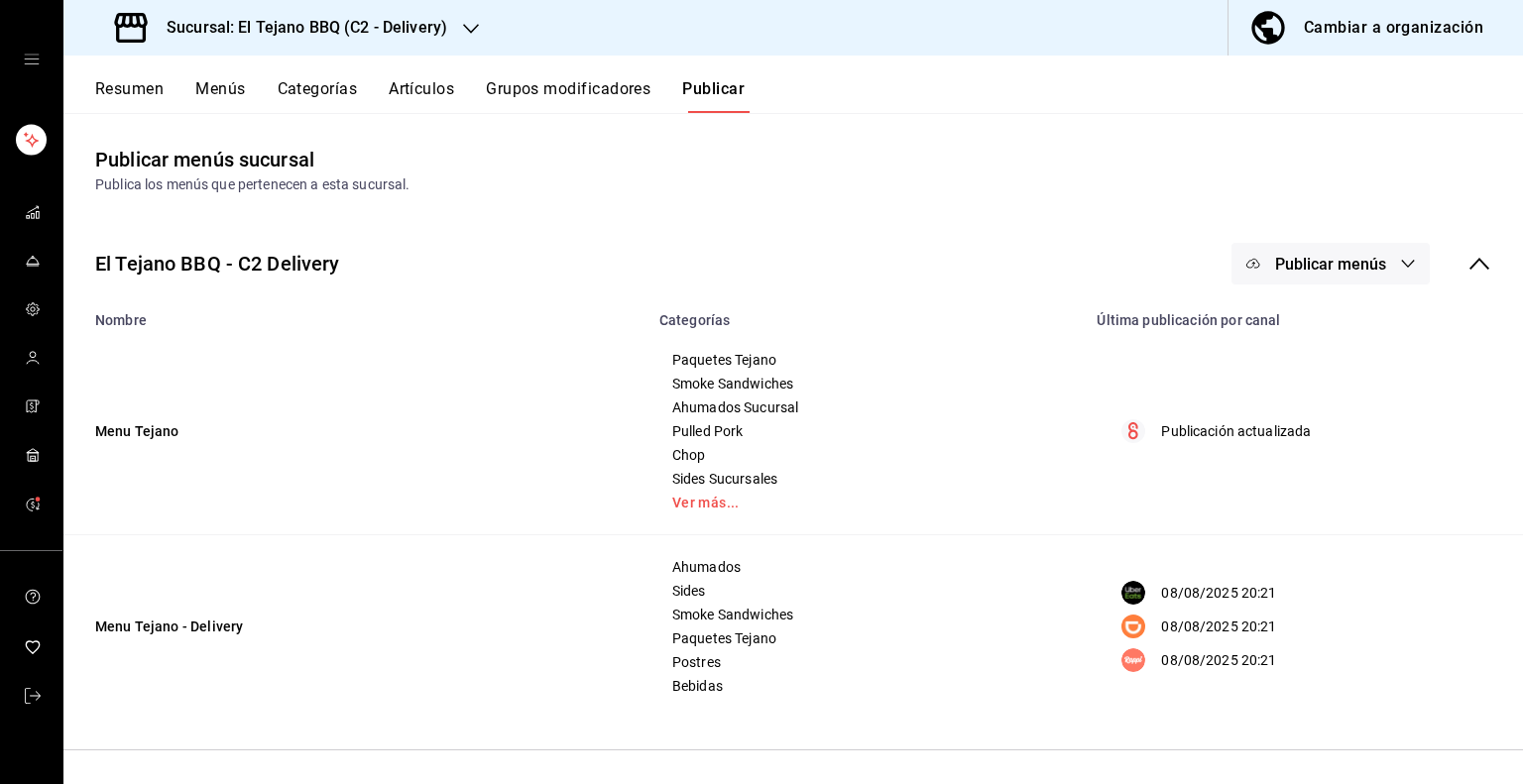click on "Publicar menús" at bounding box center [1331, 264] 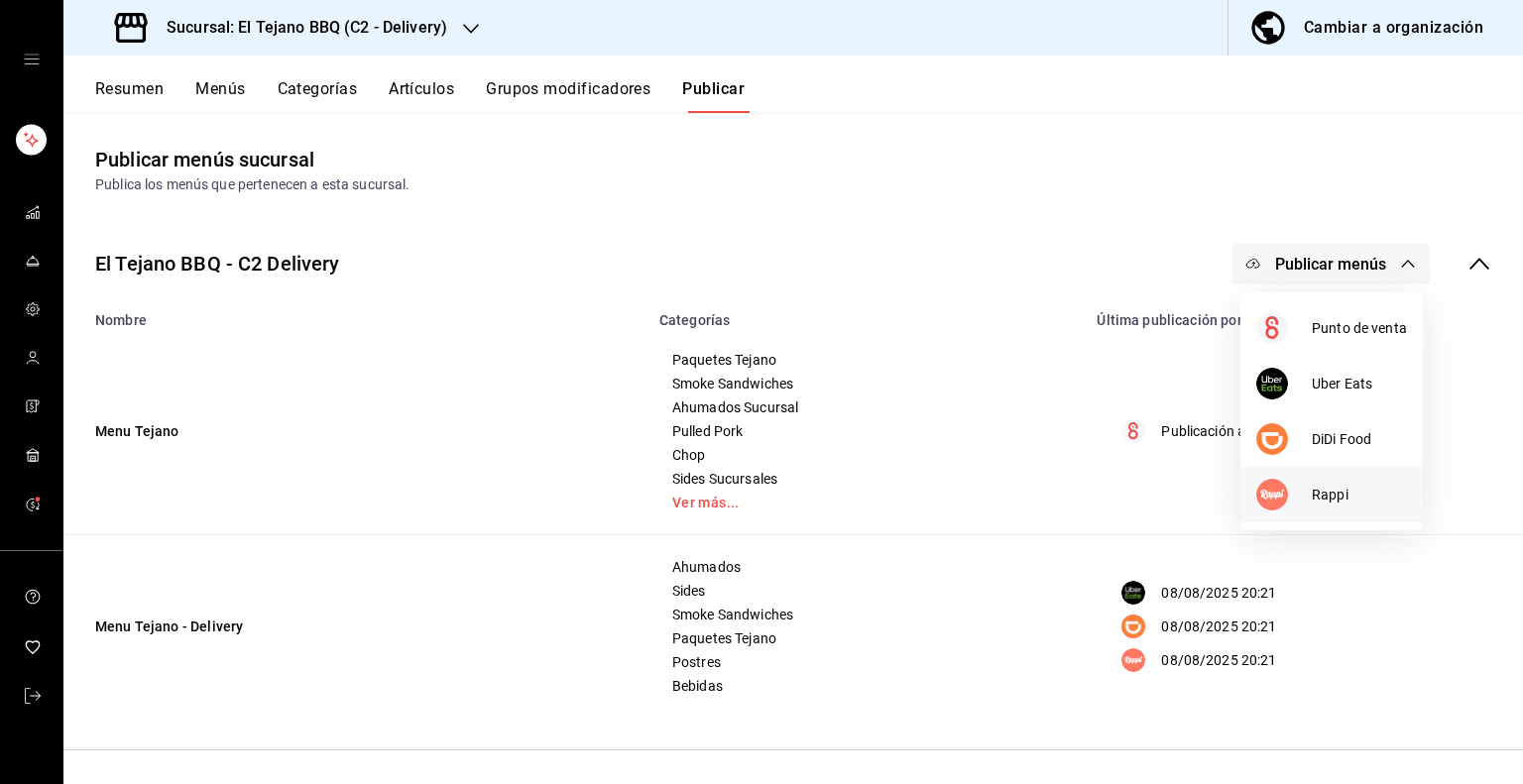 click on "Rappi" at bounding box center [1332, 495] 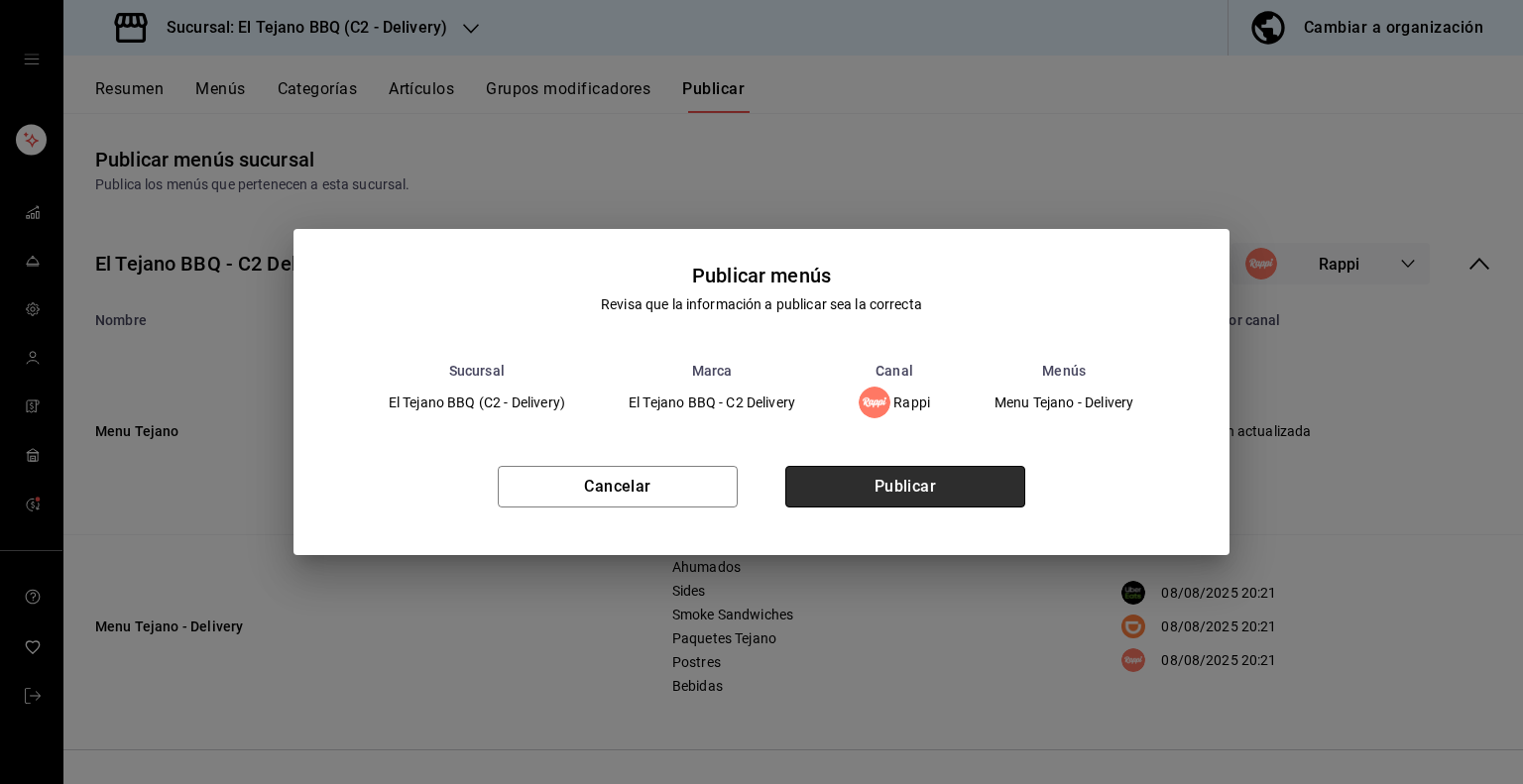 click on "Publicar" at bounding box center (905, 487) 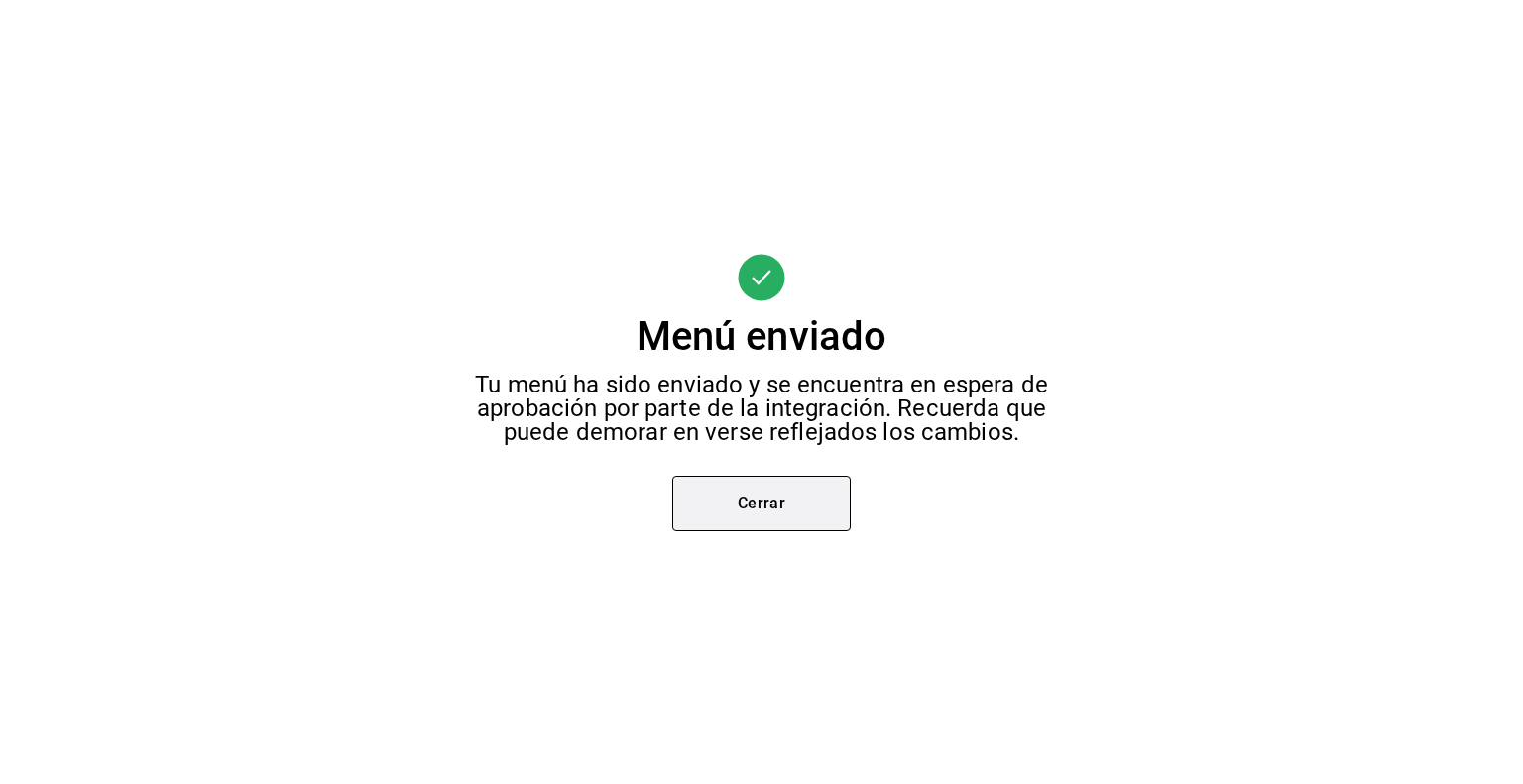 click on "Cerrar" at bounding box center [762, 504] 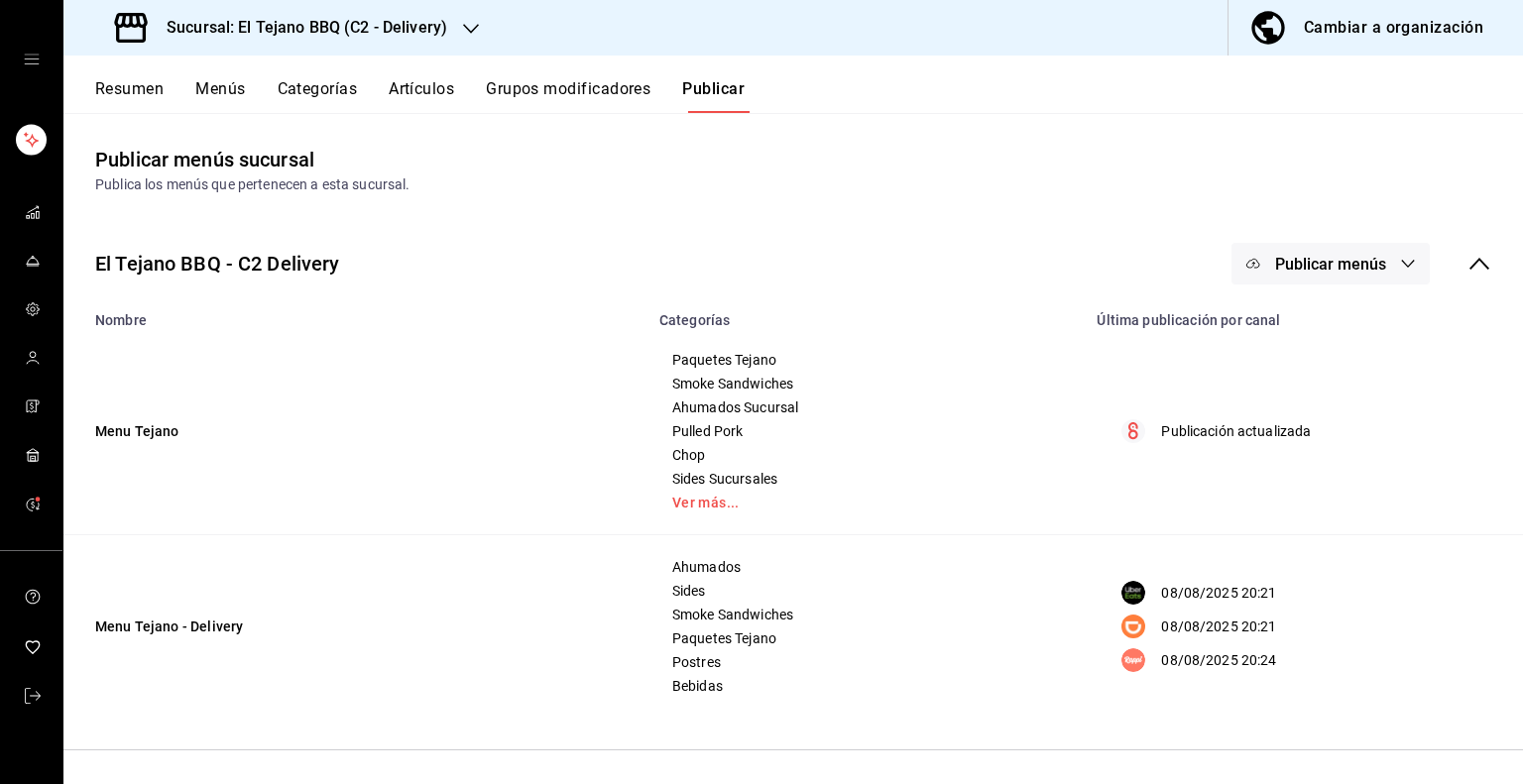 click on "Publicar menús" at bounding box center [1331, 264] 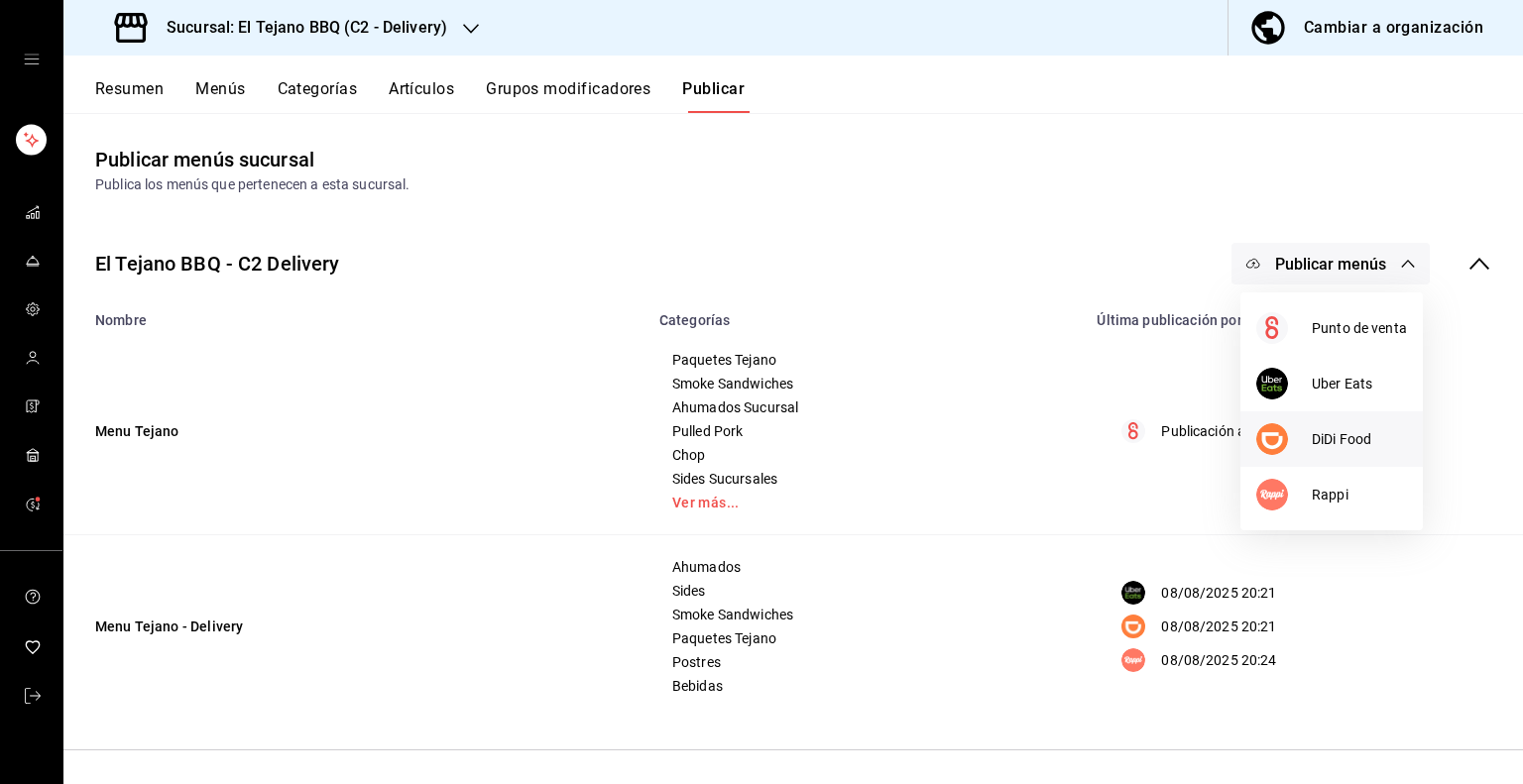 click on "DiDi Food" at bounding box center (1359, 439) 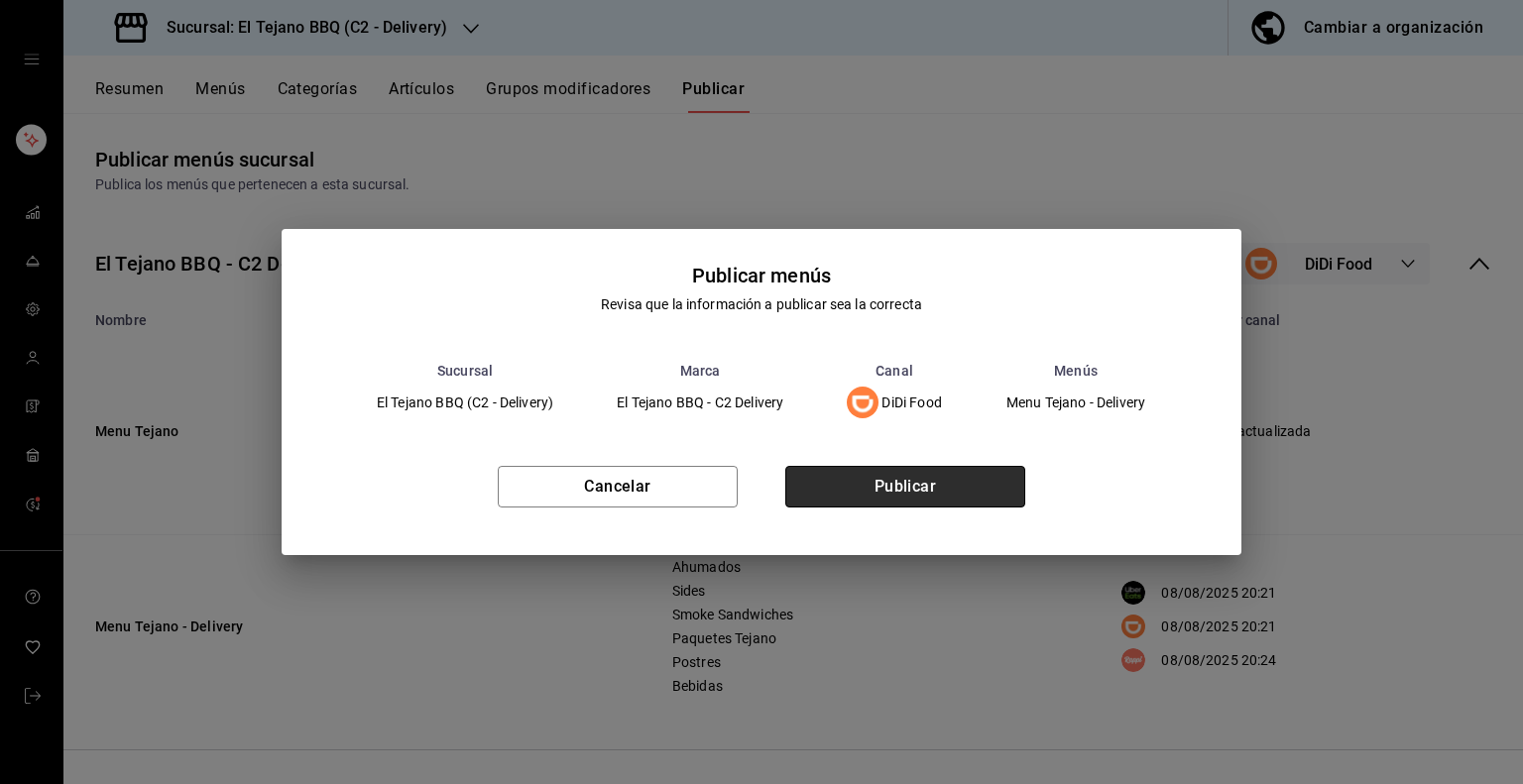click on "Publicar" at bounding box center (905, 487) 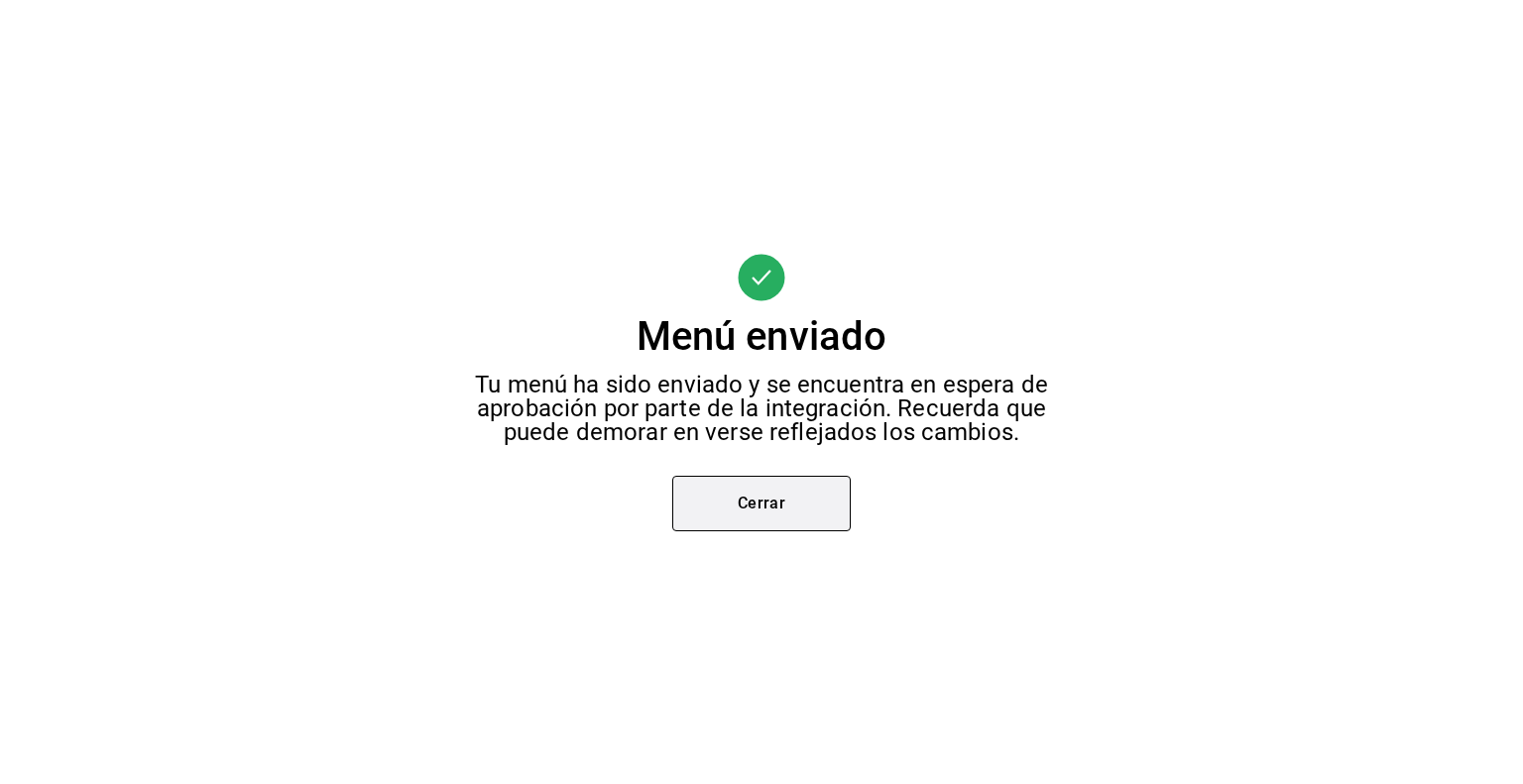 click on "Cerrar" at bounding box center [762, 504] 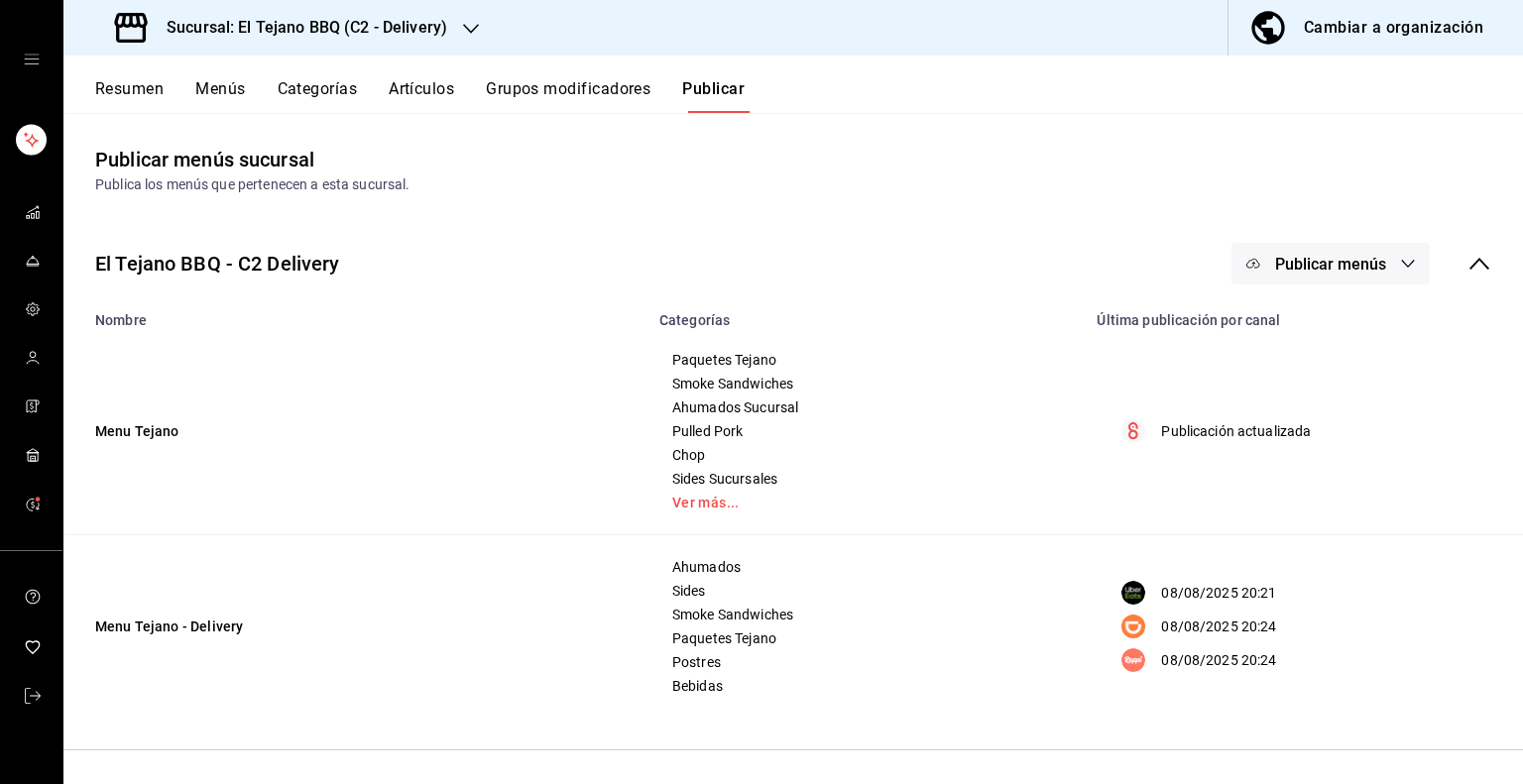 click on "Publicar menús" at bounding box center (1331, 264) 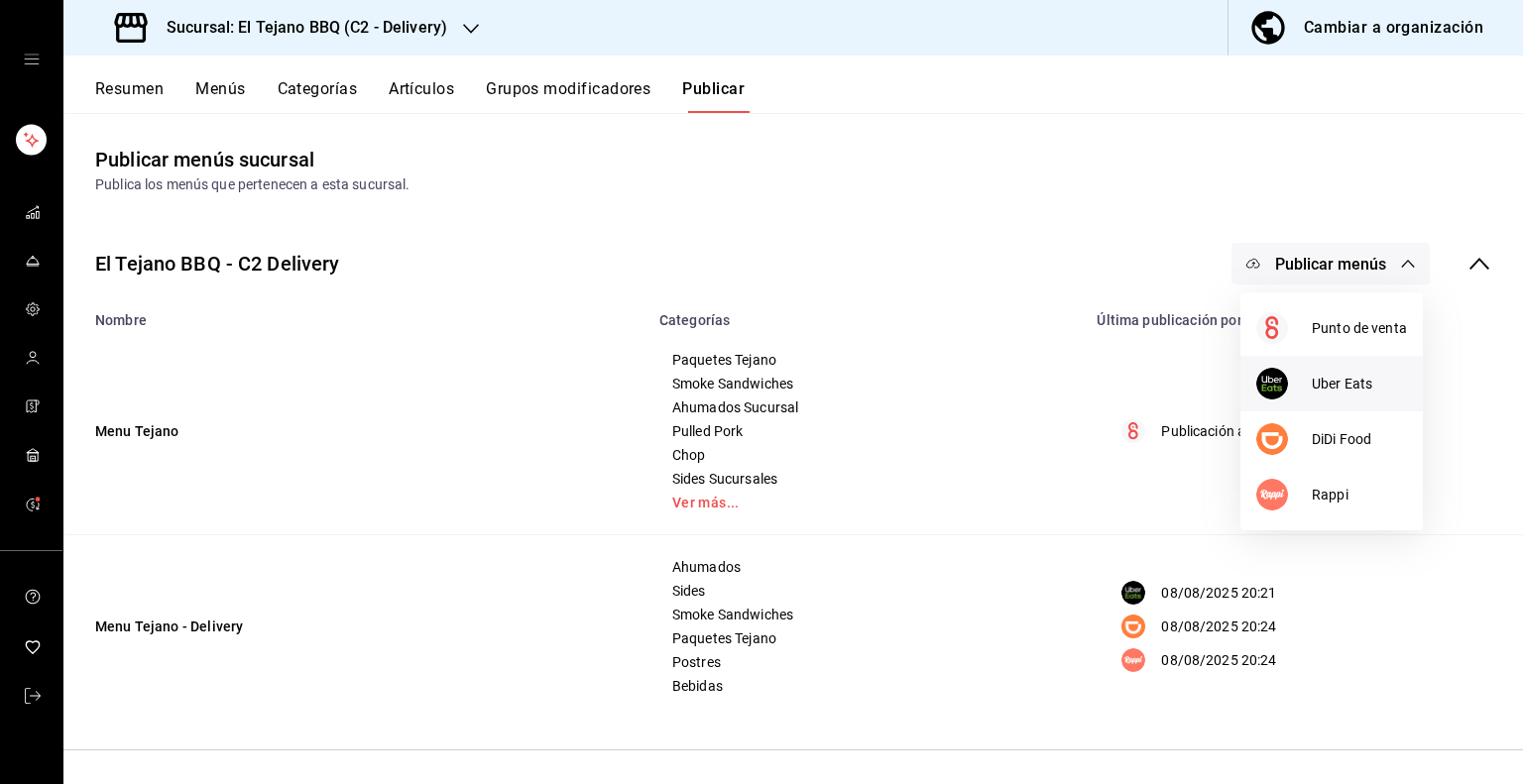 click at bounding box center [1284, 384] 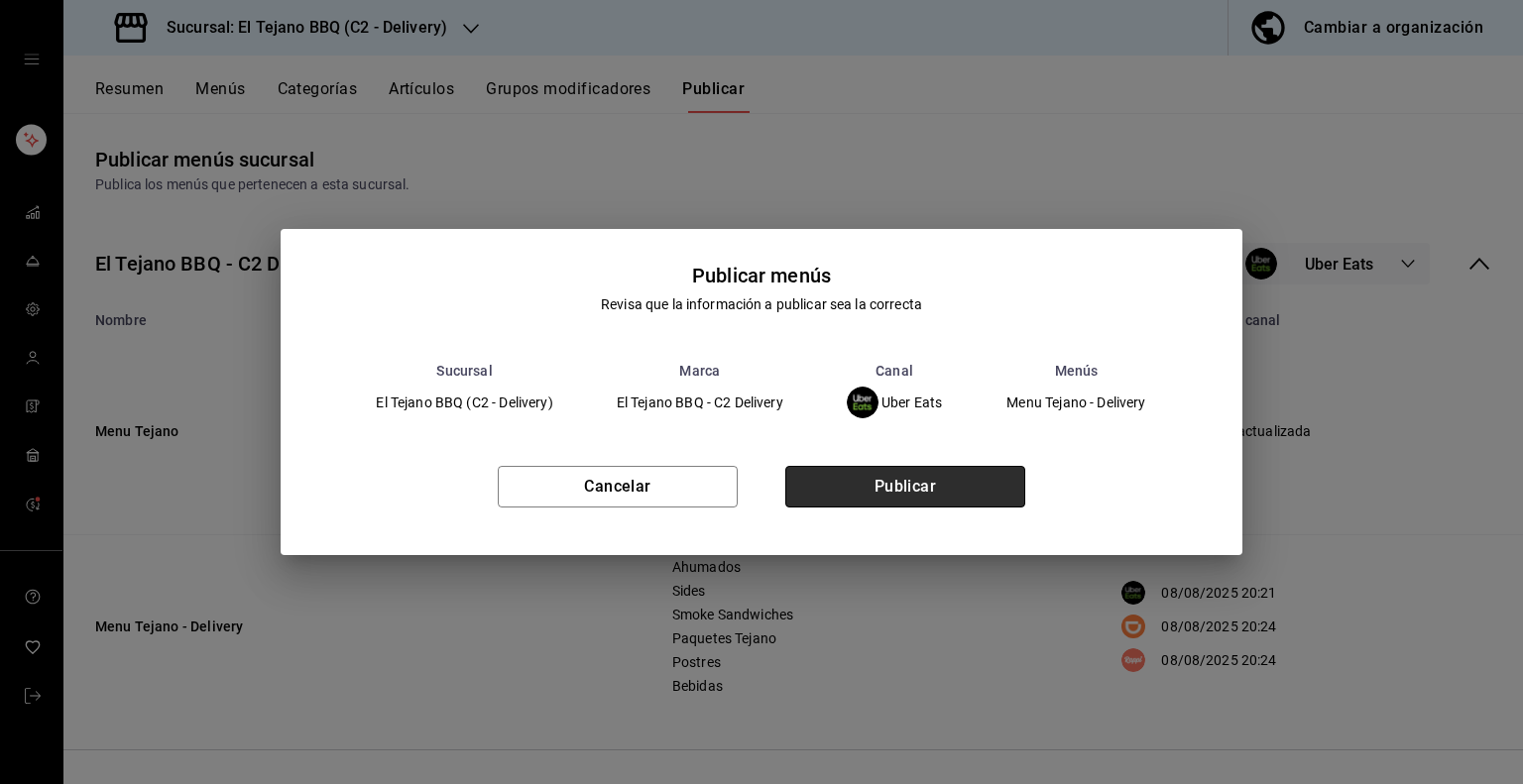 click on "Publicar" at bounding box center (905, 487) 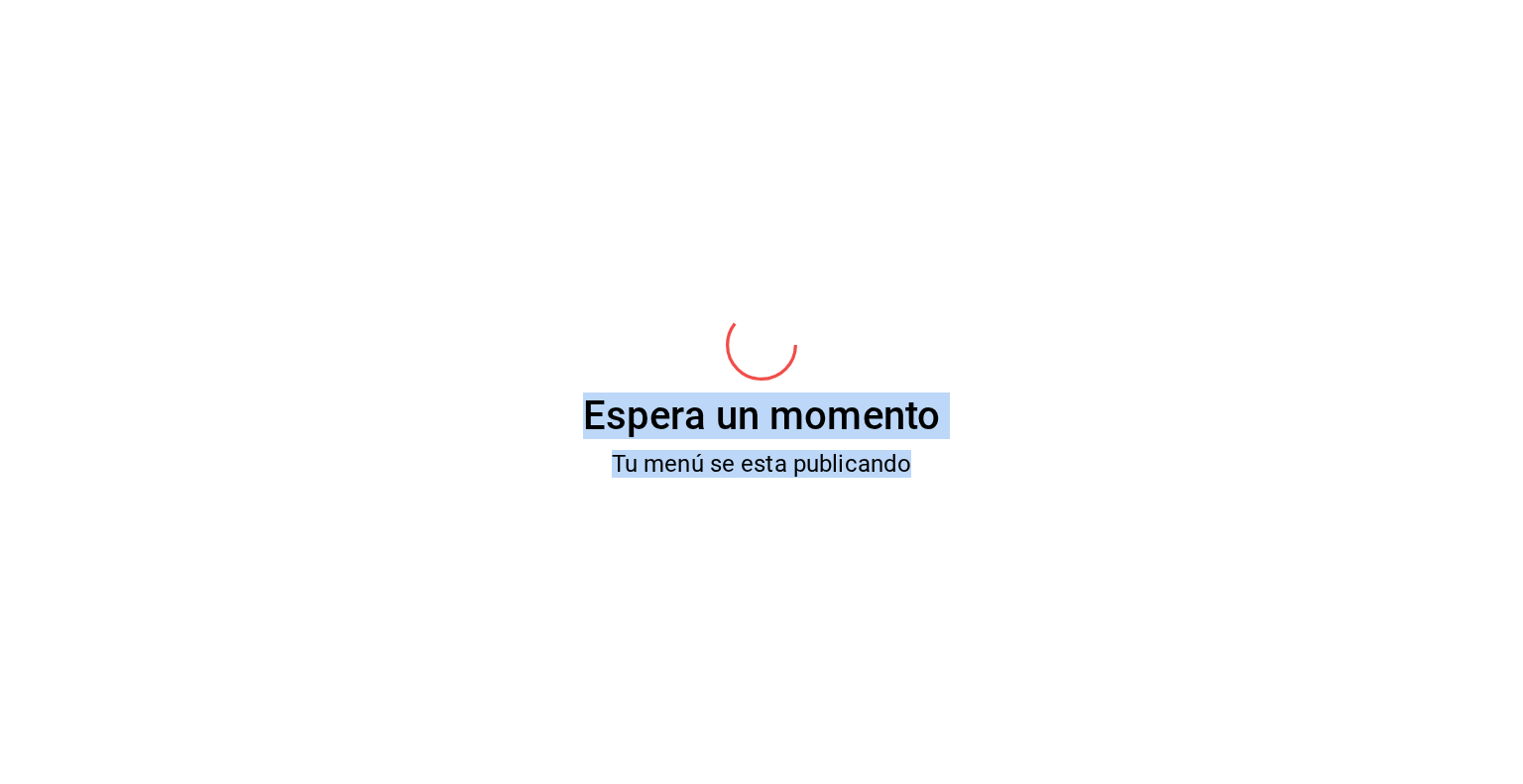 drag, startPoint x: 907, startPoint y: 488, endPoint x: 0, endPoint y: -119, distance: 1091.3744 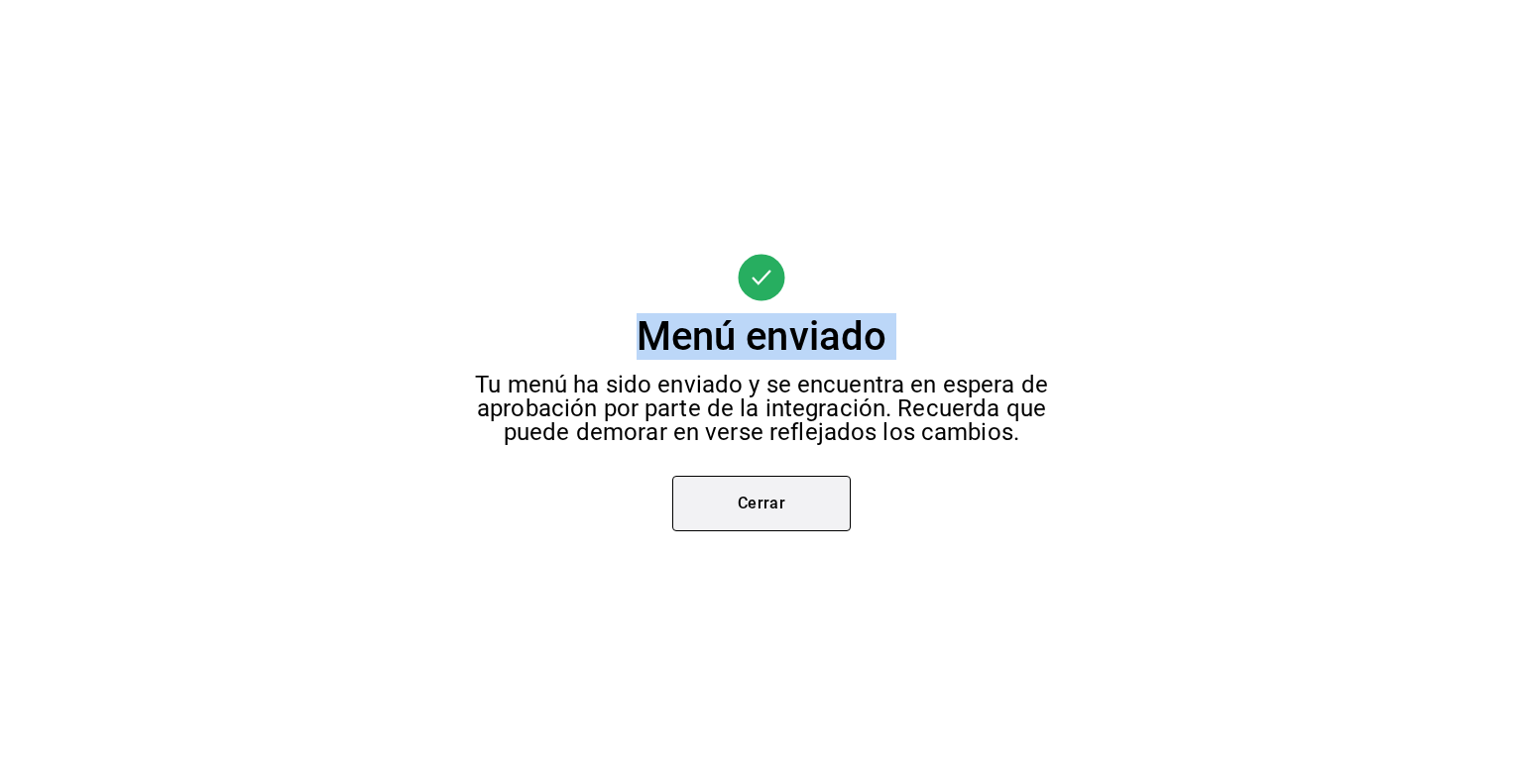click on "Cerrar" at bounding box center (762, 504) 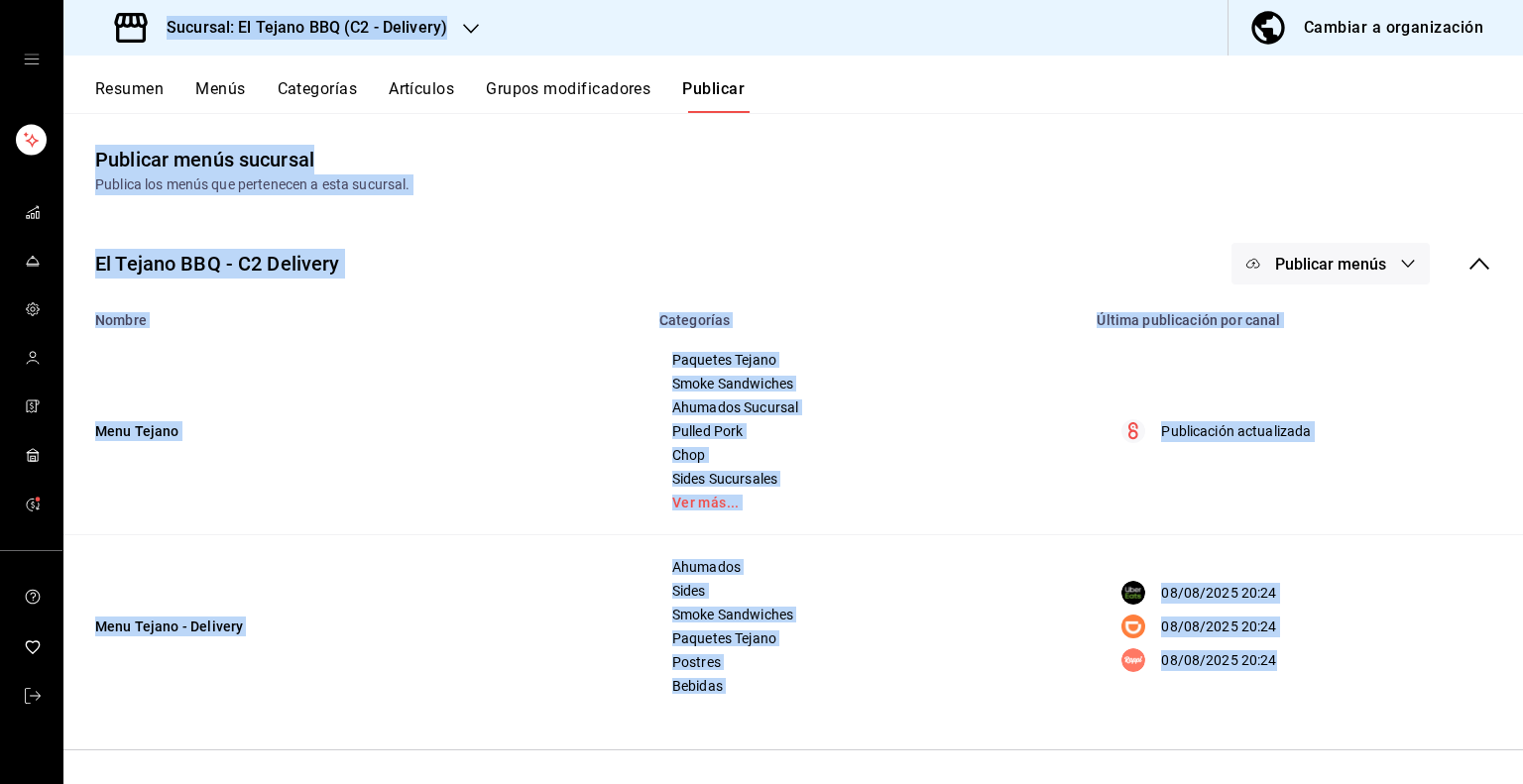 click on "Resumen" at bounding box center [129, 96] 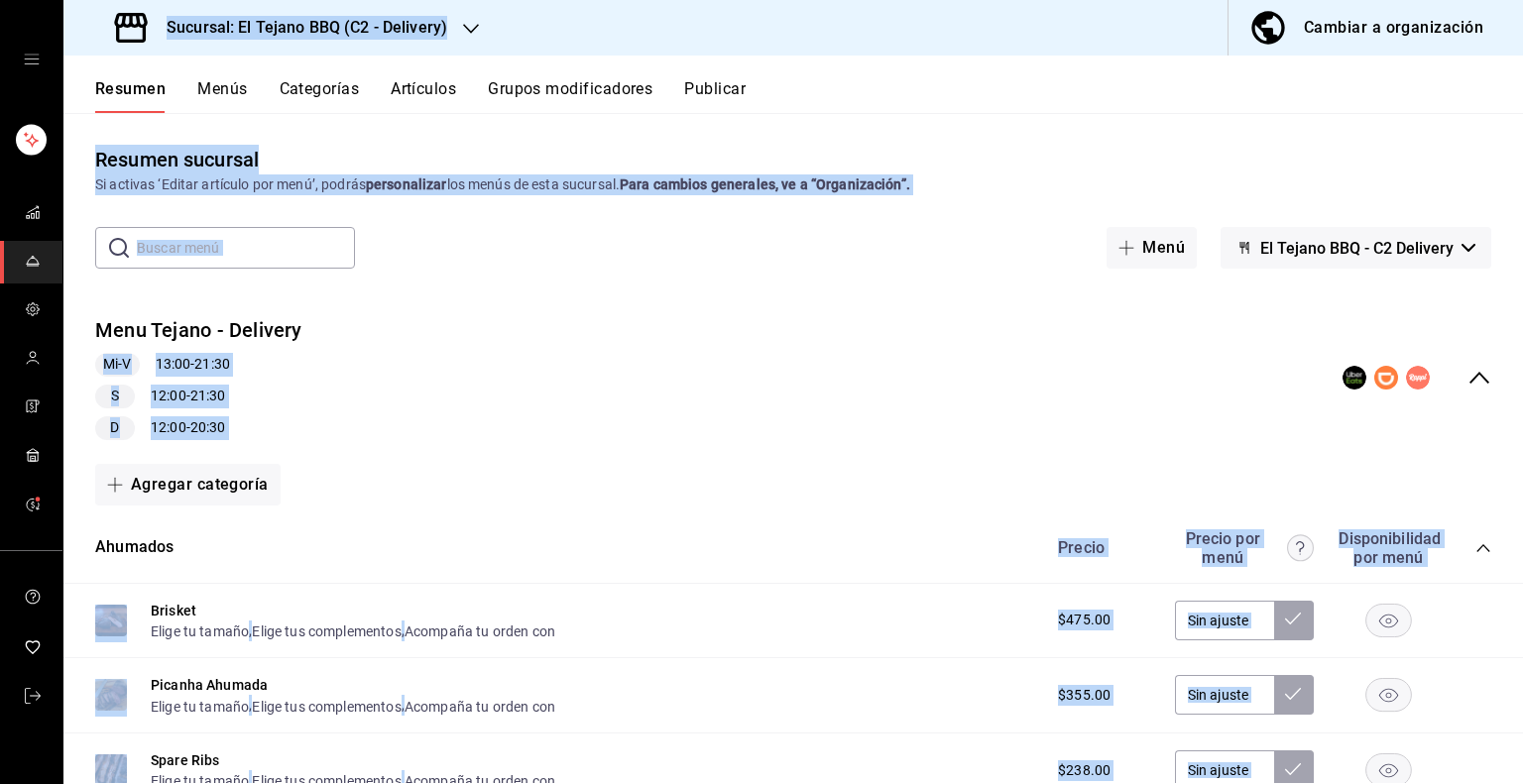 click on "Menu Tejano - Delivery Mi-V 13:00  -  21:30 S 12:00  -  21:30 D 12:00  -  20:30" at bounding box center (793, 378) 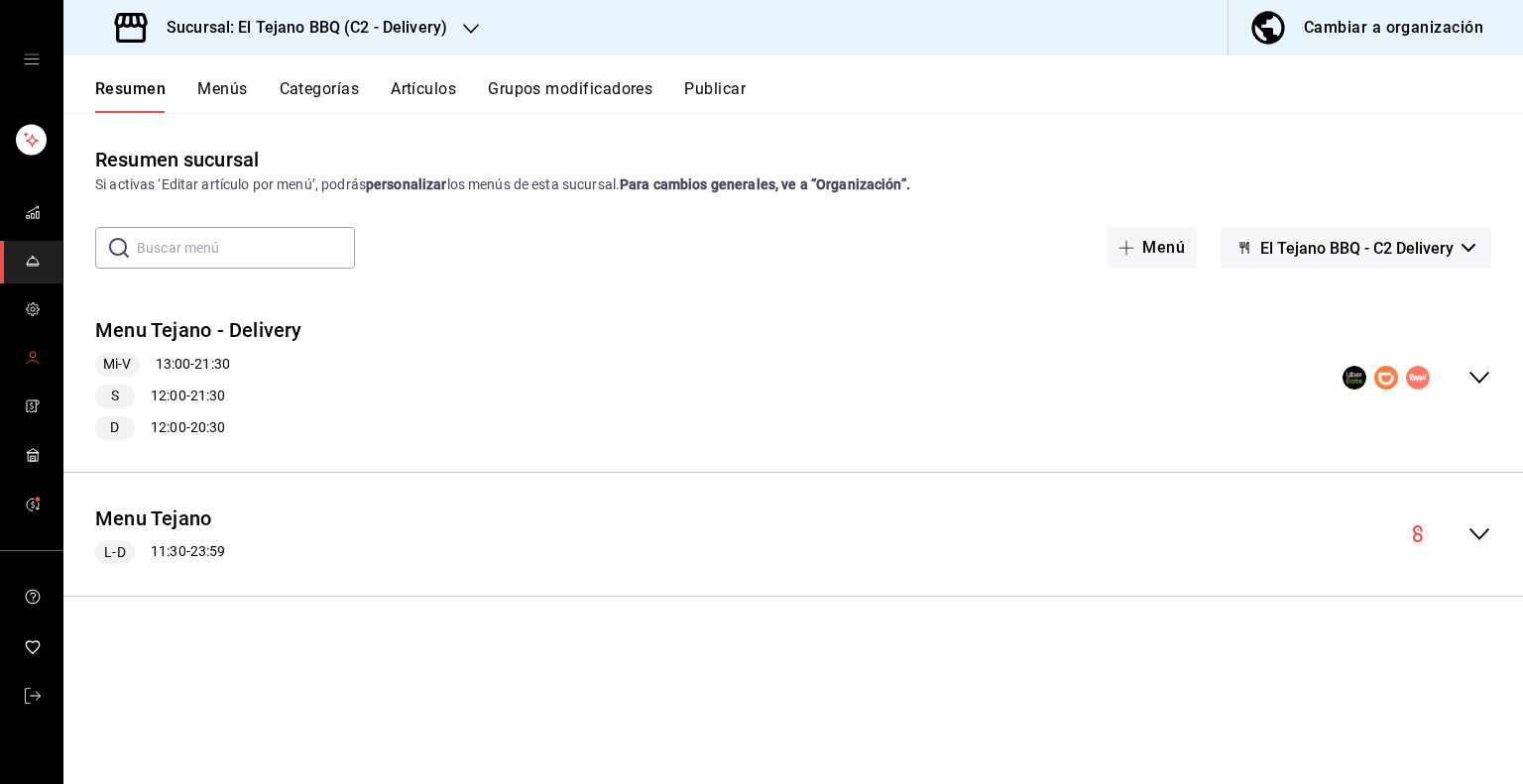 click at bounding box center [33, 359] 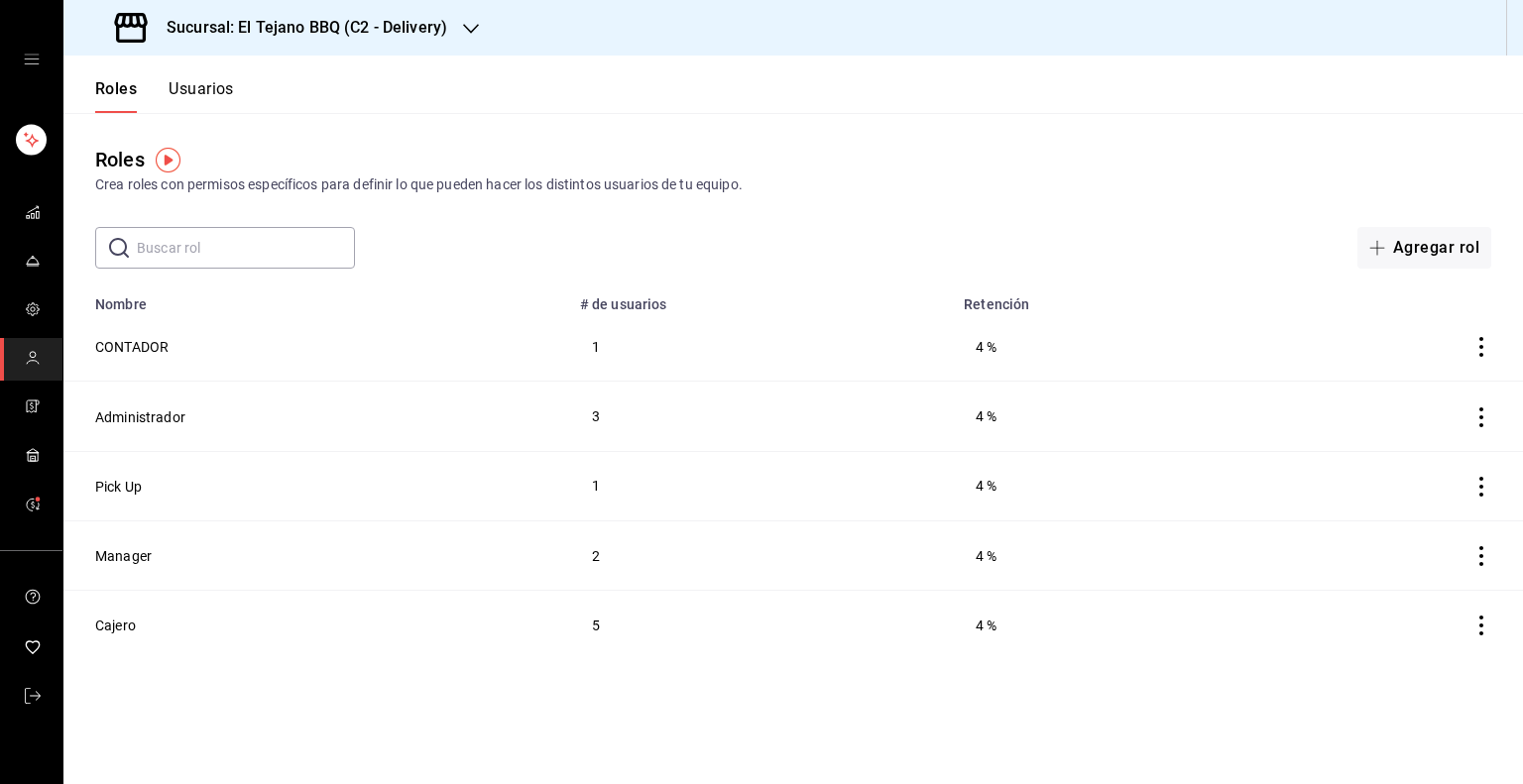 click on "Usuarios" at bounding box center [201, 96] 